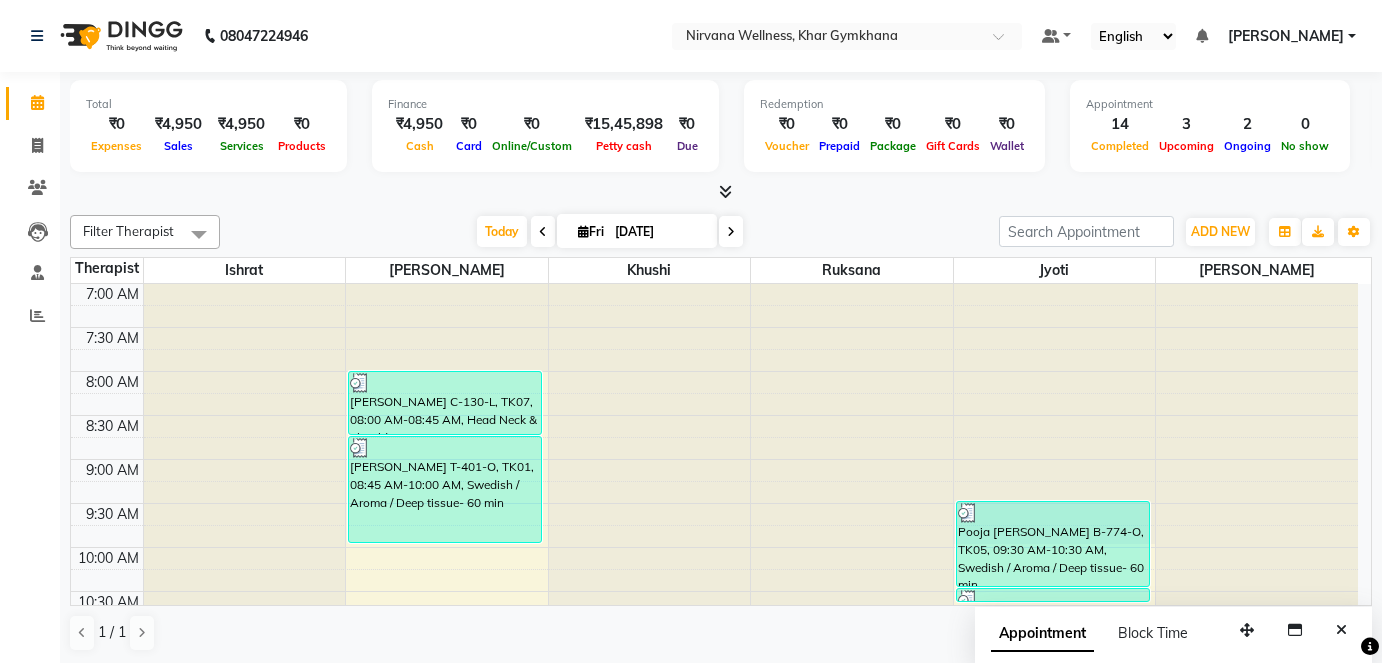 scroll, scrollTop: 0, scrollLeft: 0, axis: both 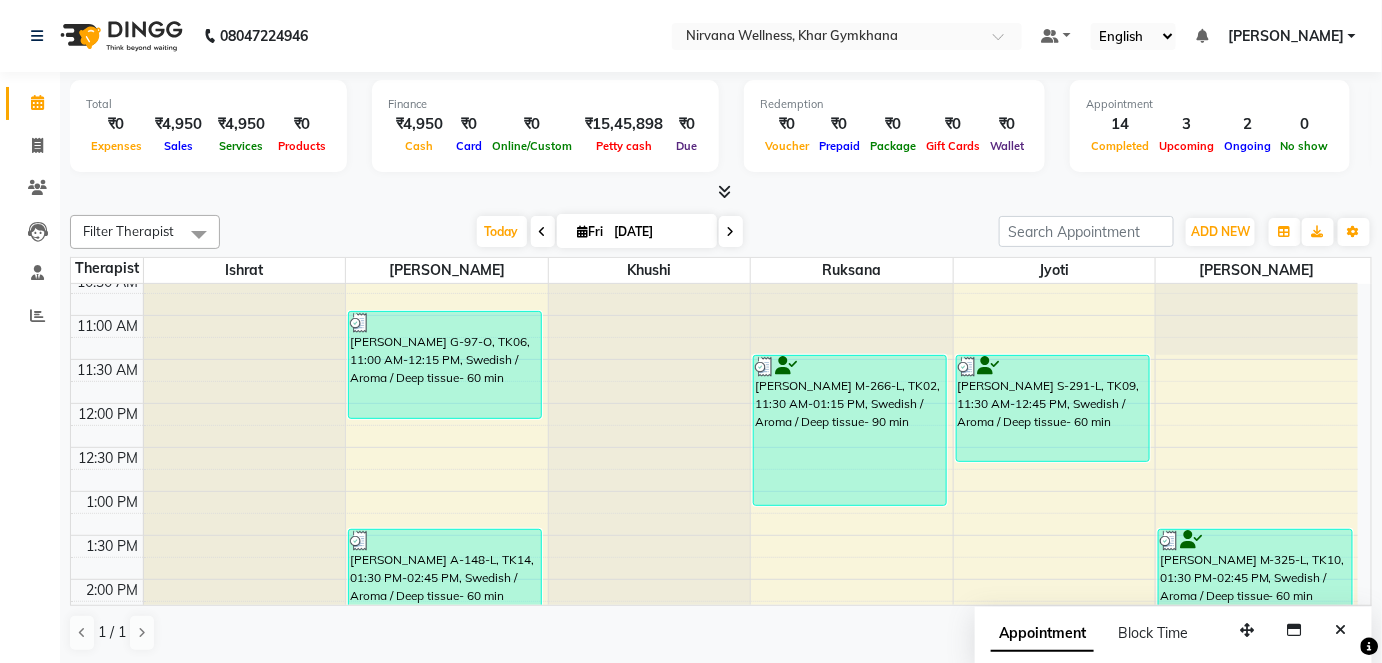 click at bounding box center [731, 231] 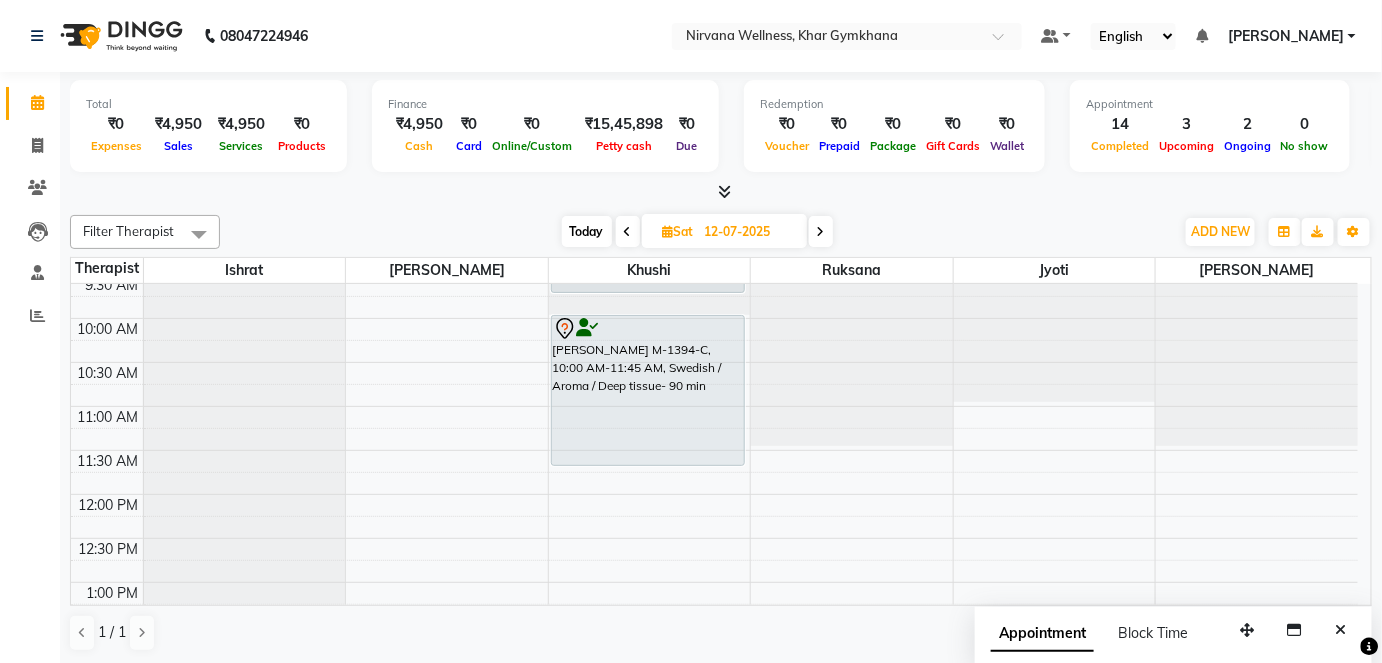 scroll, scrollTop: 0, scrollLeft: 0, axis: both 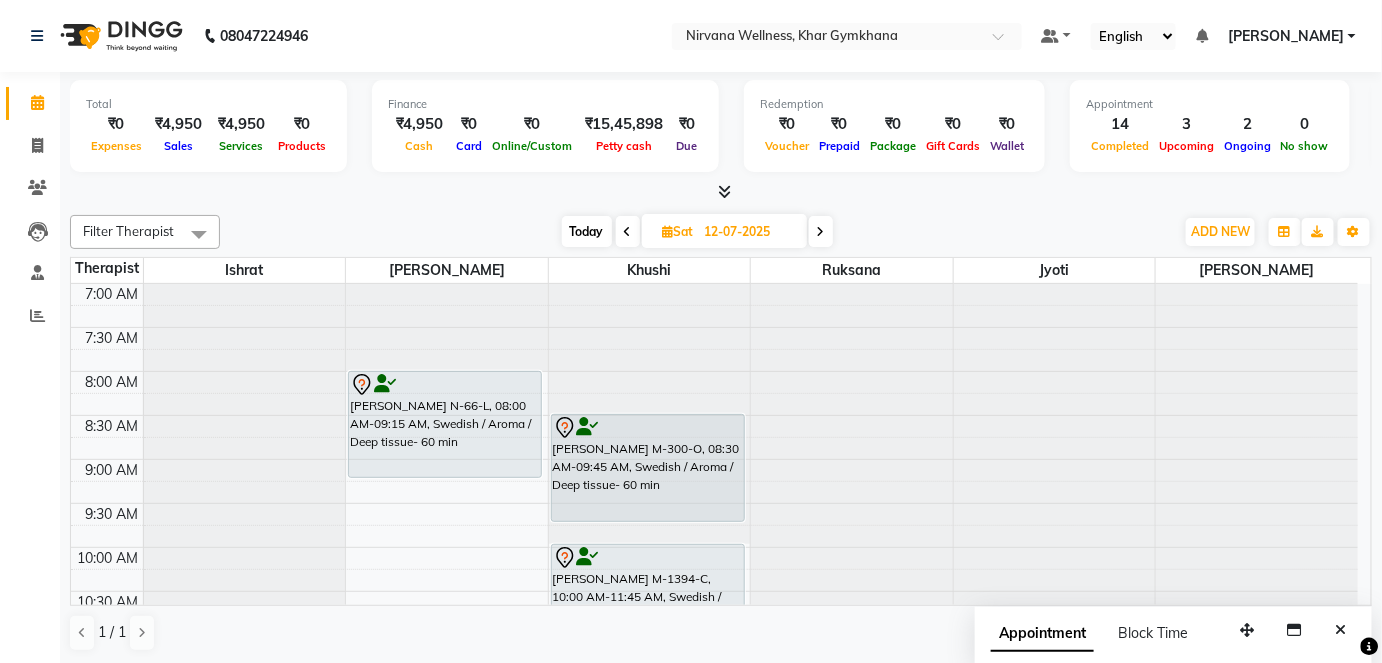 click on "7:00 AM 7:30 AM 8:00 AM 8:30 AM 9:00 AM 9:30 AM 10:00 AM 10:30 AM 11:00 AM 11:30 AM 12:00 PM 12:30 PM 1:00 PM 1:30 PM 2:00 PM 2:30 PM 3:00 PM 3:30 PM 4:00 PM 4:30 PM 5:00 PM 5:30 PM 6:00 PM 6:30 PM 7:00 PM 7:30 PM 8:00 PM 8:30 PM 9:00 PM 9:30 PM 10:00 PM 10:30 PM             [PERSON_NAME] N-66-L, 08:00 AM-09:15 AM, Swedish / Aroma / Deep tissue- 60 min             [PERSON_NAME] M-300-O, 08:30 AM-09:45 AM, Swedish / Aroma / Deep tissue- 60 min             [PERSON_NAME] M-1394-C, 10:00 AM-11:45 AM, Swedish / Aroma / Deep tissue- 90 min             [PERSON_NAME] W-41-L, 05:00 PM-06:15 PM, Swedish / Aroma / Deep tissue- 60 min             Reena L-174-O, 06:30 PM-07:30 PM, Swedish / Aroma / Deep tissue- 60 min             Kalpana A-58-L, 07:30 PM-08:15 PM, Head Neck & Shoulder" at bounding box center [714, 987] 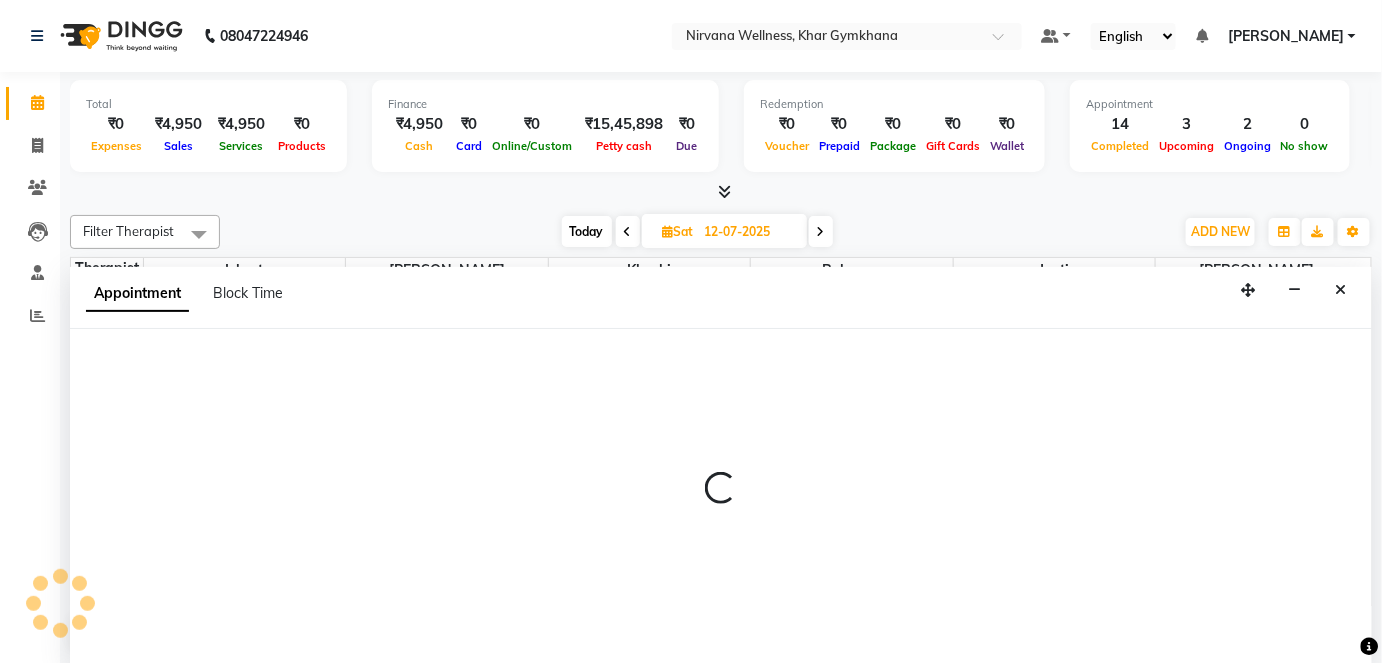 select on "68038" 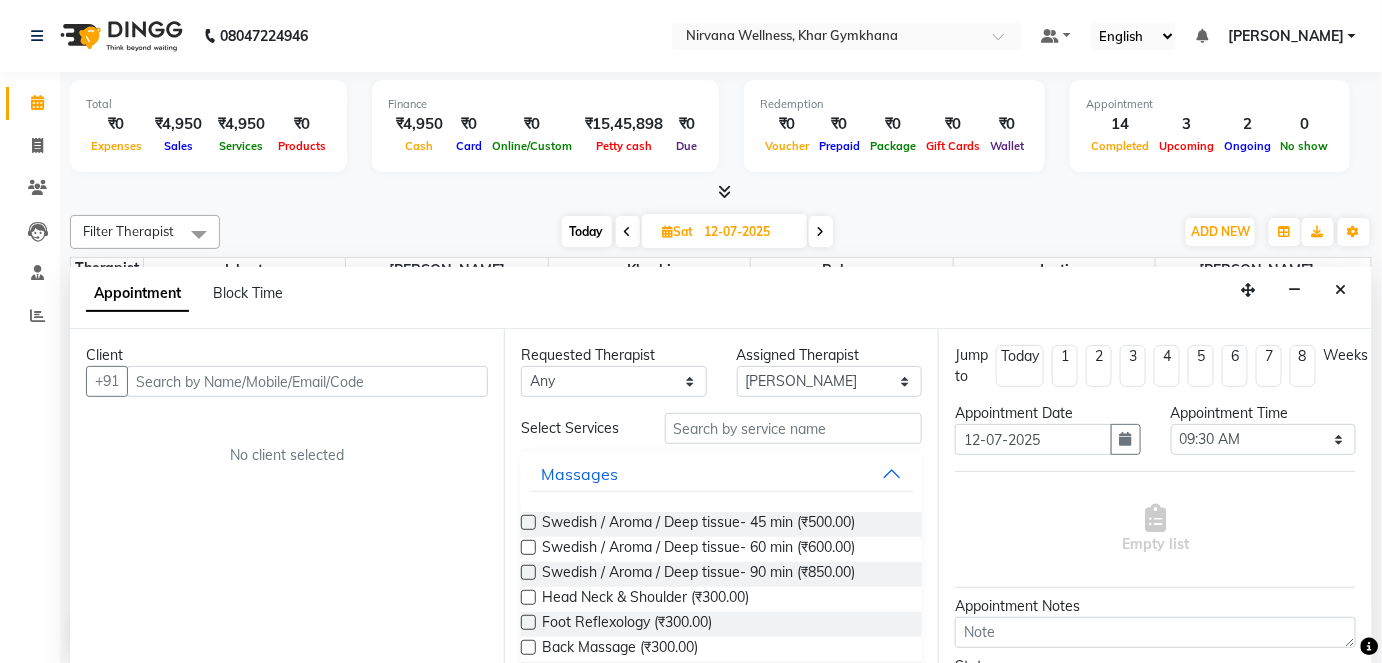 click at bounding box center (307, 381) 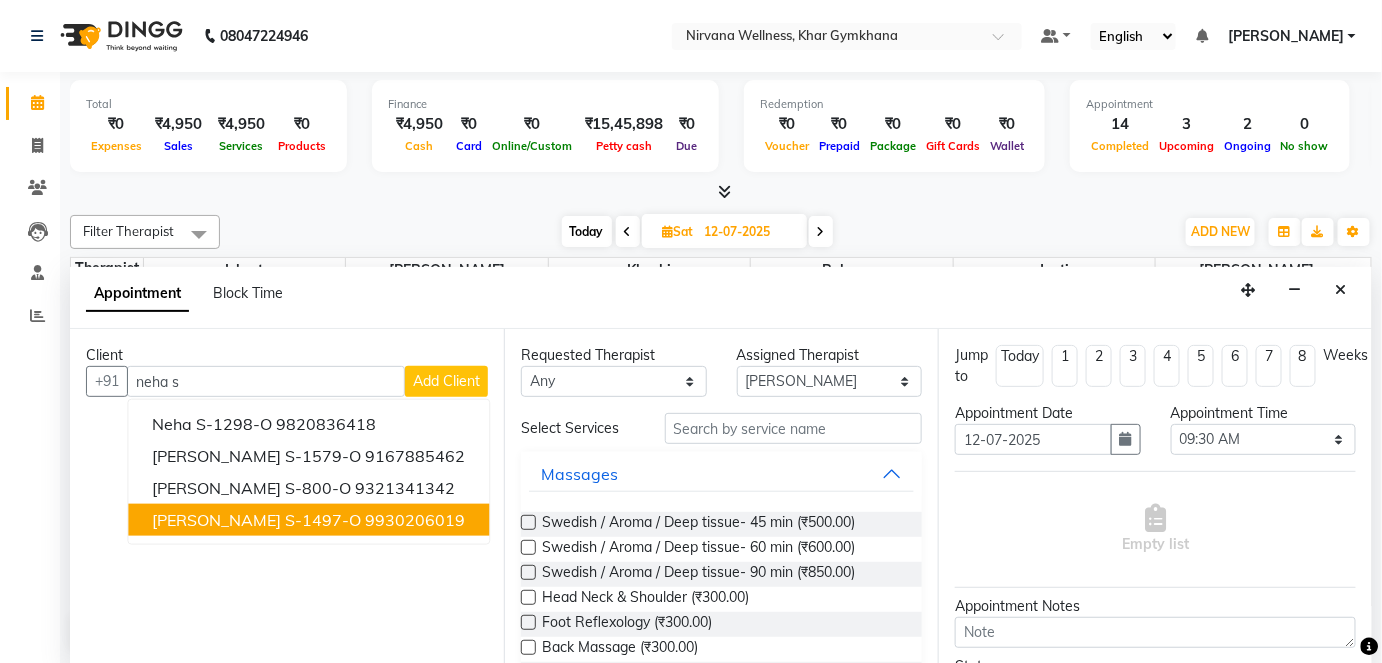 click on "[PERSON_NAME] S-1497-O  9930206019" at bounding box center [308, 520] 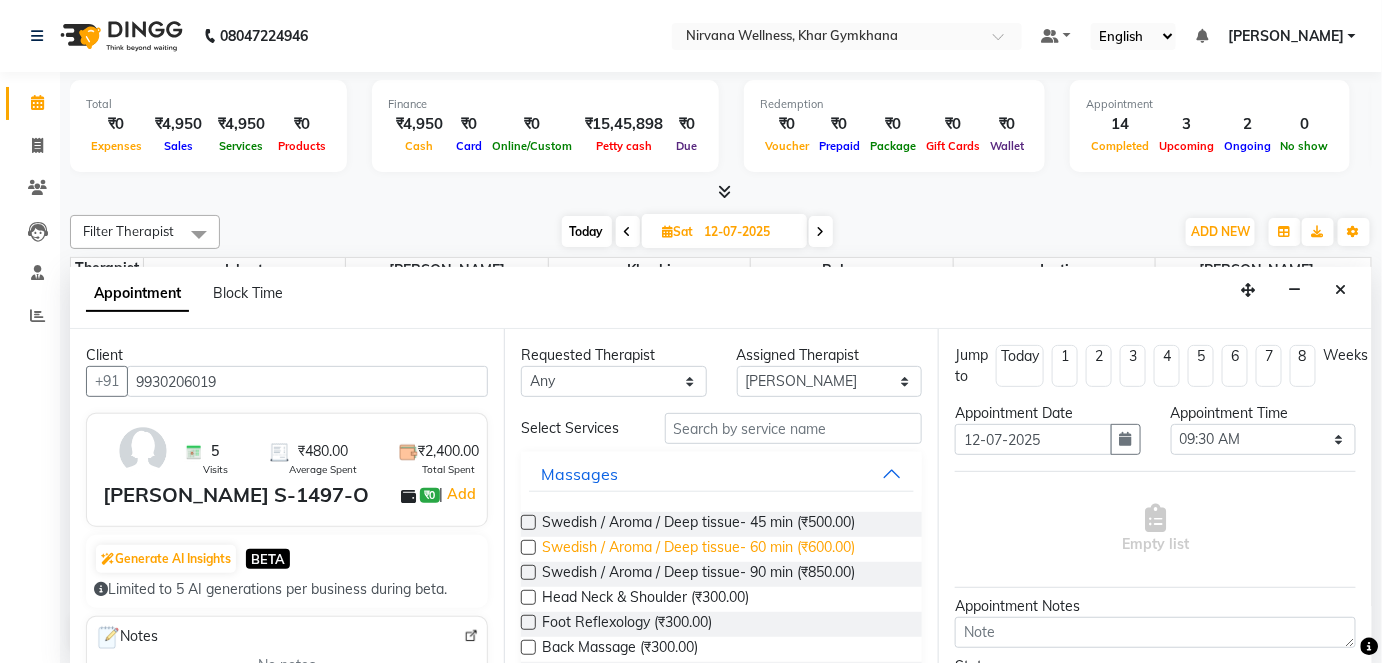 type on "9930206019" 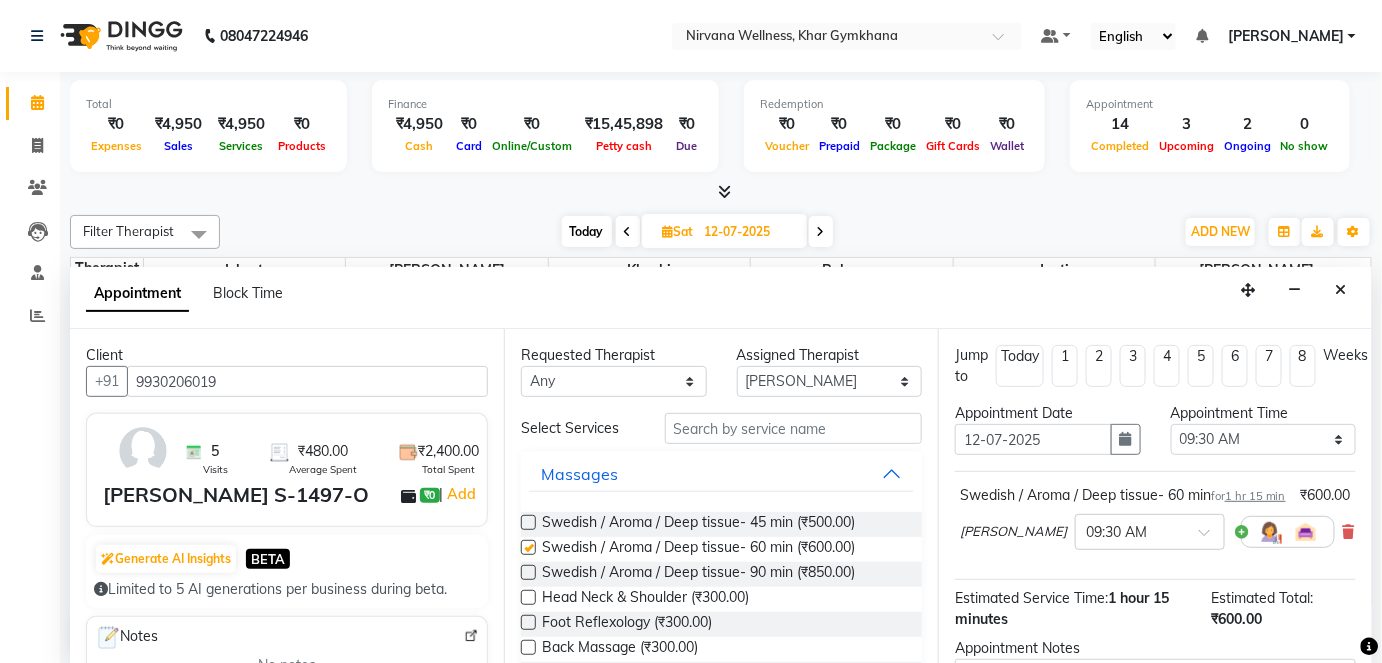 checkbox on "false" 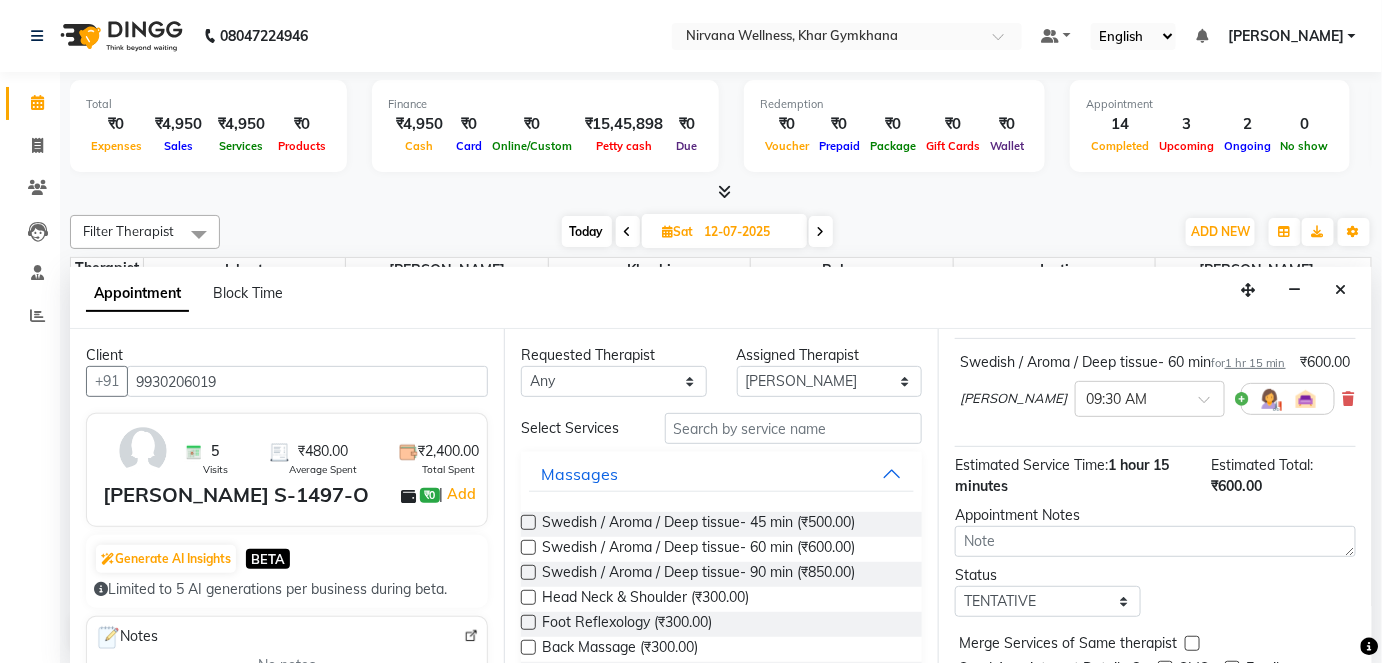 scroll, scrollTop: 231, scrollLeft: 0, axis: vertical 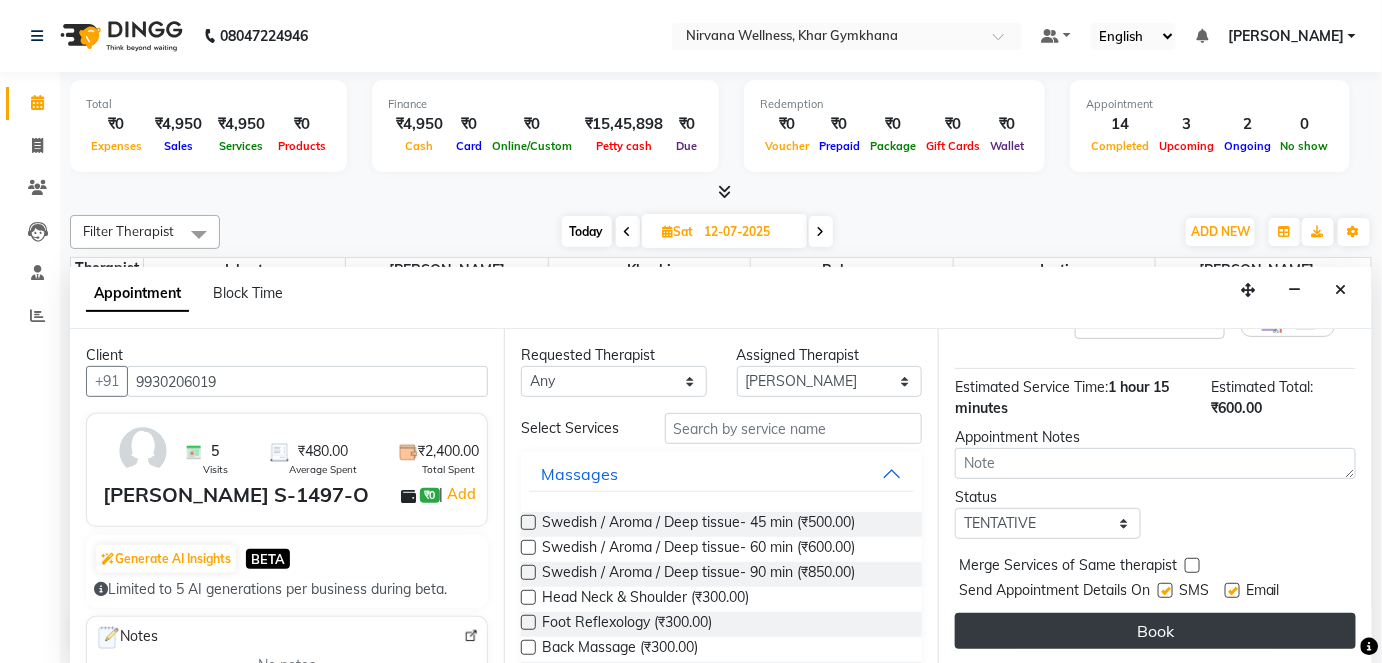click on "Book" at bounding box center [1155, 631] 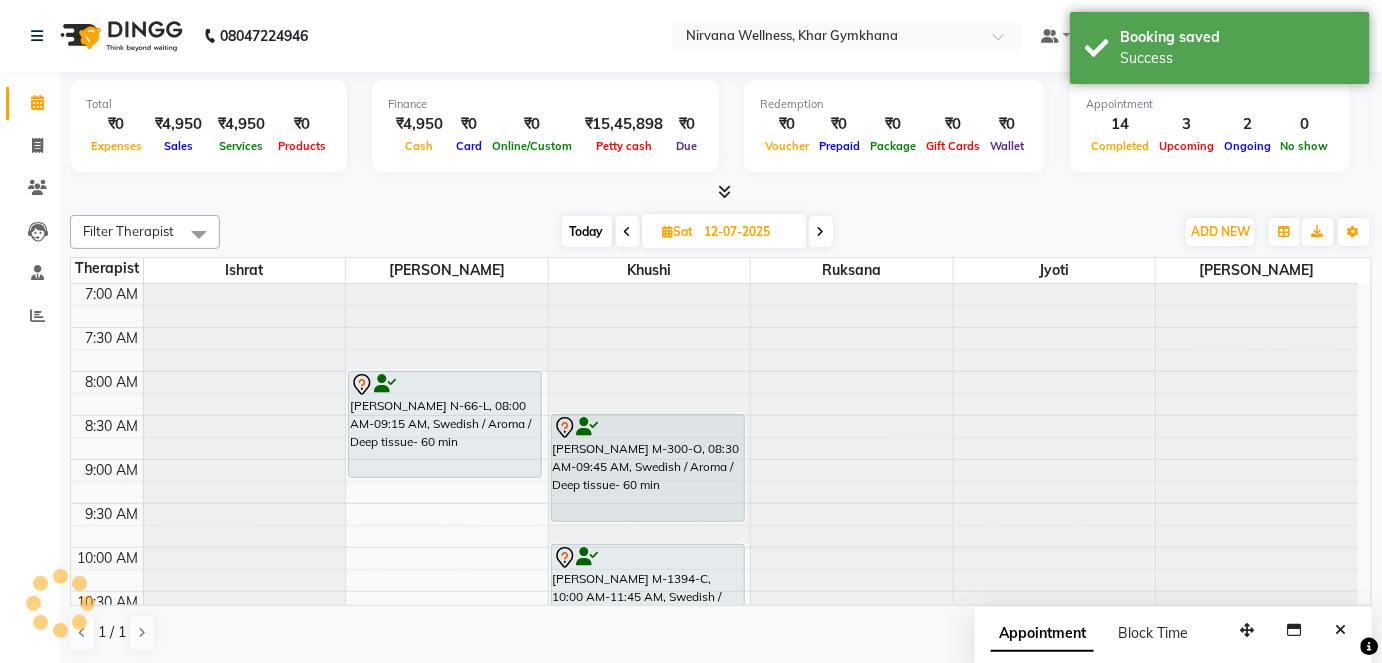 scroll, scrollTop: 0, scrollLeft: 0, axis: both 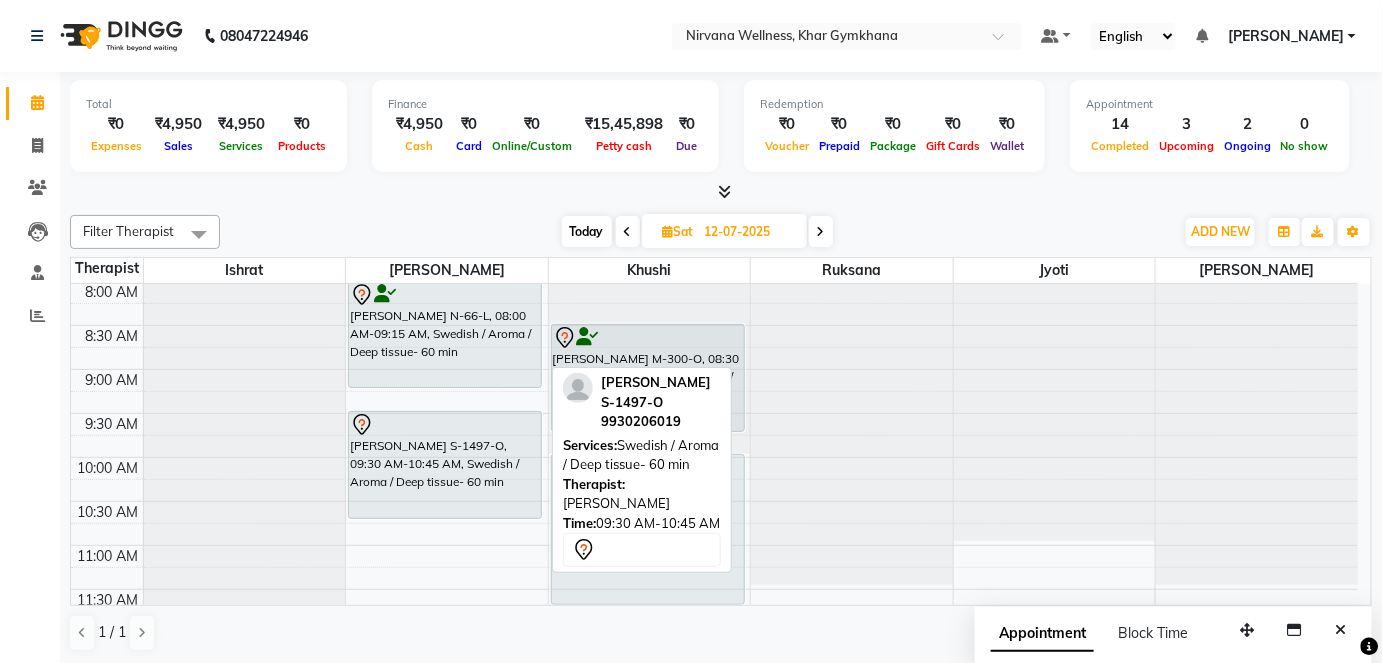 click on "[PERSON_NAME] S-1497-O, 09:30 AM-10:45 AM, Swedish / Aroma / Deep tissue- 60 min" at bounding box center (445, 465) 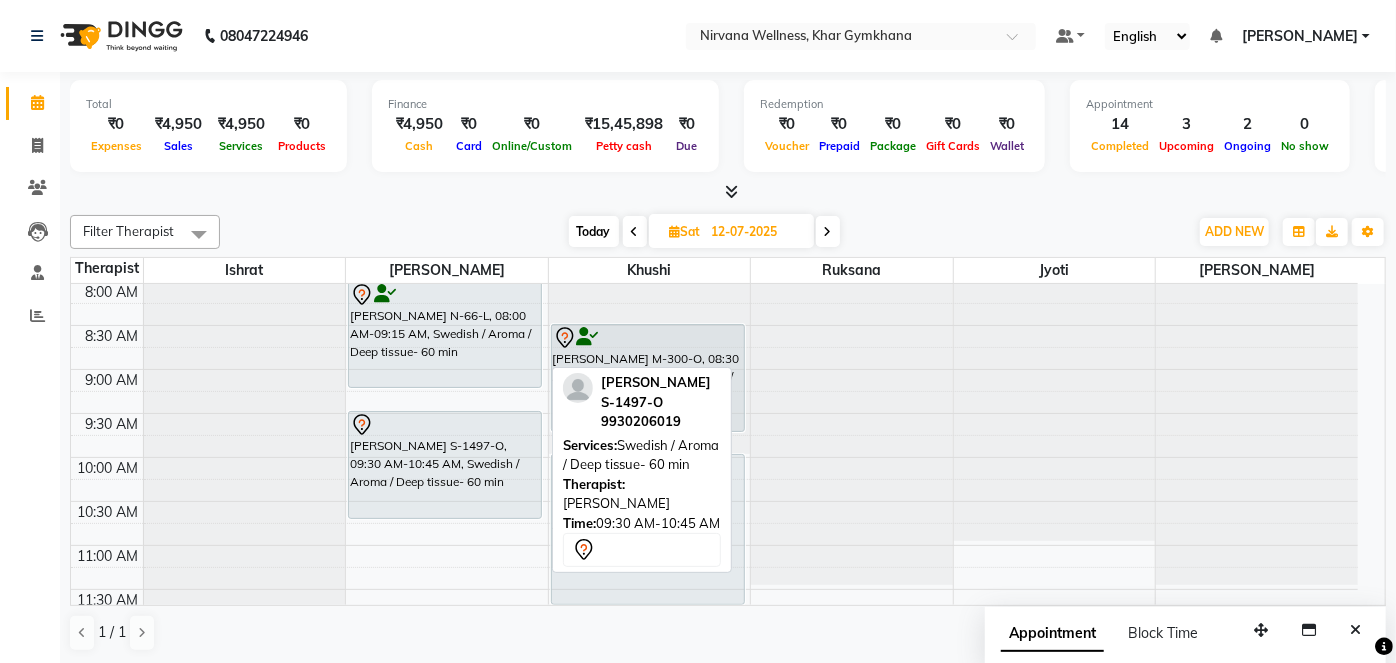 select on "7" 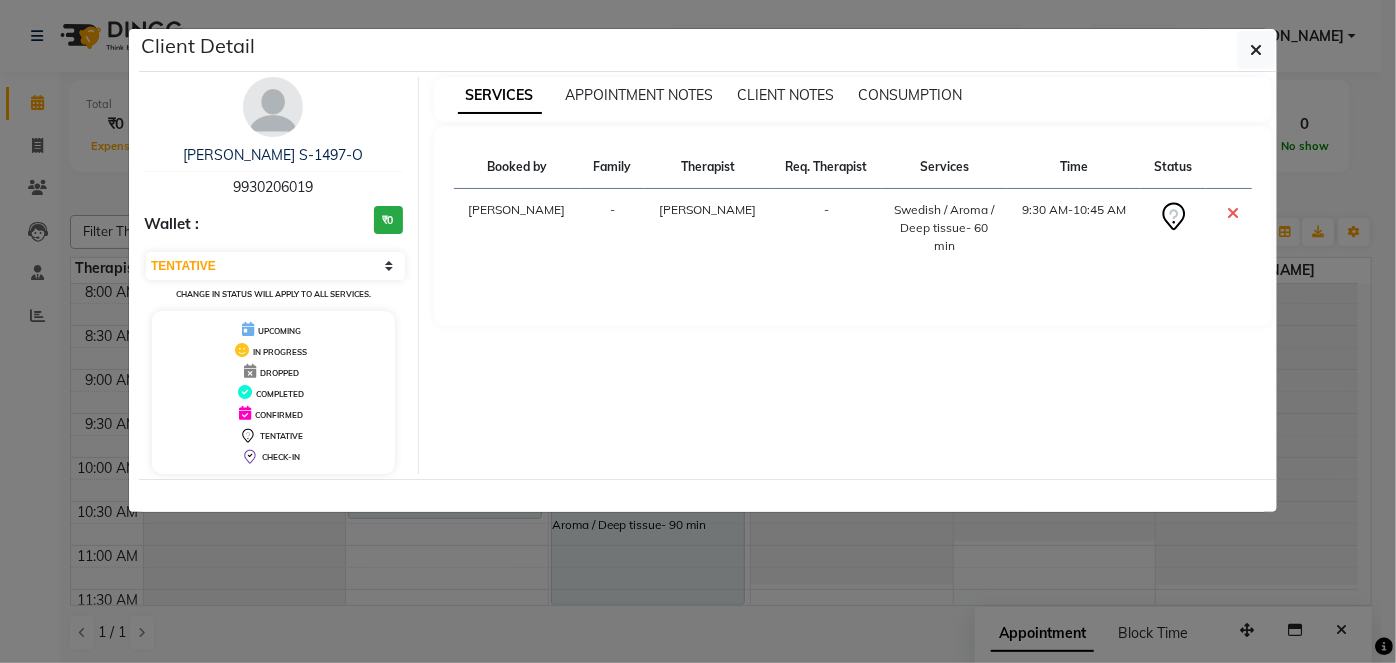 click at bounding box center [273, 107] 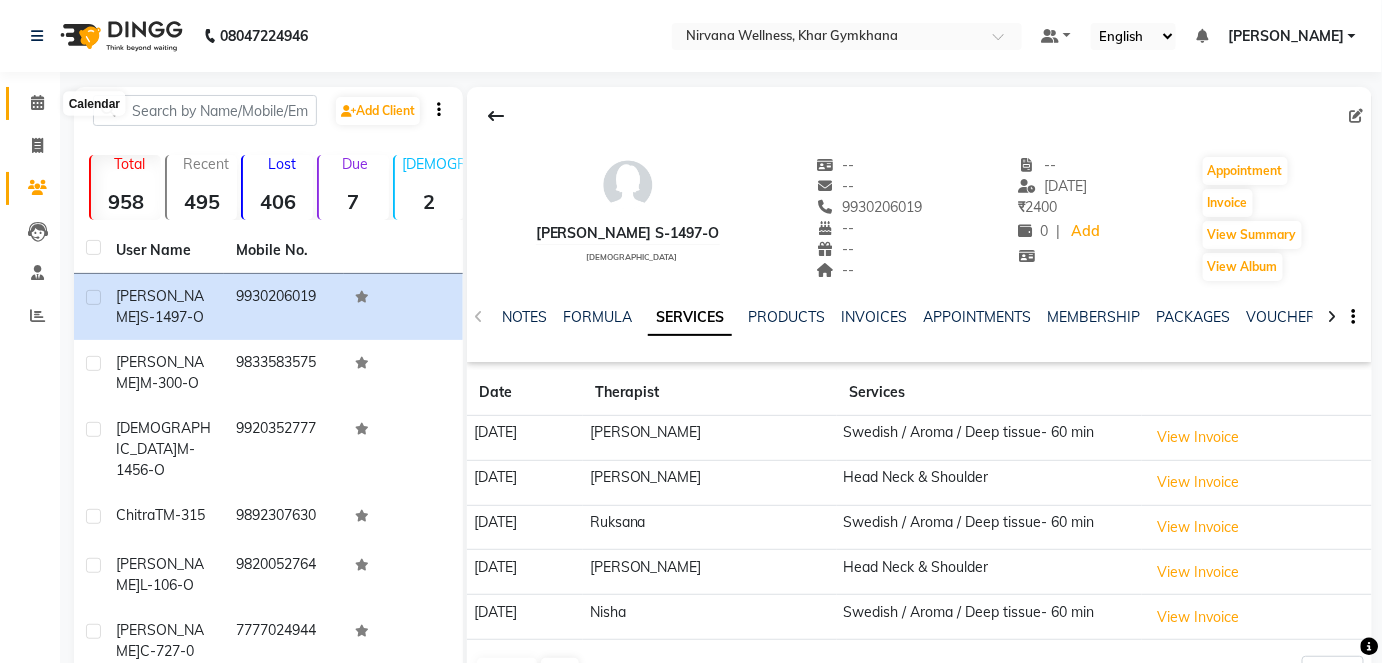 click 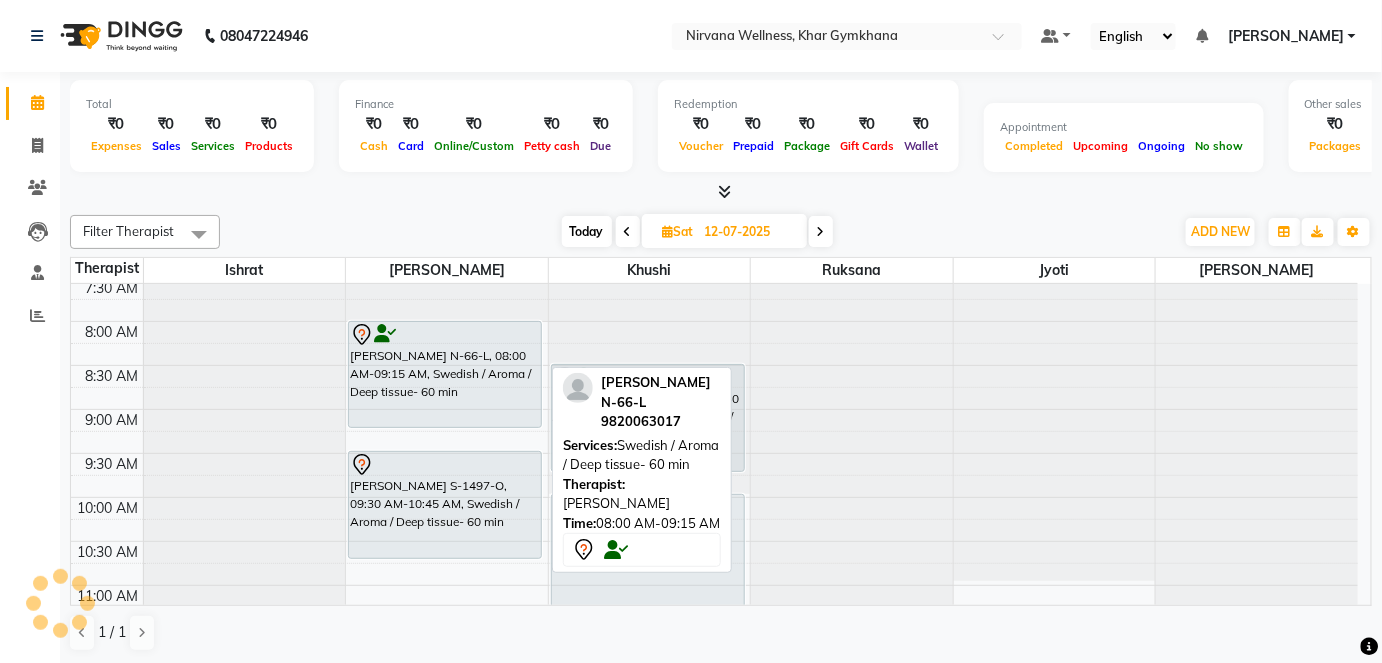 scroll, scrollTop: 90, scrollLeft: 0, axis: vertical 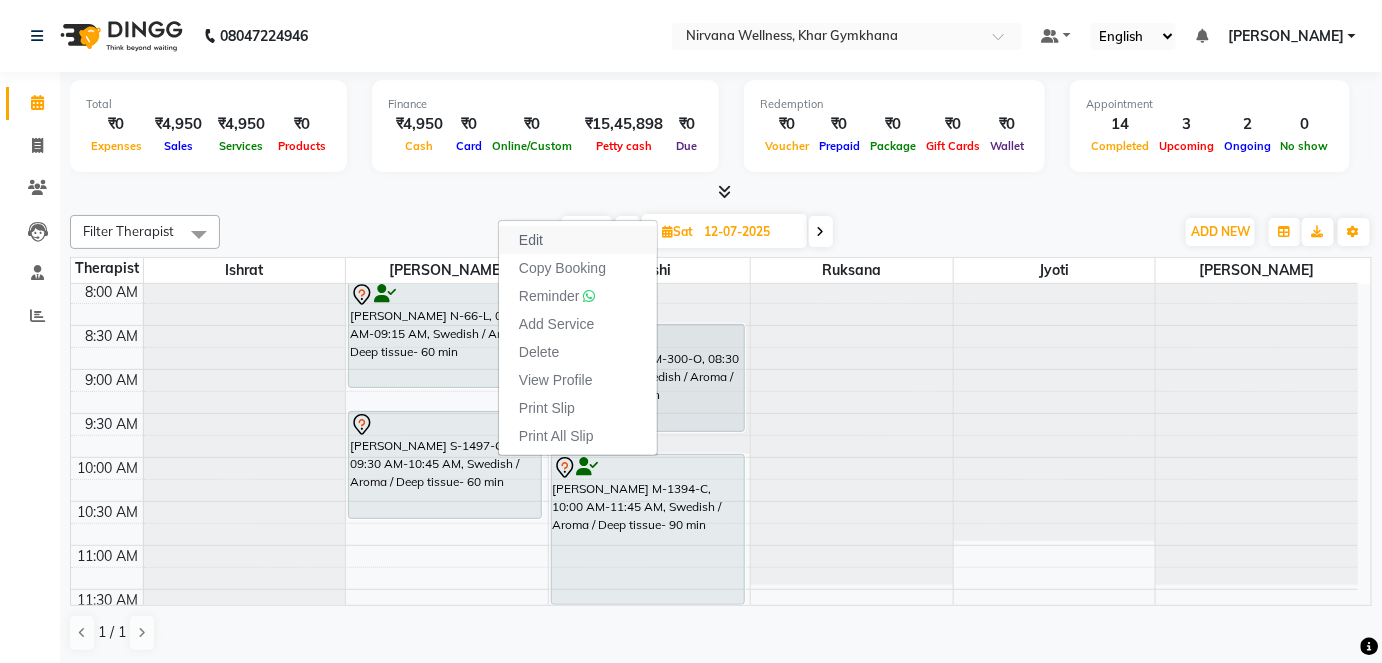 click on "Edit" at bounding box center [531, 240] 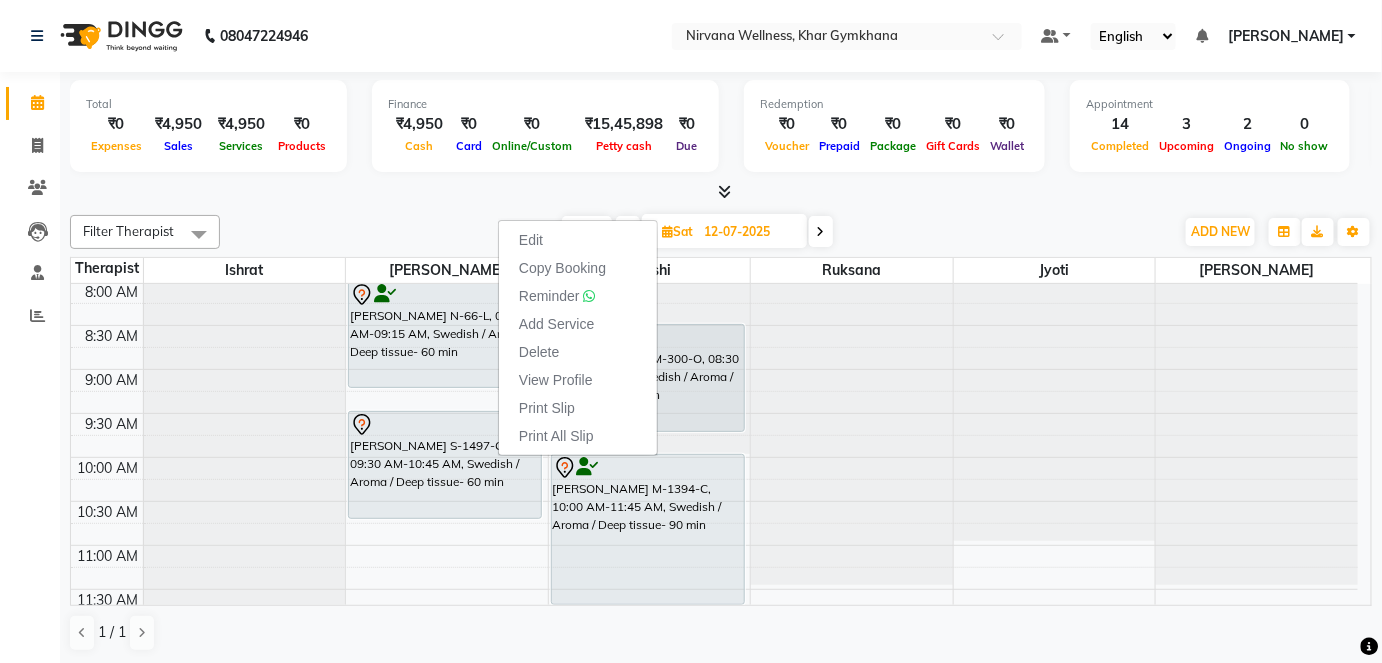 select on "570" 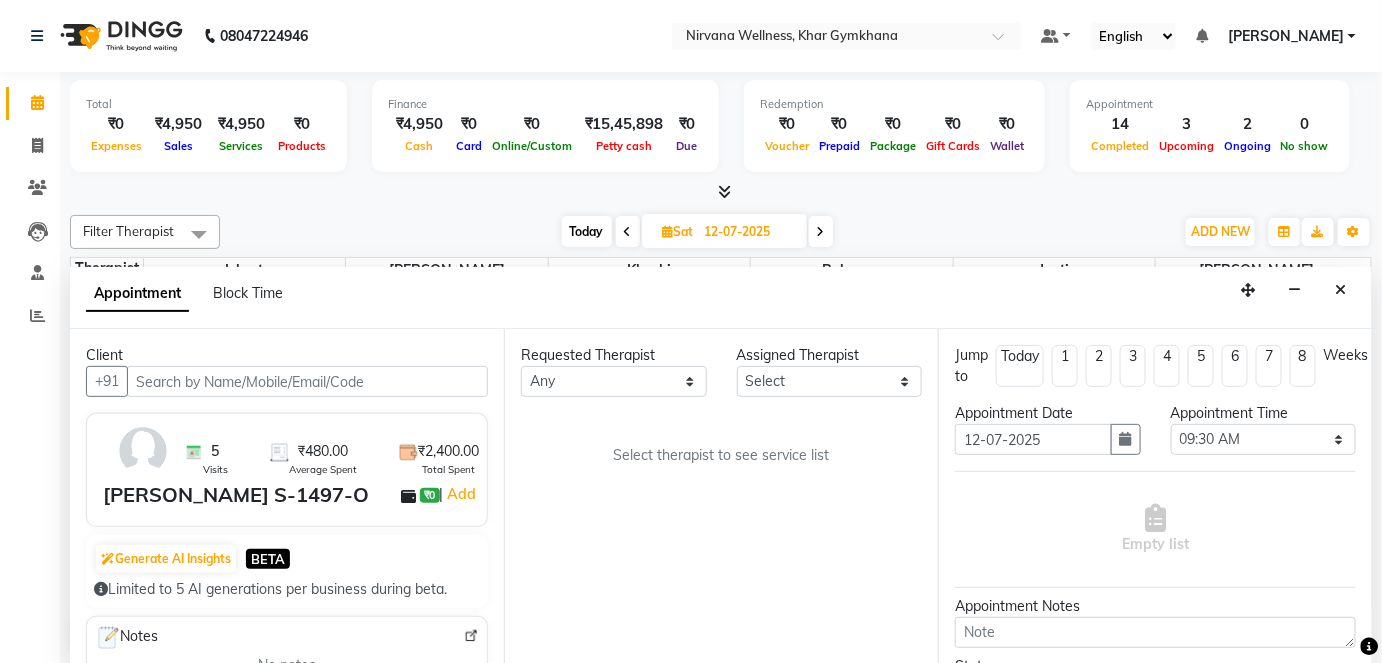 select on "68038" 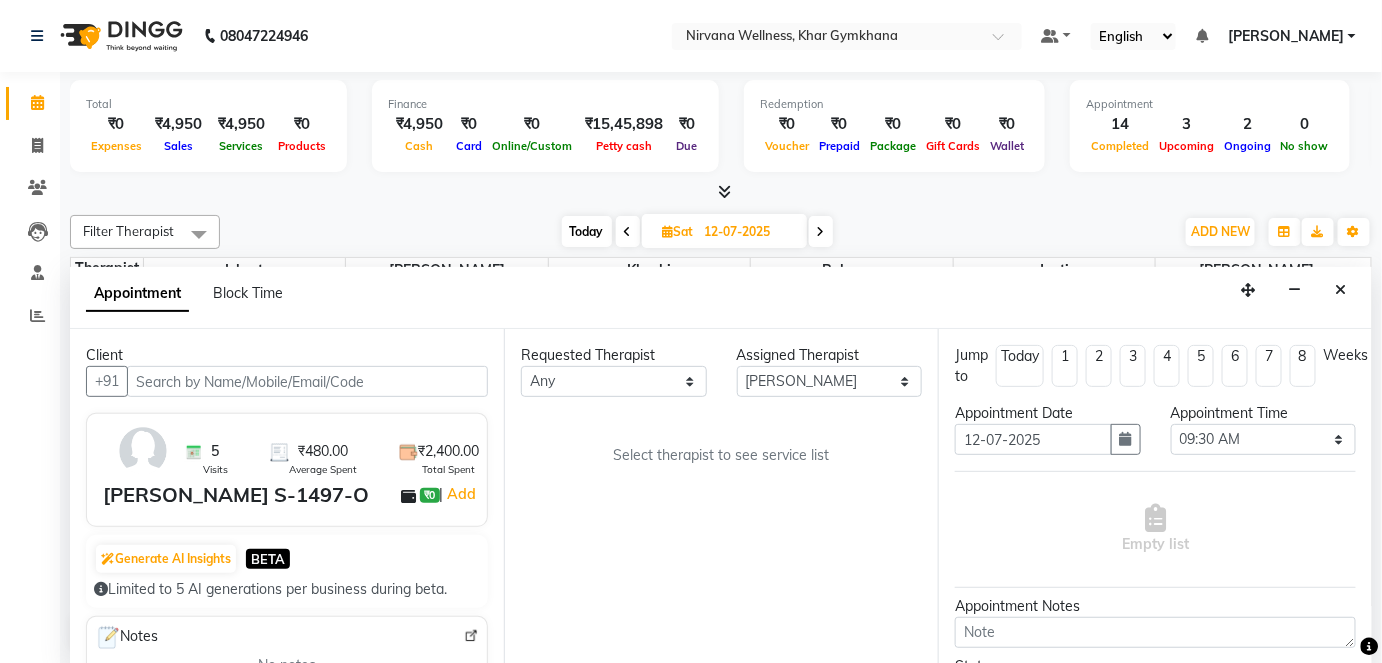 scroll, scrollTop: 957, scrollLeft: 0, axis: vertical 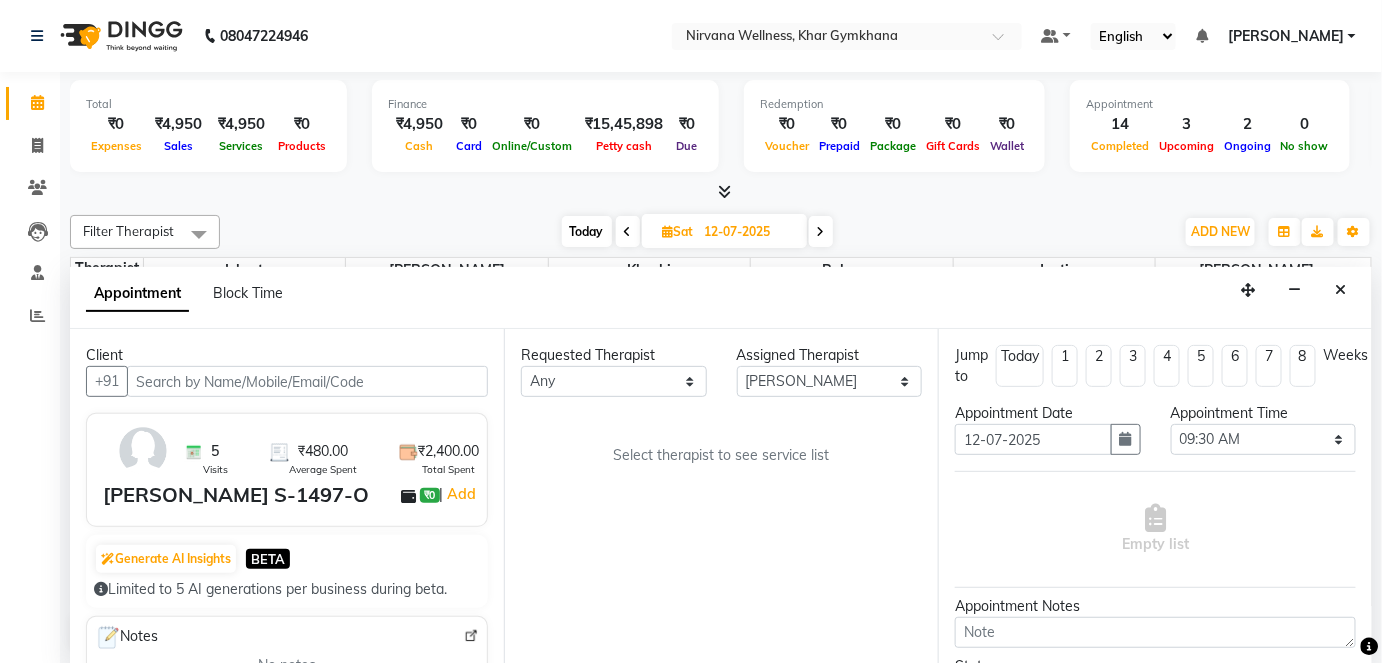 select on "3392" 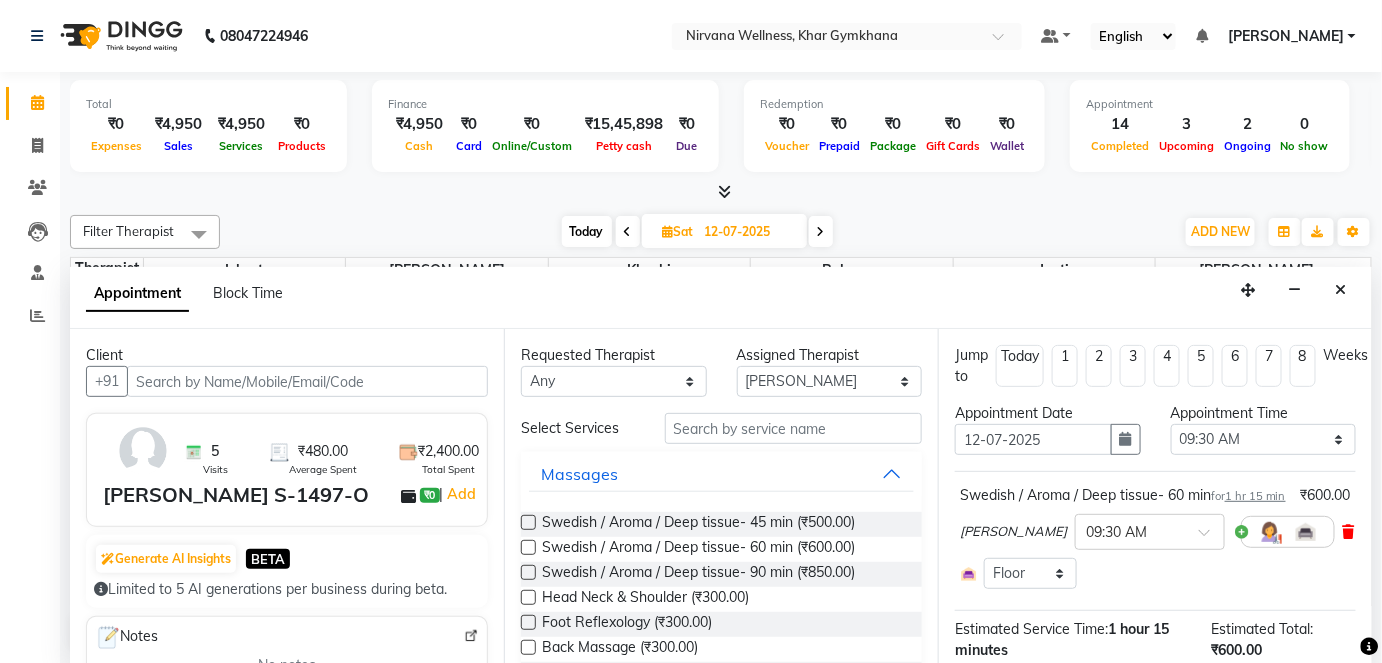 click at bounding box center (1349, 532) 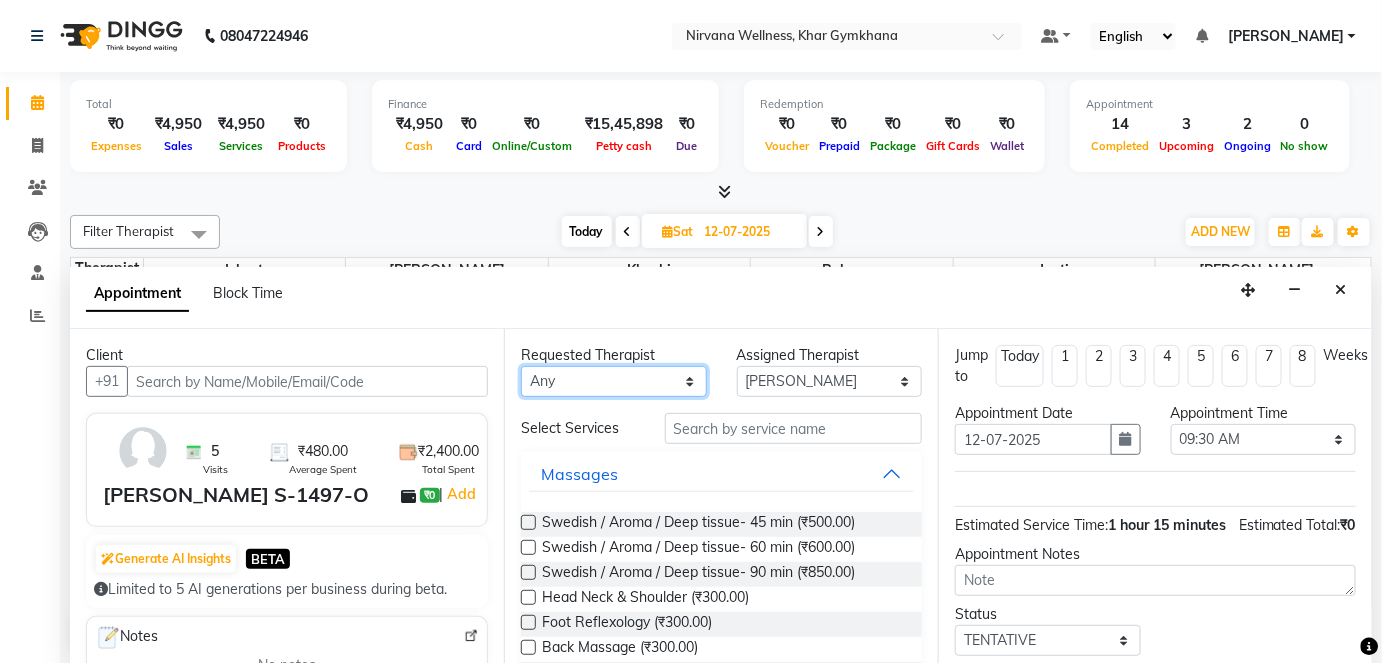 click on "Any [PERSON_NAME] Jyoti [PERSON_NAME] [PERSON_NAME]" at bounding box center [614, 381] 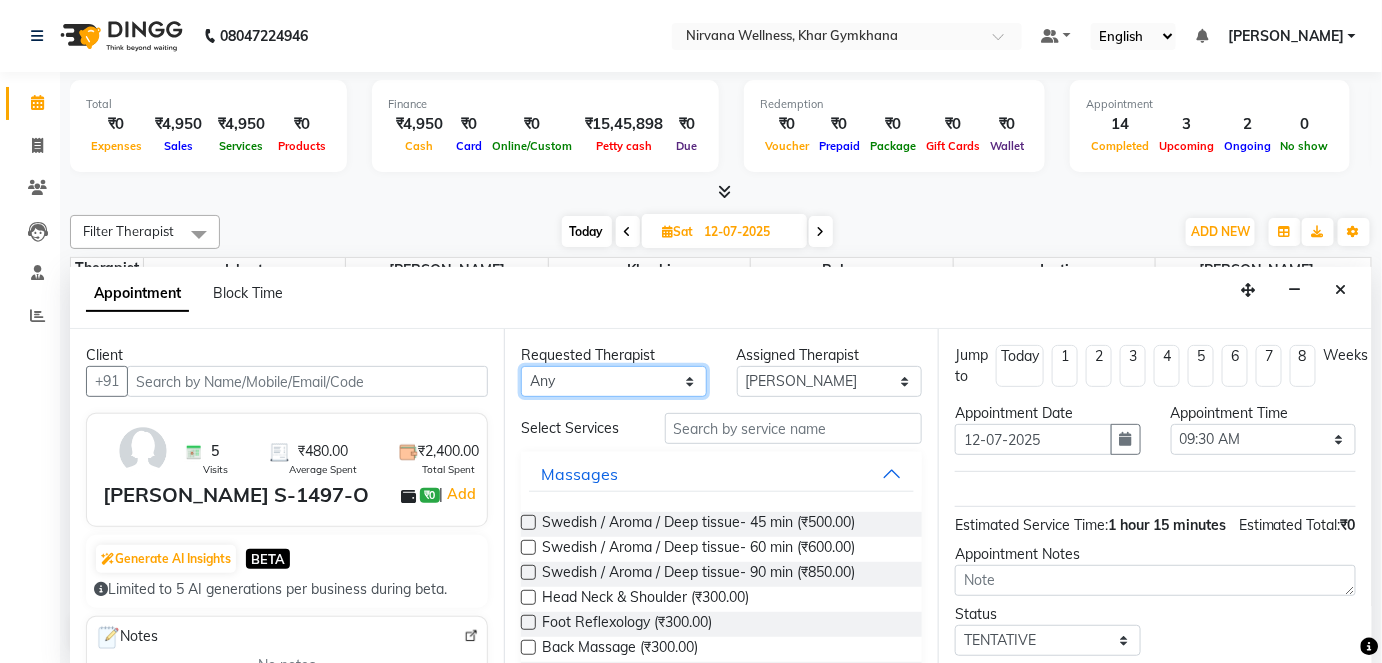 select on "68038" 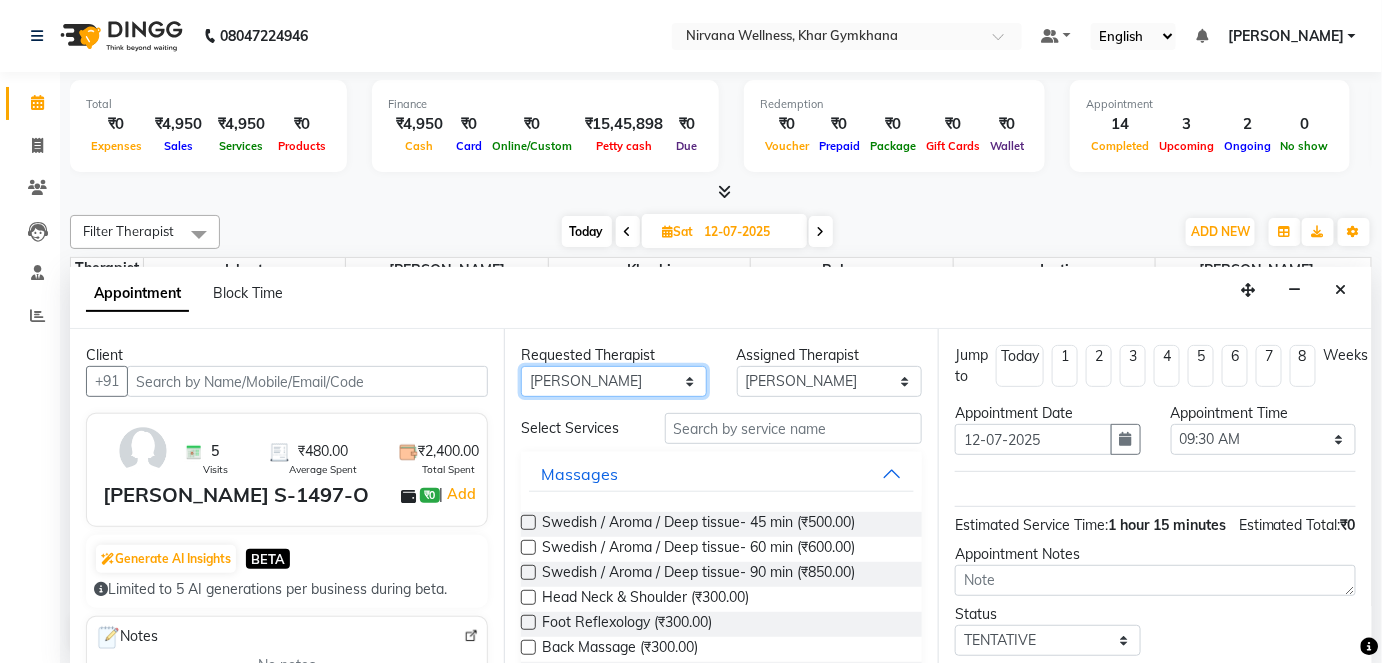 click on "Any [PERSON_NAME] Jyoti [PERSON_NAME] [PERSON_NAME]" at bounding box center (614, 381) 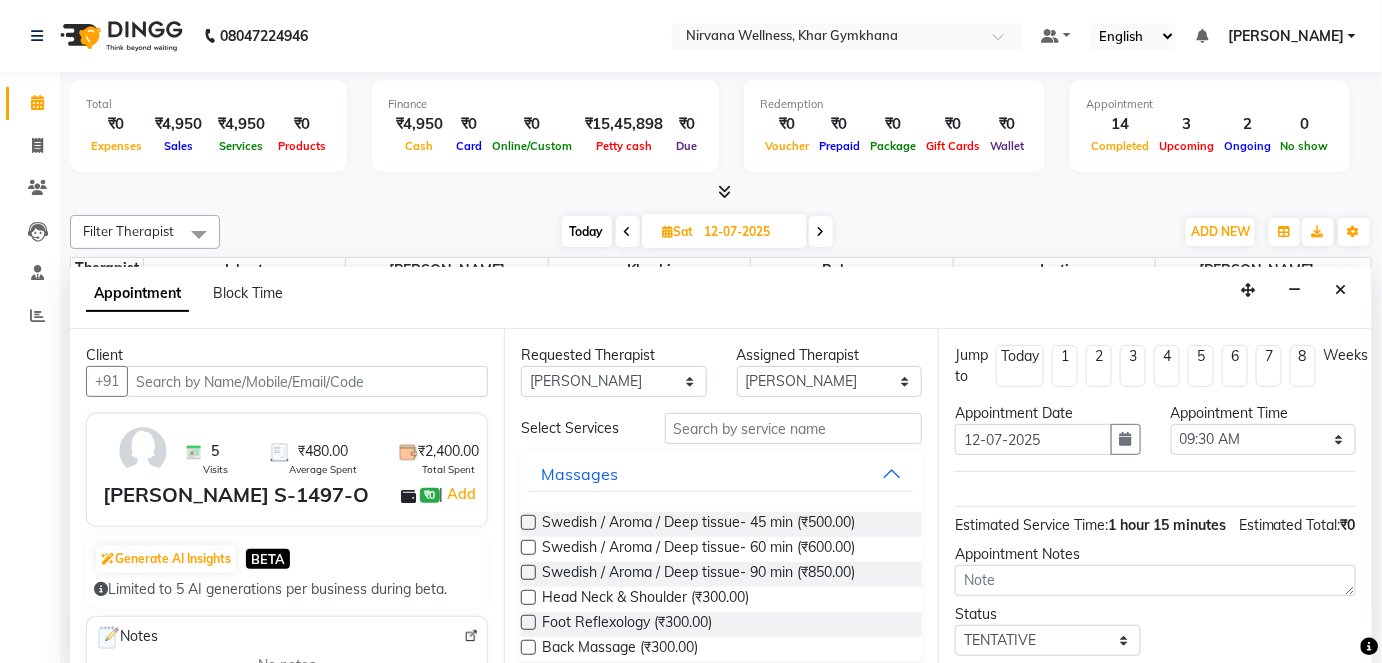 click on "Swedish / Aroma / Deep tissue- 60 min (₹600.00)" at bounding box center (698, 549) 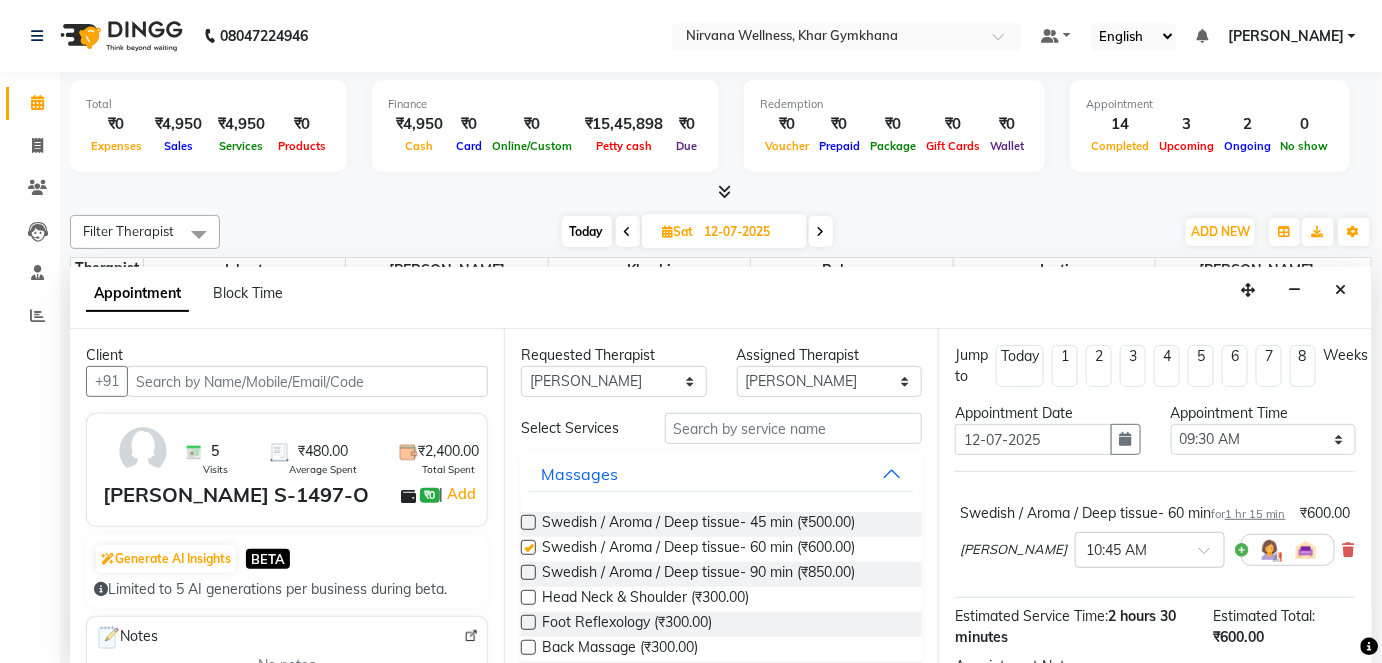 checkbox on "false" 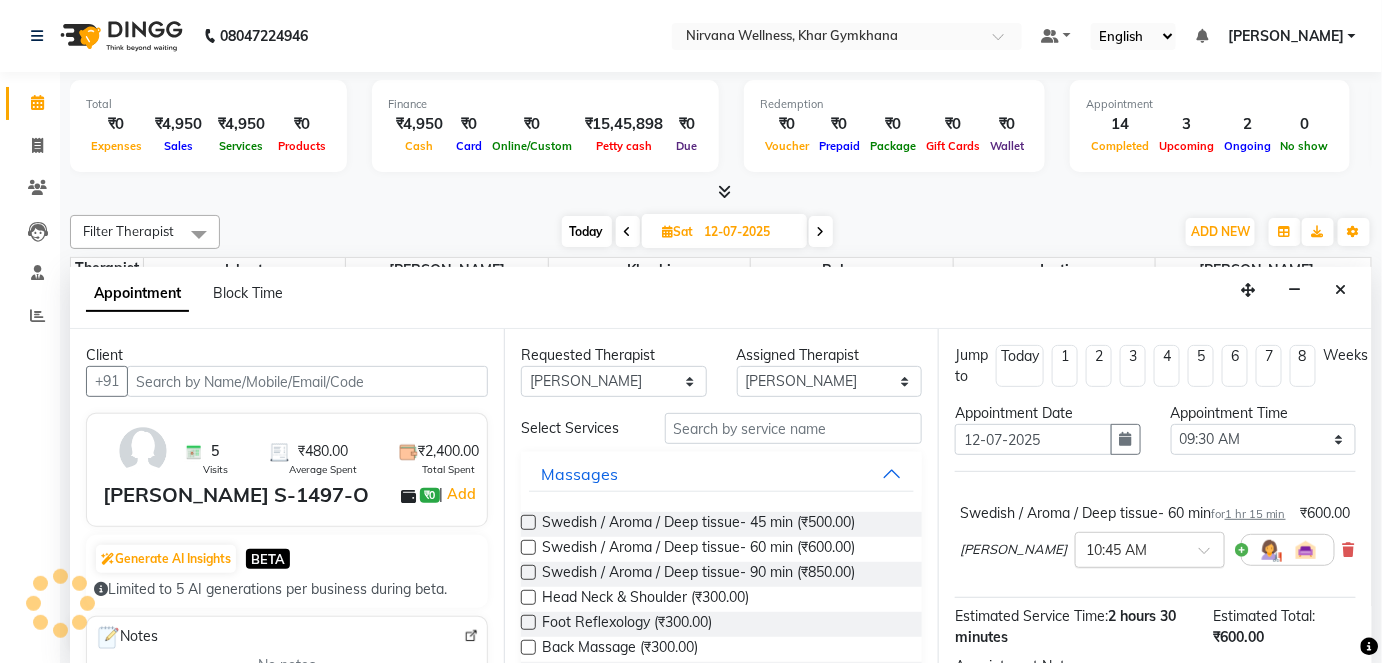 click at bounding box center [1130, 548] 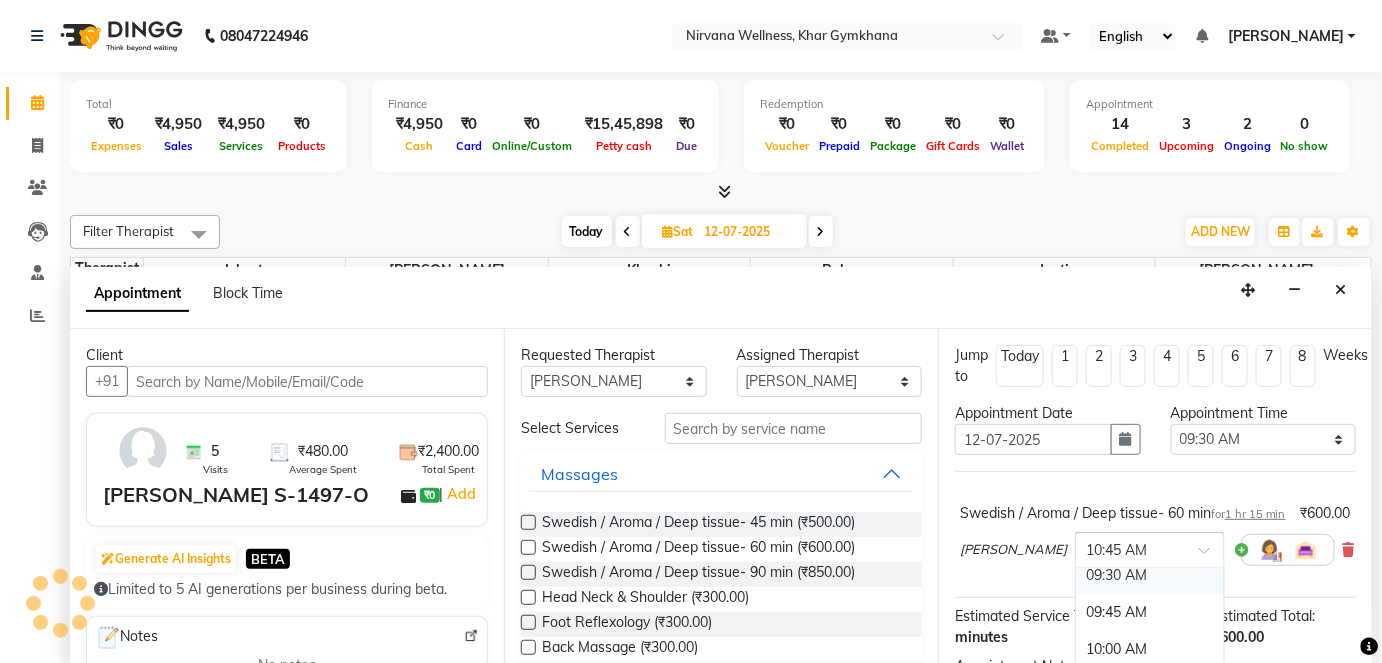 scroll, scrollTop: 232, scrollLeft: 0, axis: vertical 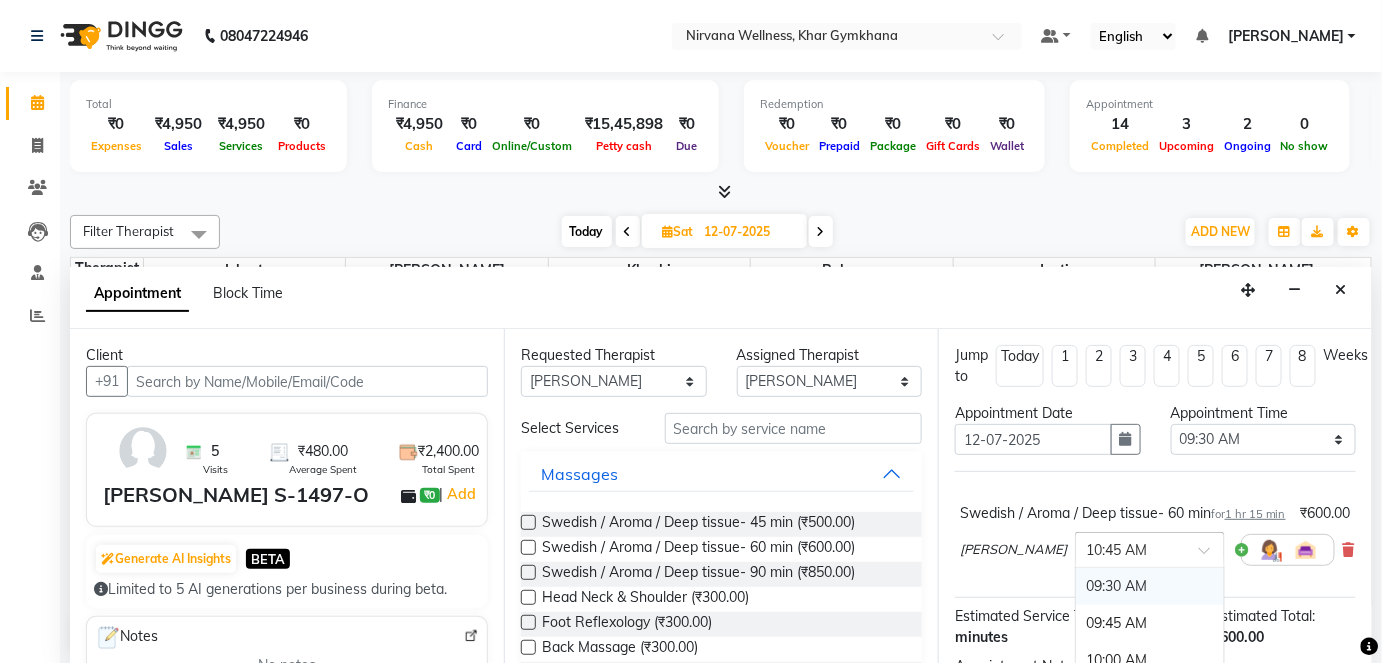 click on "09:30 AM" at bounding box center [1150, 586] 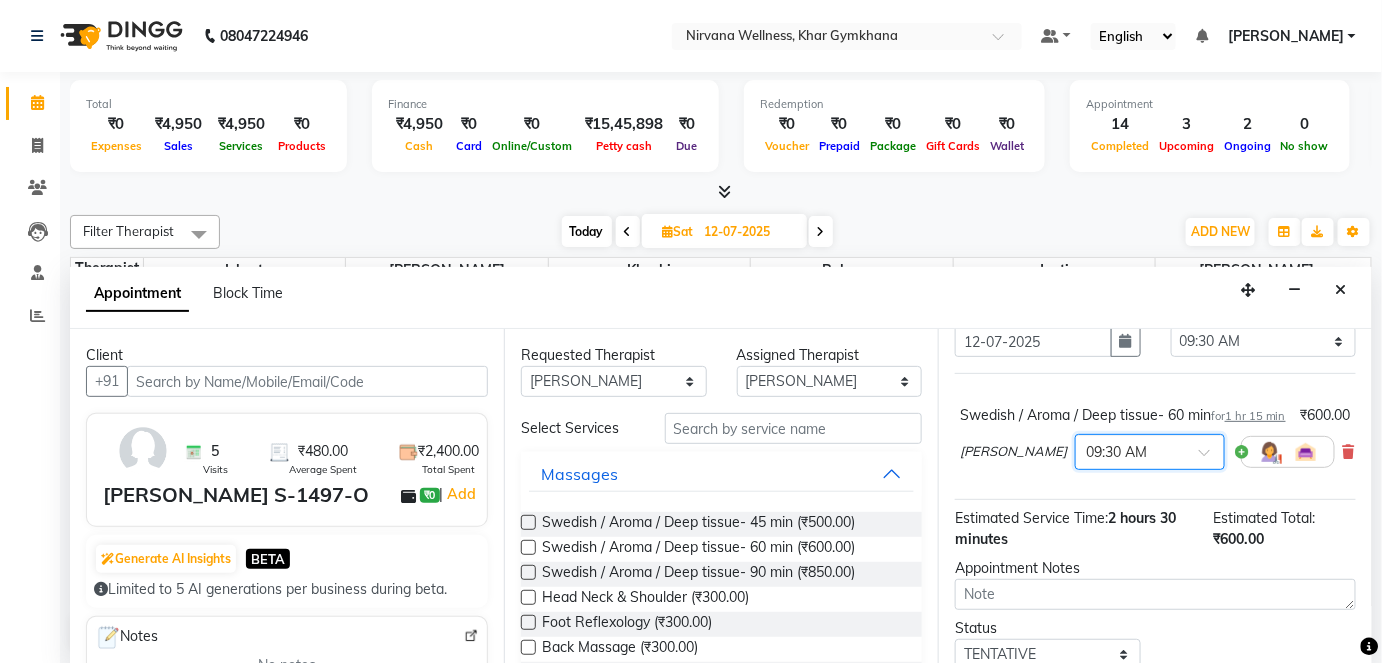 scroll, scrollTop: 191, scrollLeft: 0, axis: vertical 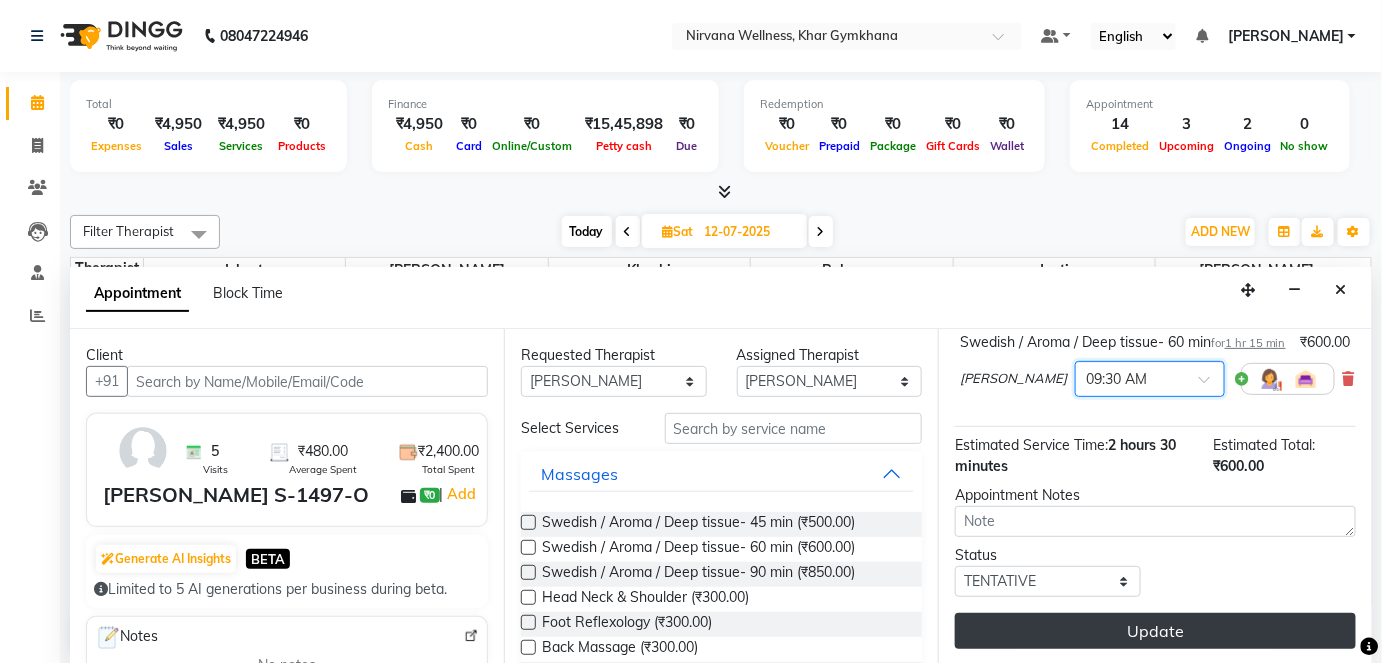 click on "Update" at bounding box center [1155, 631] 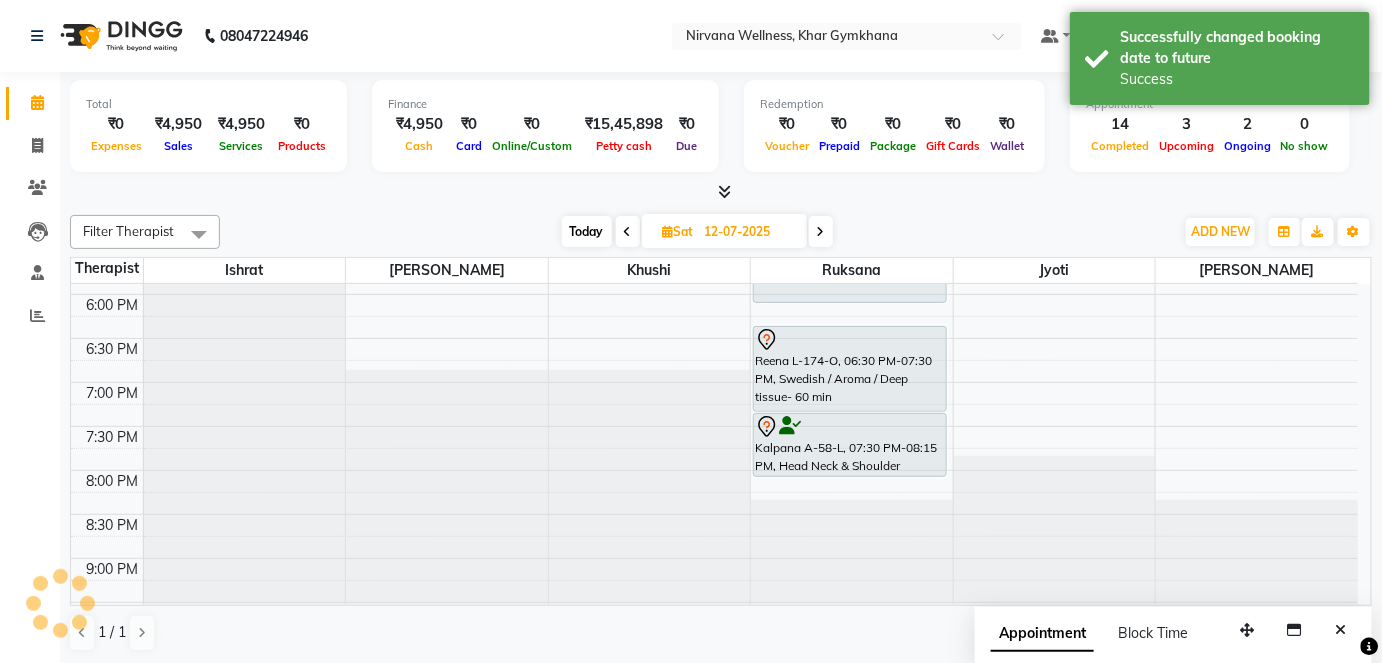 scroll, scrollTop: 0, scrollLeft: 0, axis: both 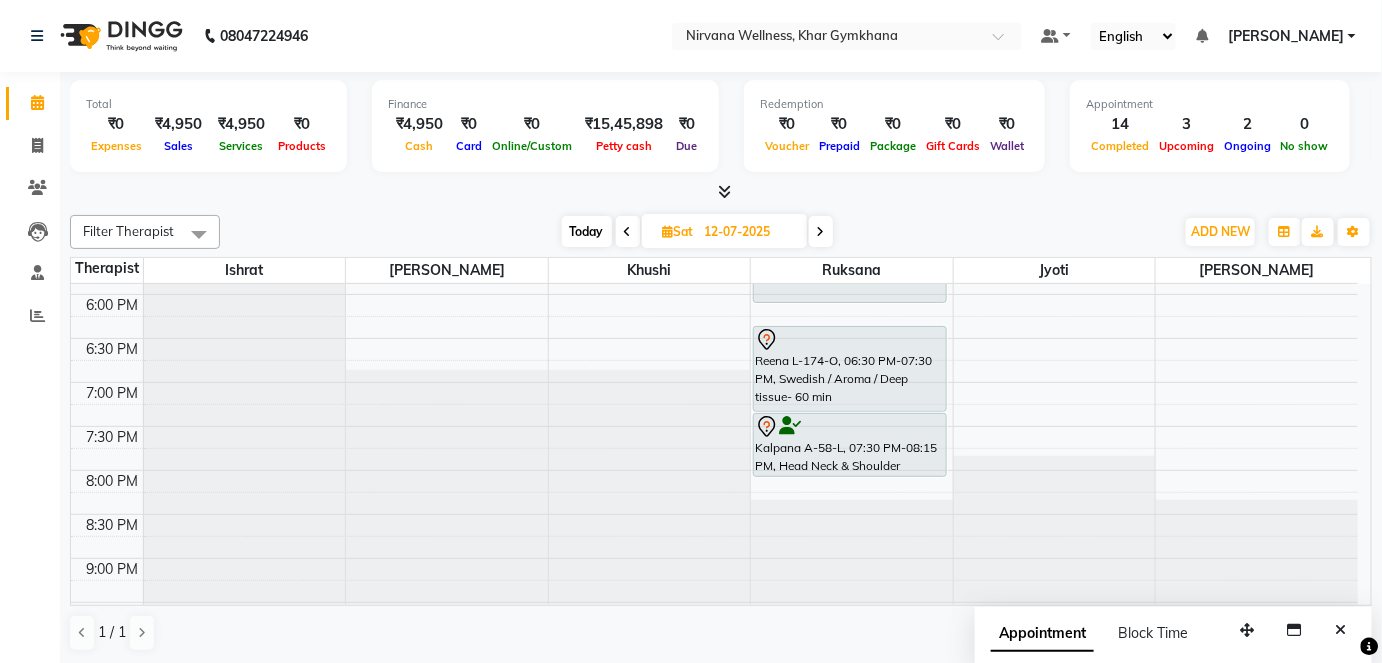 click on "Today" at bounding box center [587, 231] 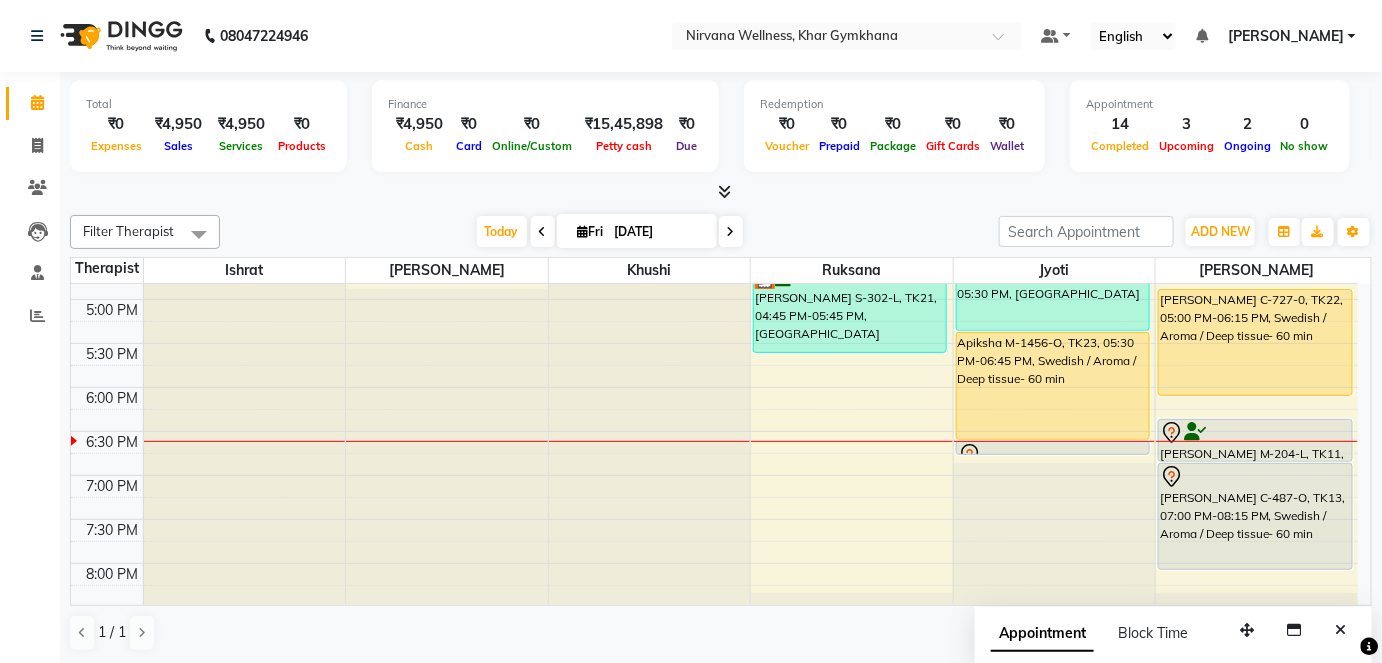 scroll, scrollTop: 795, scrollLeft: 0, axis: vertical 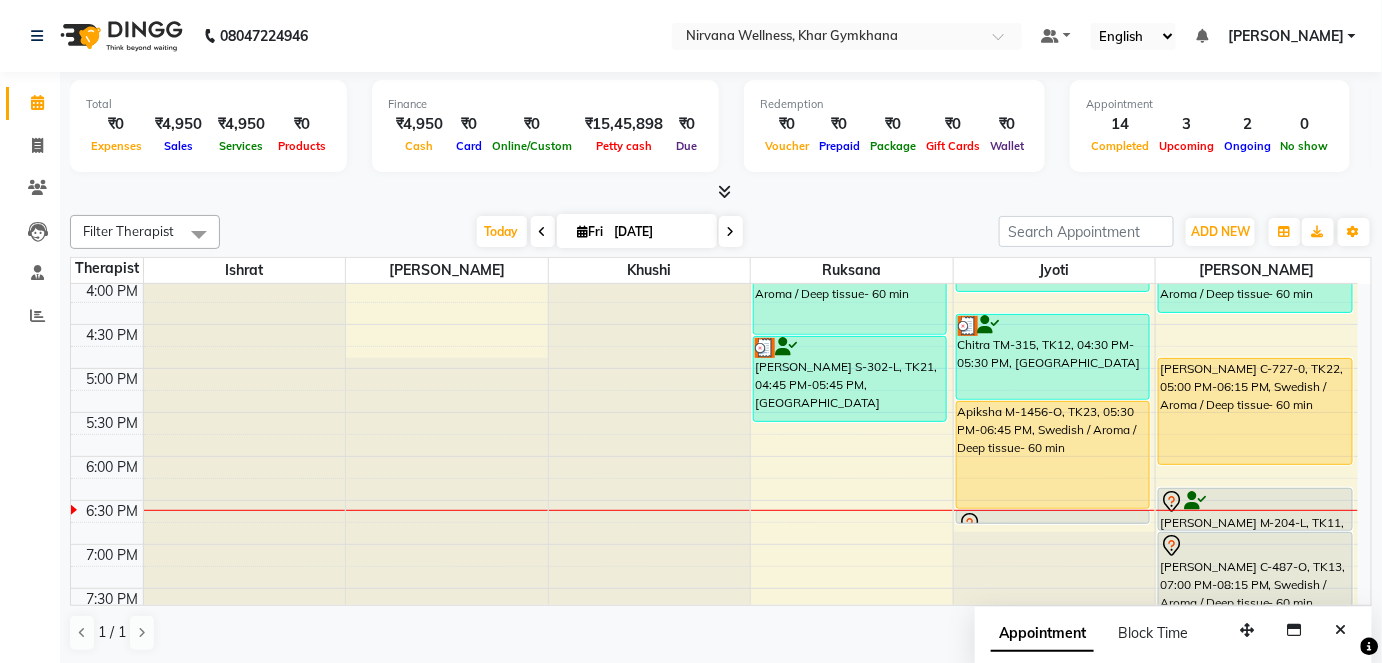 click on "7:00 AM 7:30 AM 8:00 AM 8:30 AM 9:00 AM 9:30 AM 10:00 AM 10:30 AM 11:00 AM 11:30 AM 12:00 PM 12:30 PM 1:00 PM 1:30 PM 2:00 PM 2:30 PM 3:00 PM 3:30 PM 4:00 PM 4:30 PM 5:00 PM 5:30 PM 6:00 PM 6:30 PM 7:00 PM 7:30 PM 8:00 PM 8:30 PM 9:00 PM 9:30 PM 10:00 PM 10:30 PM     [PERSON_NAME] C-130-L, TK07, 08:00 AM-08:45 AM, Head Neck & Shoulder     [PERSON_NAME] T-401-O, TK01, 08:45 AM-10:00 AM, Swedish / Aroma / Deep tissue- 60 min     [PERSON_NAME] G-97-O, TK06, 11:00 AM-12:15 PM, Swedish / Aroma / Deep tissue- 60 min     [PERSON_NAME] A-148-L, TK14, 01:30 PM-02:45 PM, Swedish / Aroma / Deep tissue- 60 min     [PERSON_NAME] M-266-L, TK02, 11:30 AM-01:15 PM, Swedish / Aroma / Deep tissue- 90 min     [PERSON_NAME] R-93-L, TK18, 03:30 PM-04:45 PM, Swedish / Aroma / Deep tissue- 60 min     [PERSON_NAME] S-302-L, TK21, 04:45 PM-05:45 PM, Scrubassage     Pooja [PERSON_NAME] B-774-O, TK05, 09:30 AM-10:30 AM, Swedish / Aroma / Deep tissue- 60 min     Pooja [PERSON_NAME] B-774-O, TK05, 10:30 AM-10:31 AM, Wintergreen Oil/Aroma Oil" at bounding box center [714, 192] 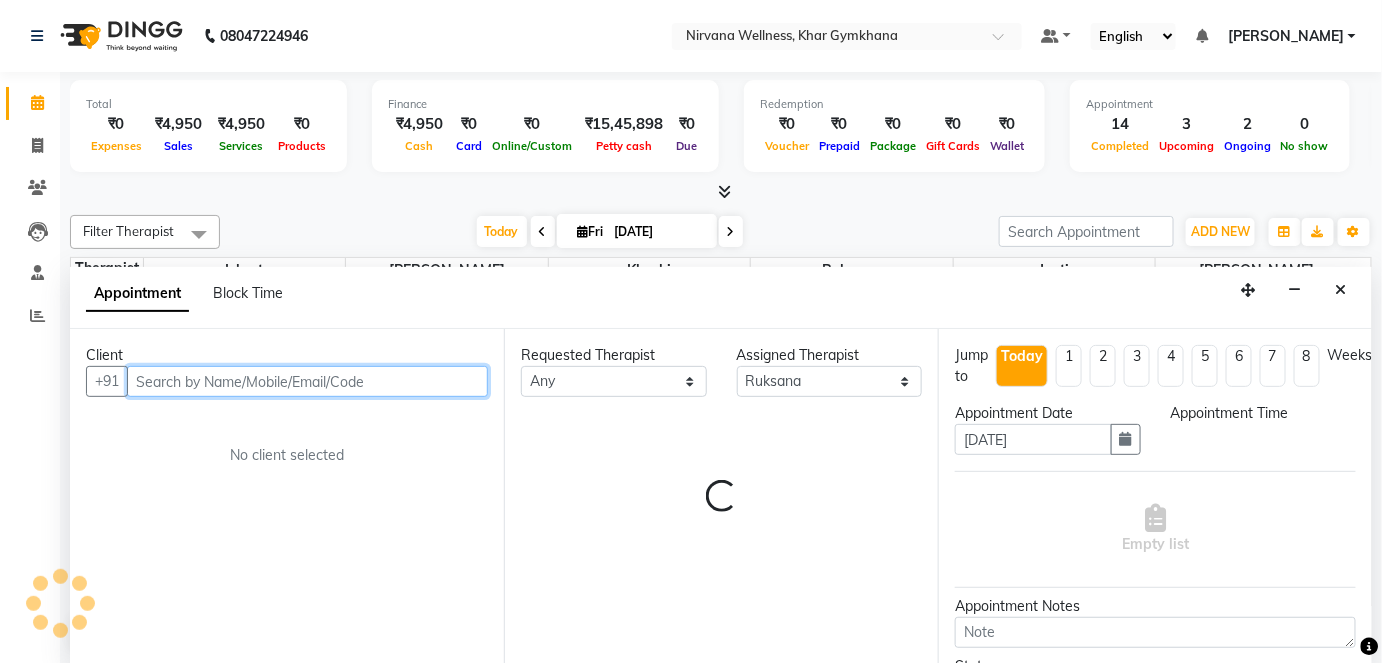 select on "1155" 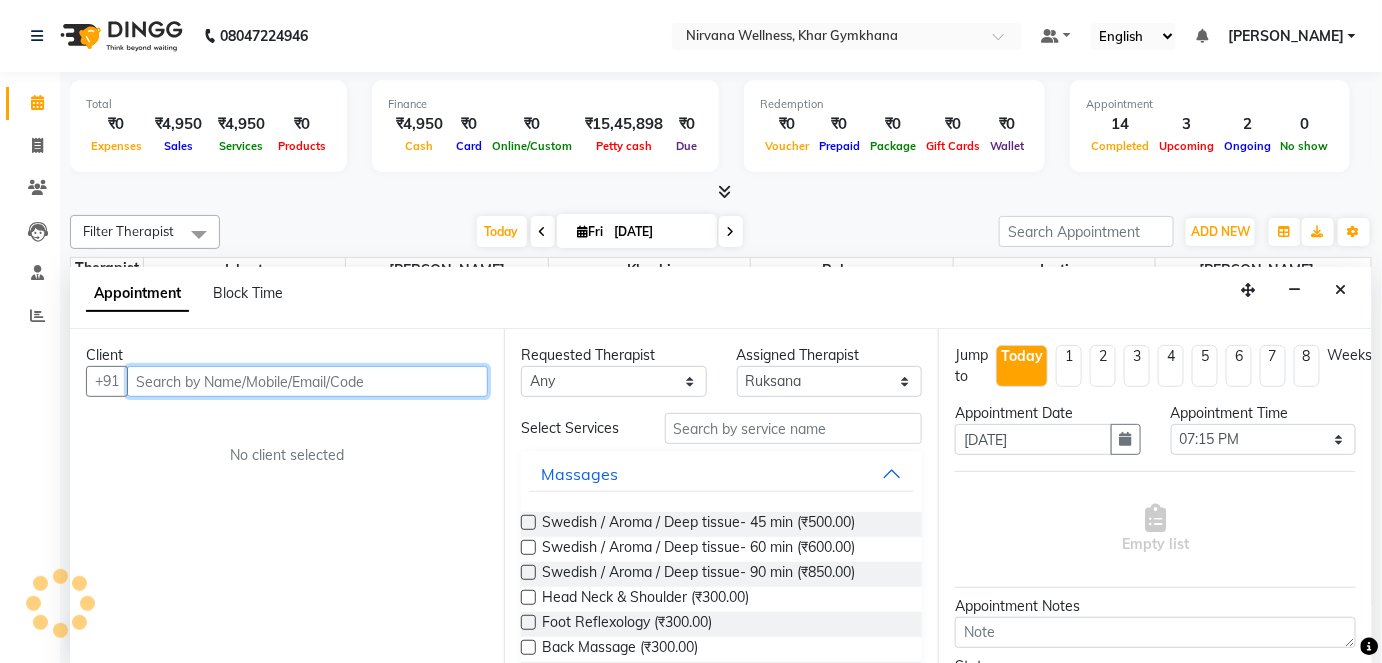 scroll, scrollTop: 0, scrollLeft: 0, axis: both 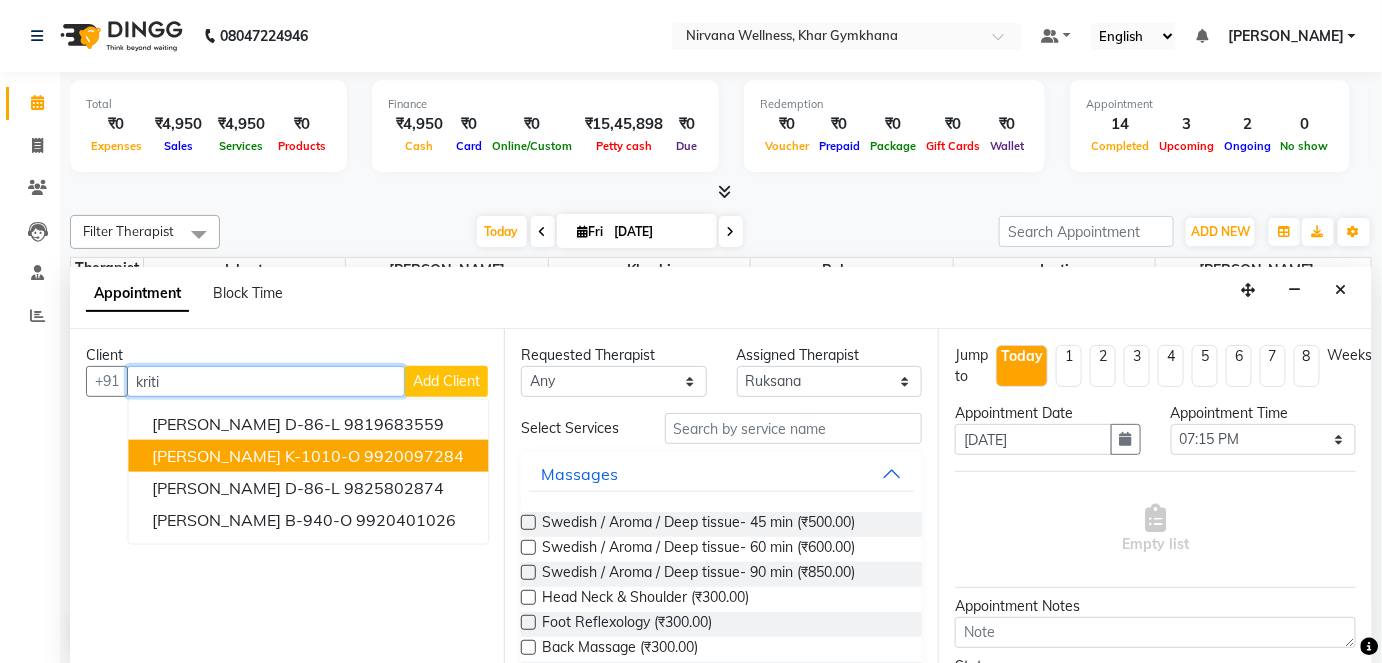 click on "9920097284" at bounding box center [414, 456] 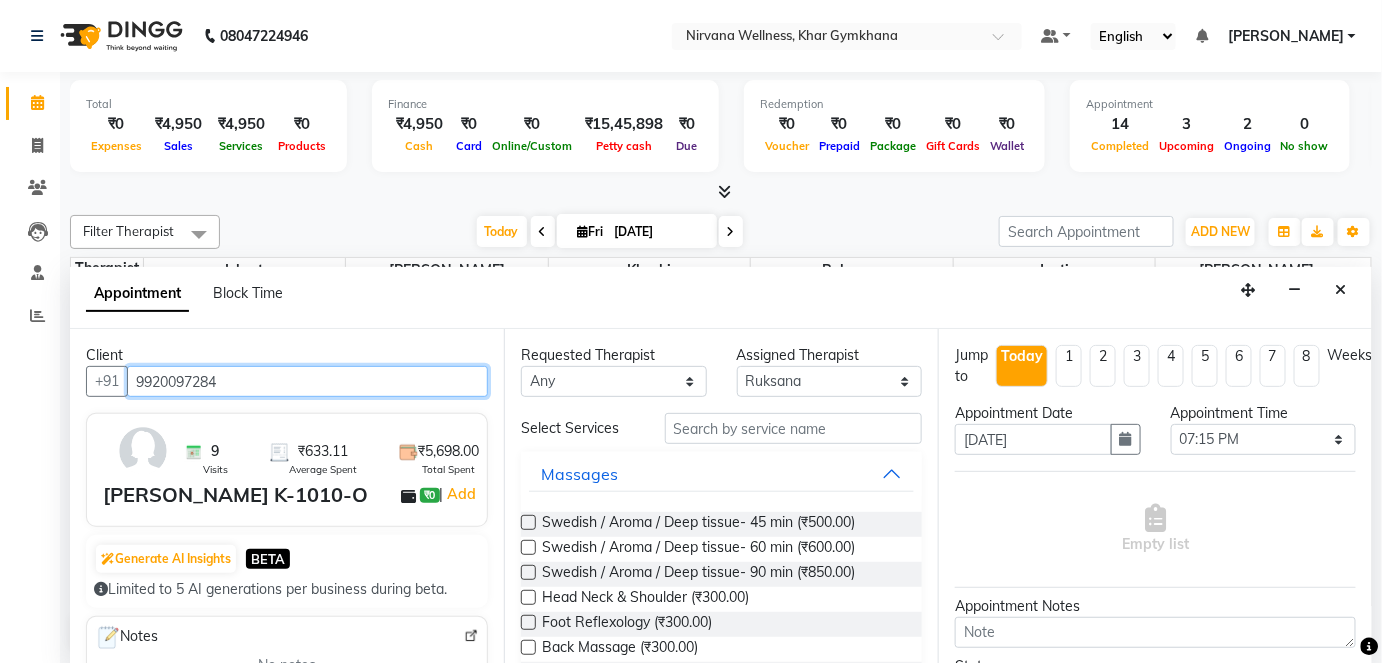 type on "9920097284" 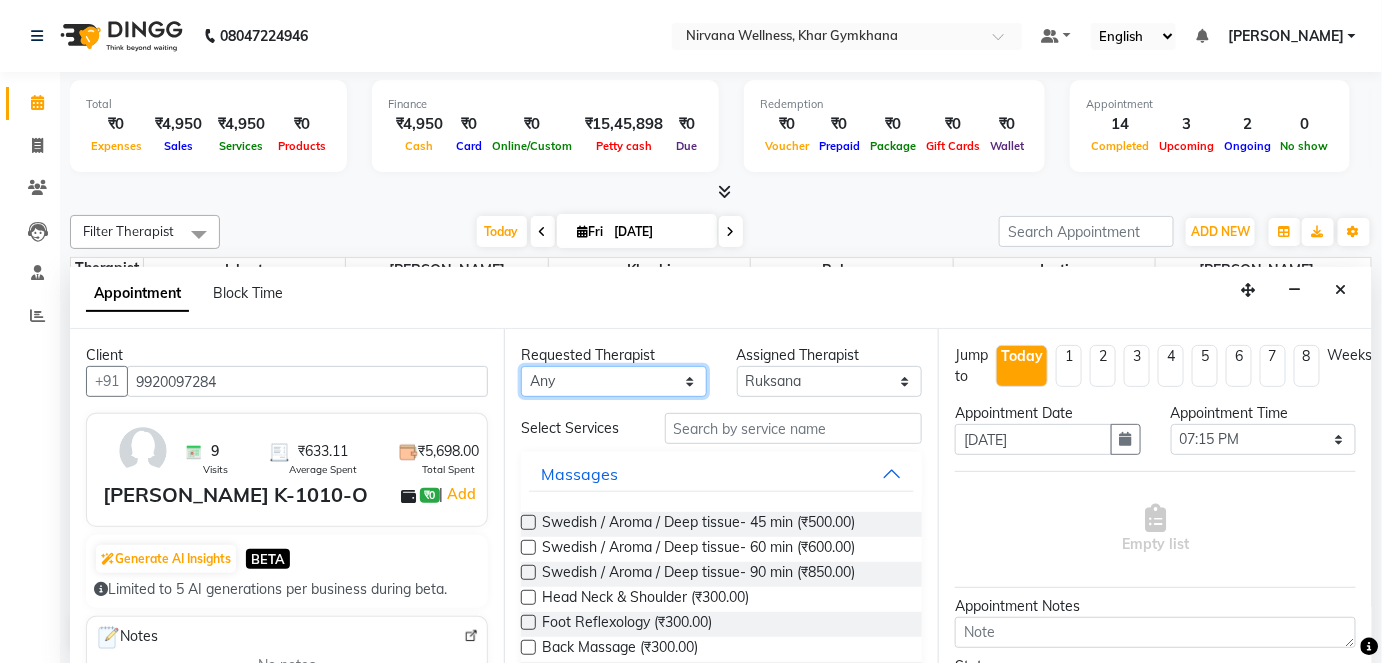 click on "Any [PERSON_NAME] Jyoti [PERSON_NAME] [PERSON_NAME]" at bounding box center (614, 381) 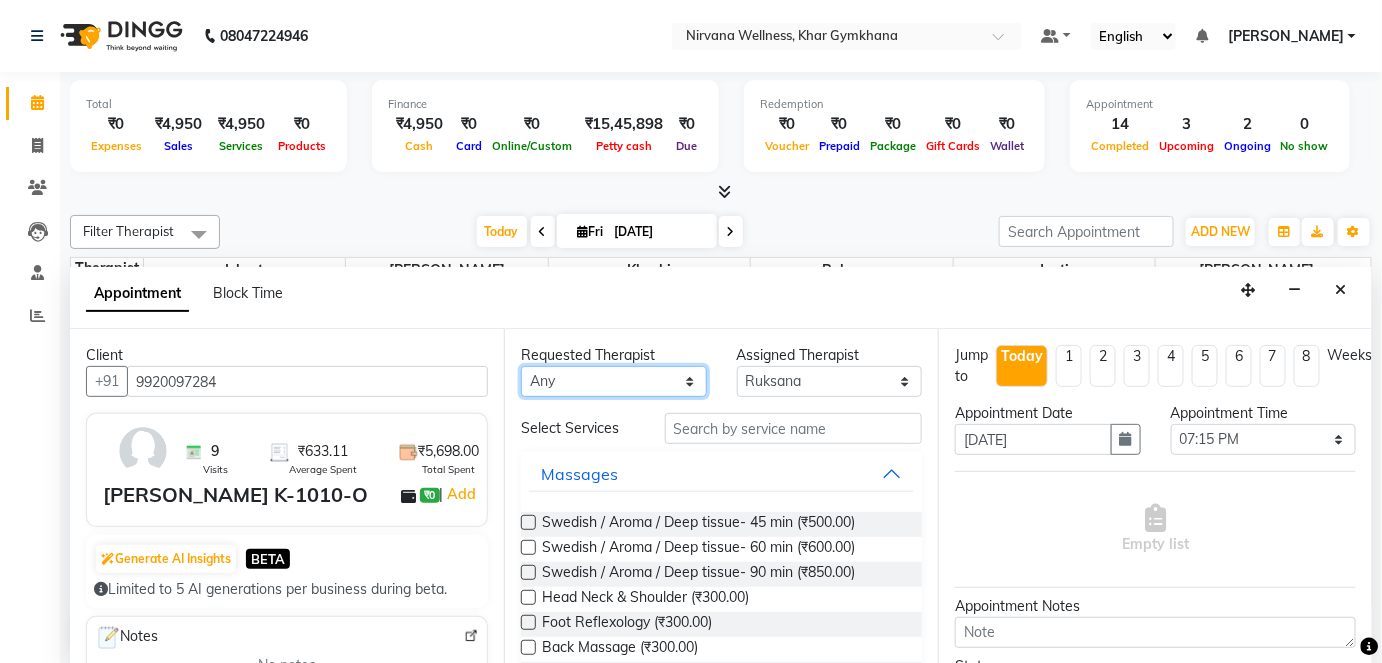 select on "72486" 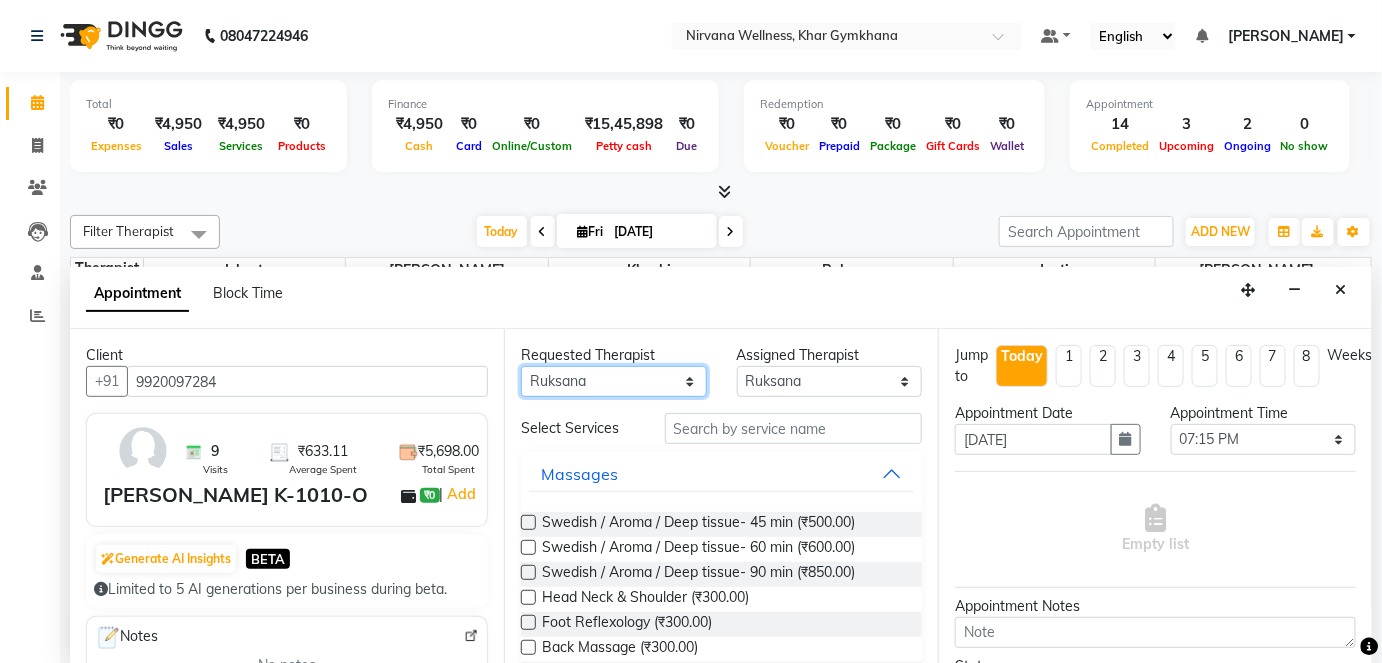 click on "Any [PERSON_NAME] Jyoti [PERSON_NAME] [PERSON_NAME]" at bounding box center [614, 381] 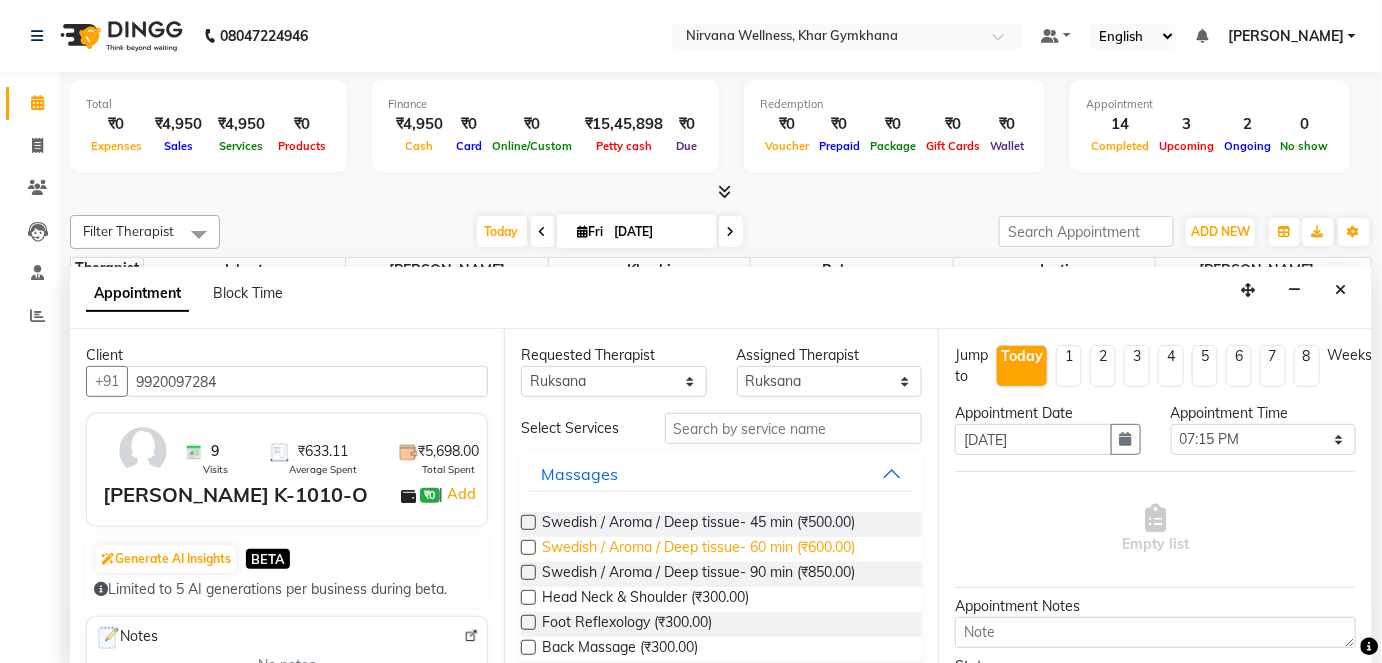 click on "Swedish / Aroma / Deep tissue- 60 min (₹600.00)" at bounding box center (698, 549) 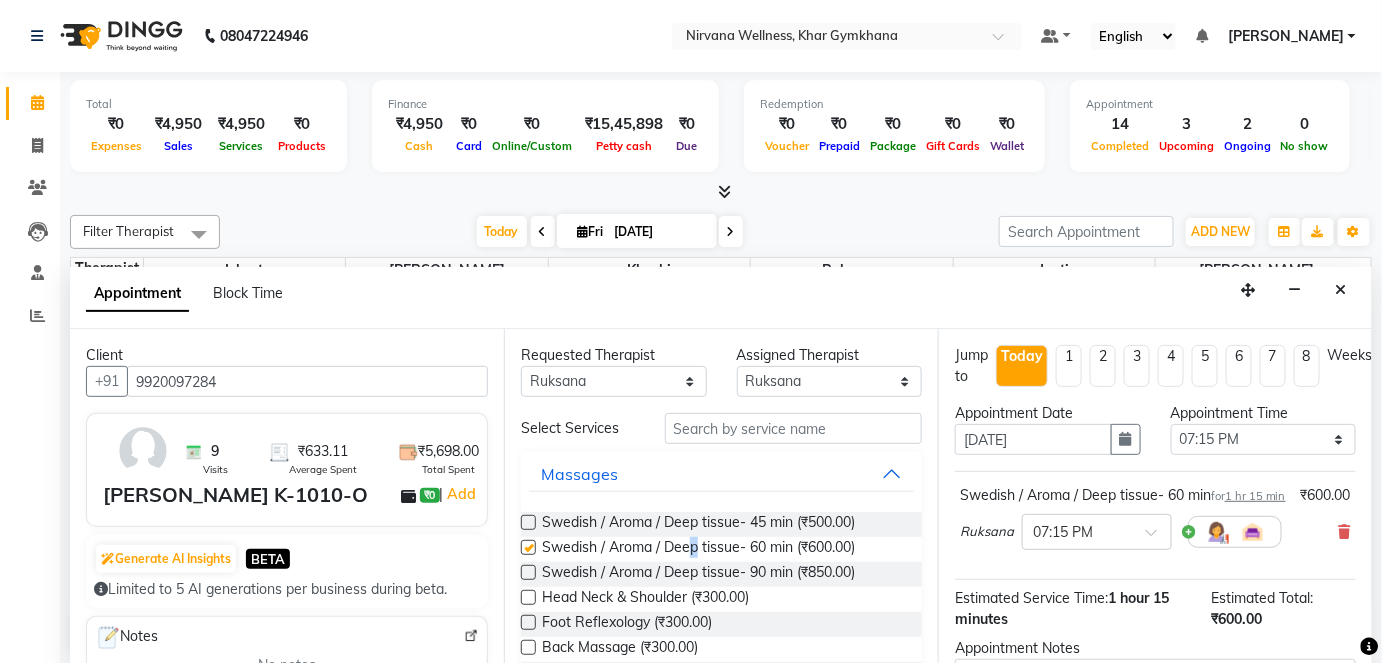 checkbox on "false" 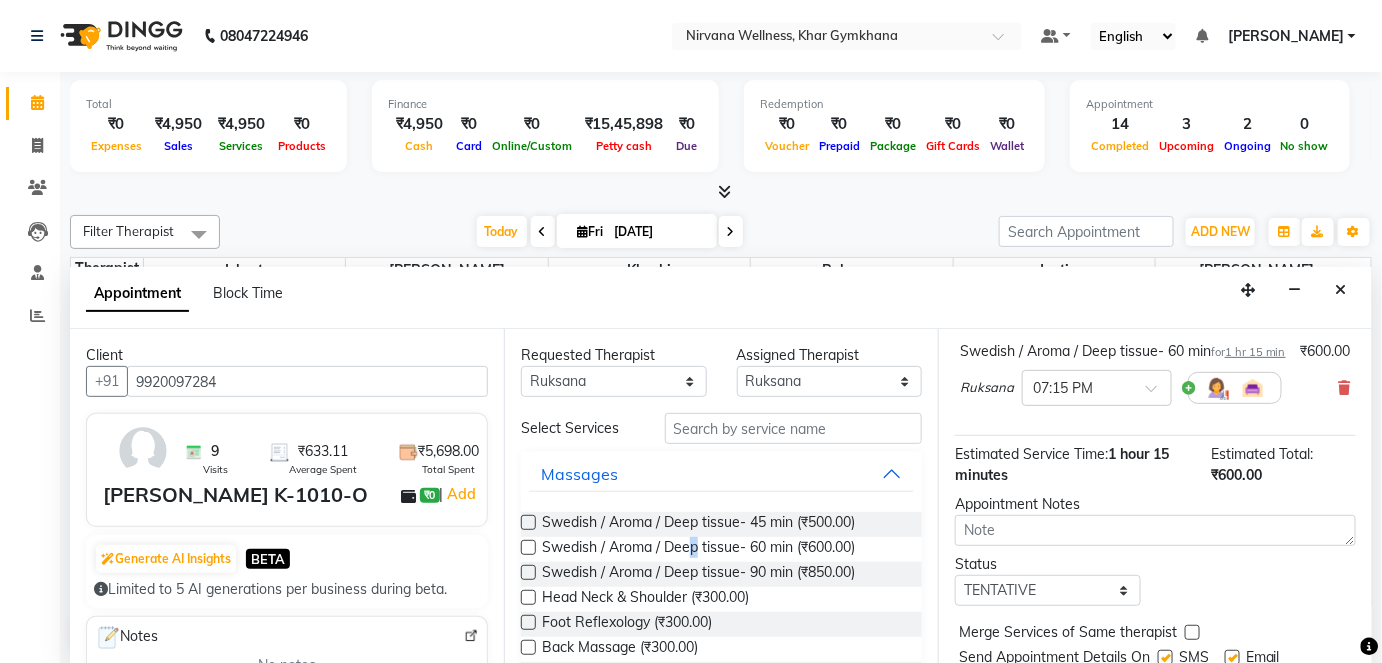 scroll, scrollTop: 231, scrollLeft: 0, axis: vertical 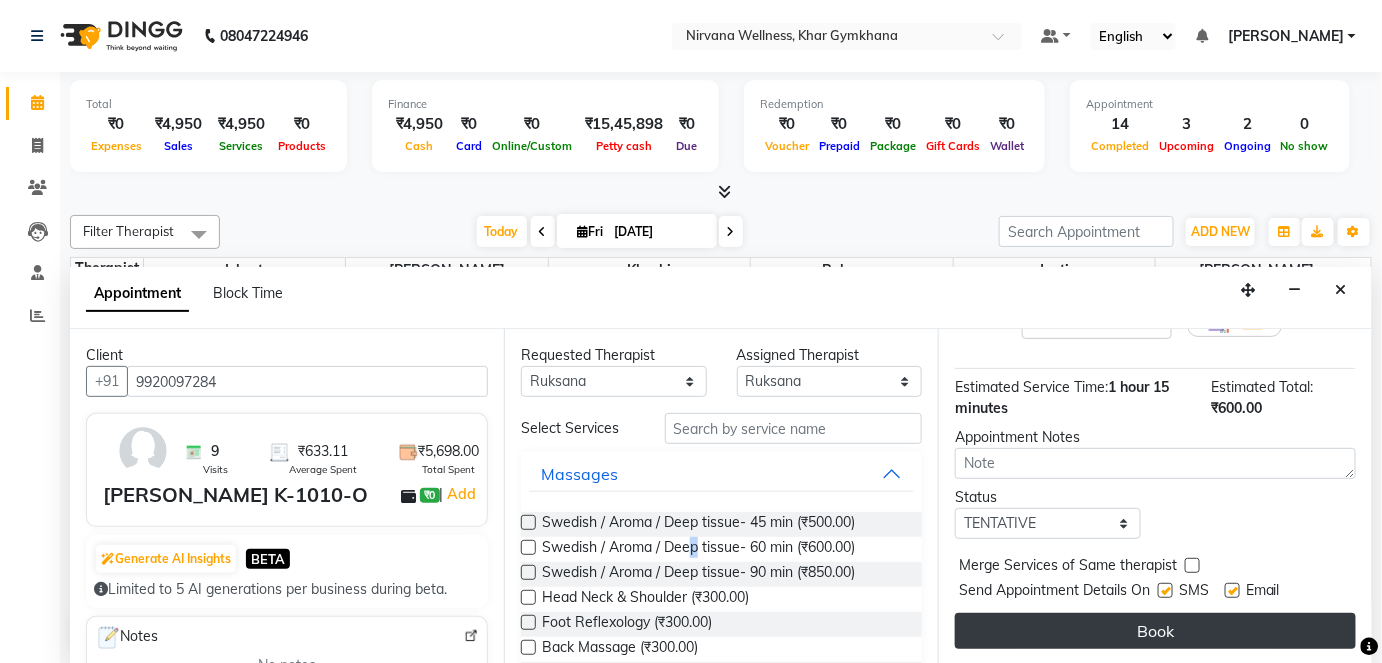 click on "Book" at bounding box center (1155, 631) 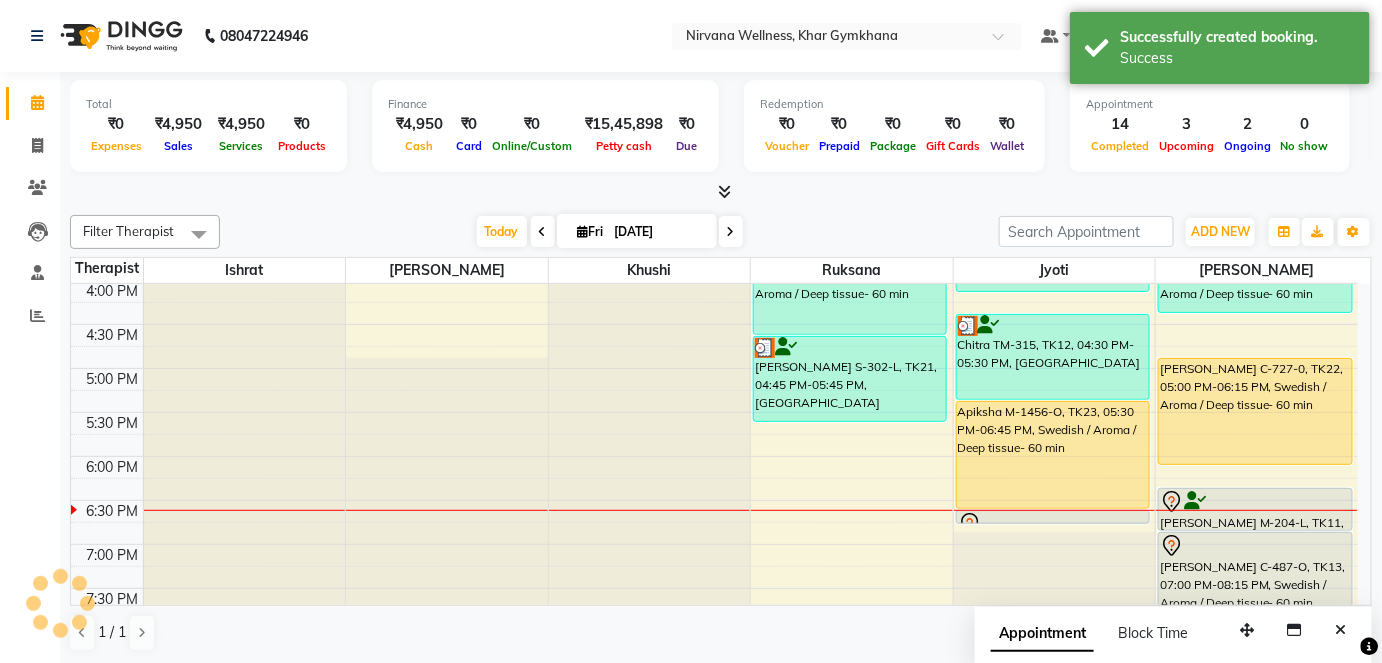 scroll, scrollTop: 0, scrollLeft: 0, axis: both 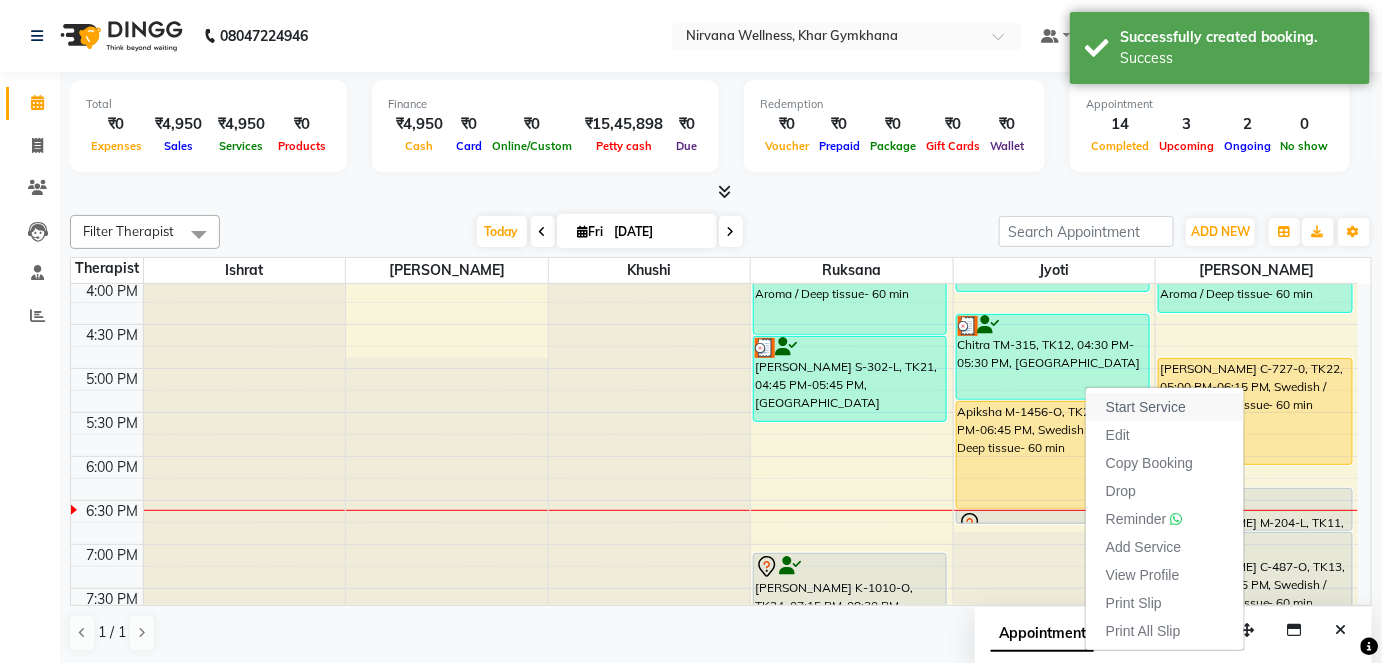 click on "Start Service" at bounding box center (1146, 407) 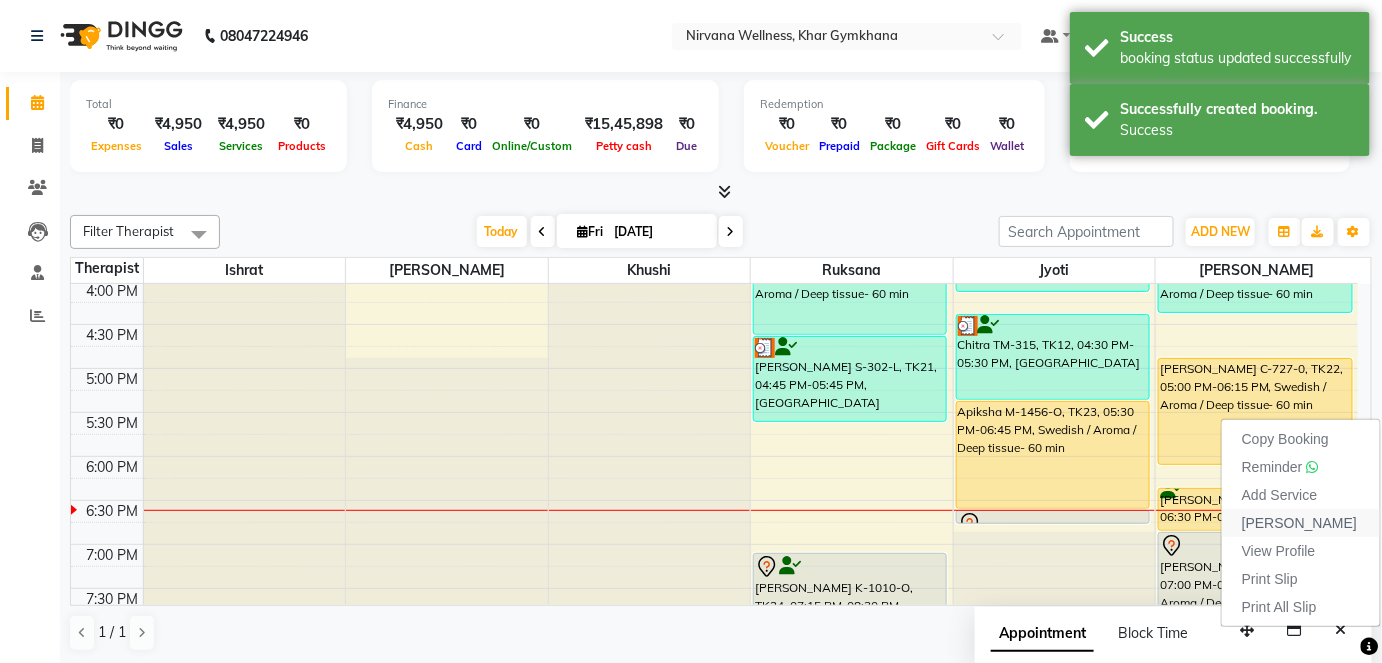 click on "[PERSON_NAME]" at bounding box center [1299, 523] 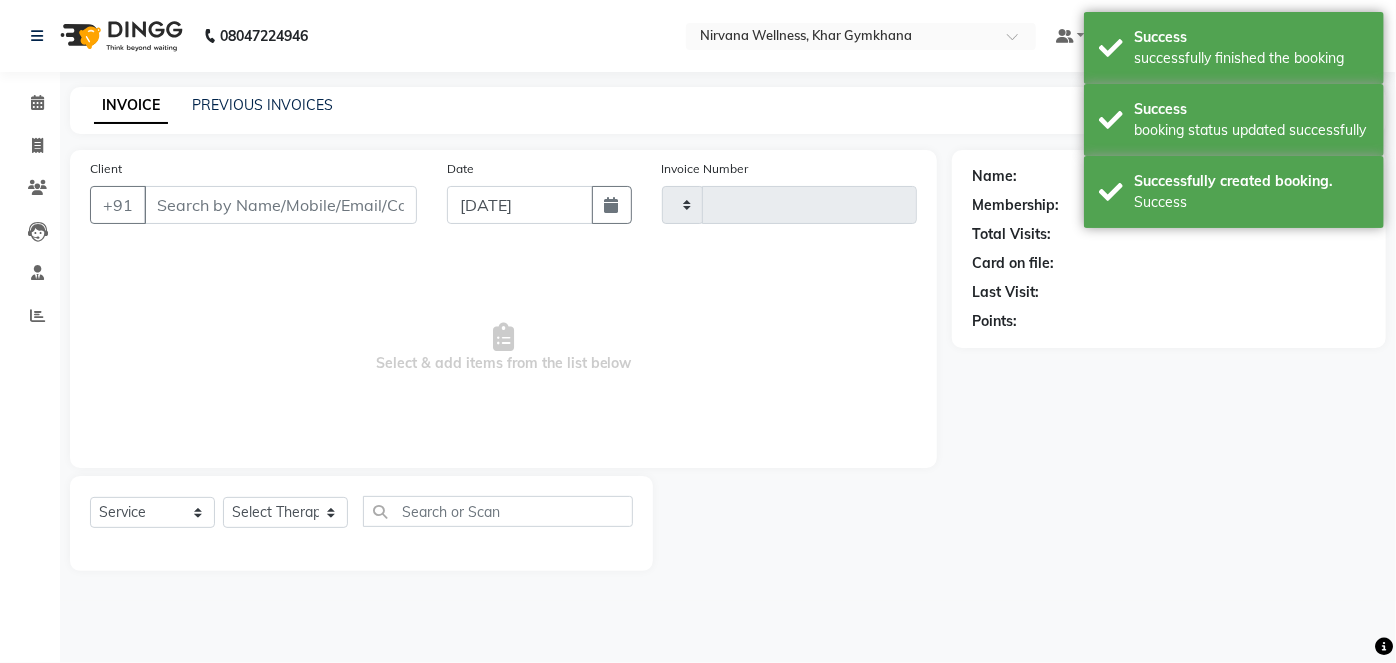 type on "7777024944" 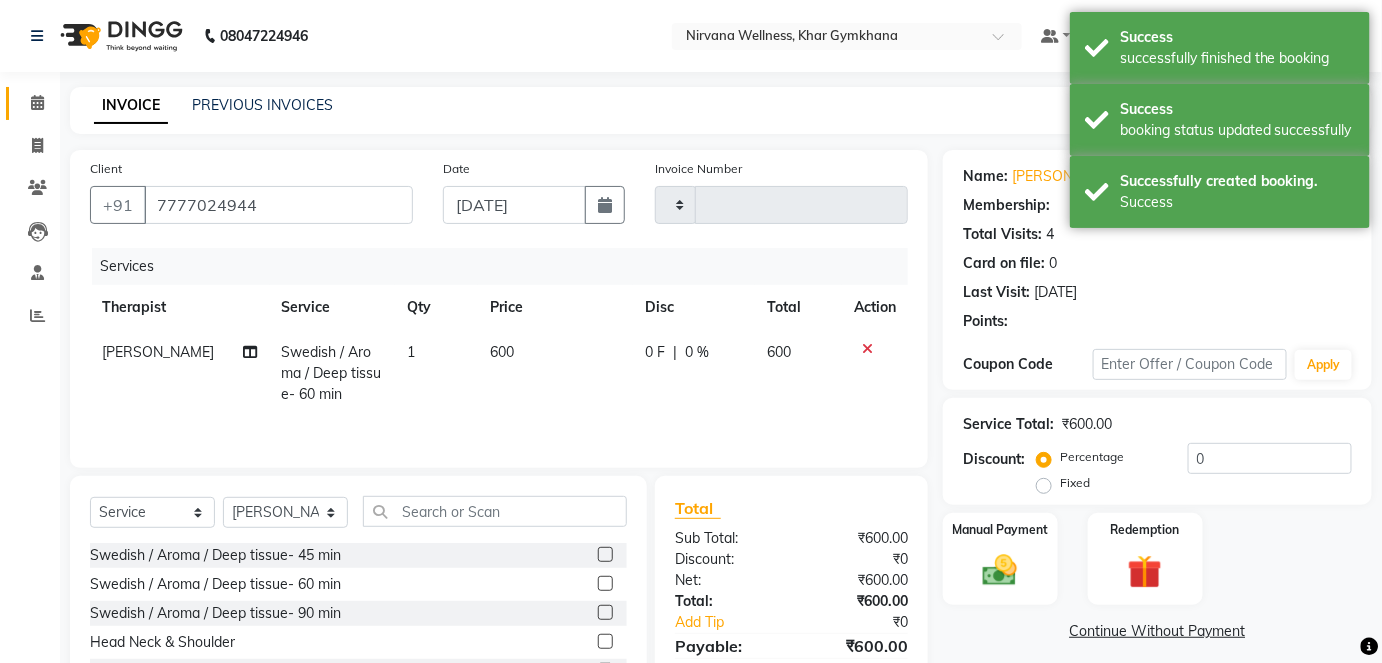 type on "1367" 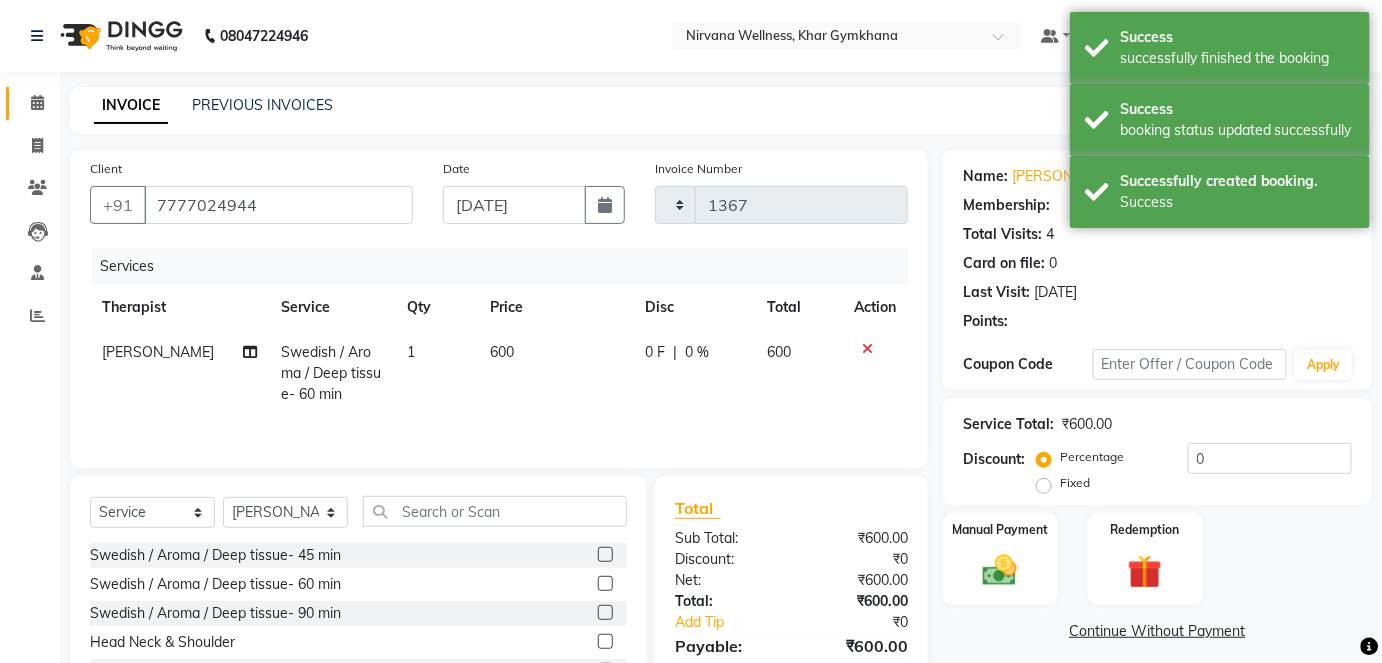 select on "6844" 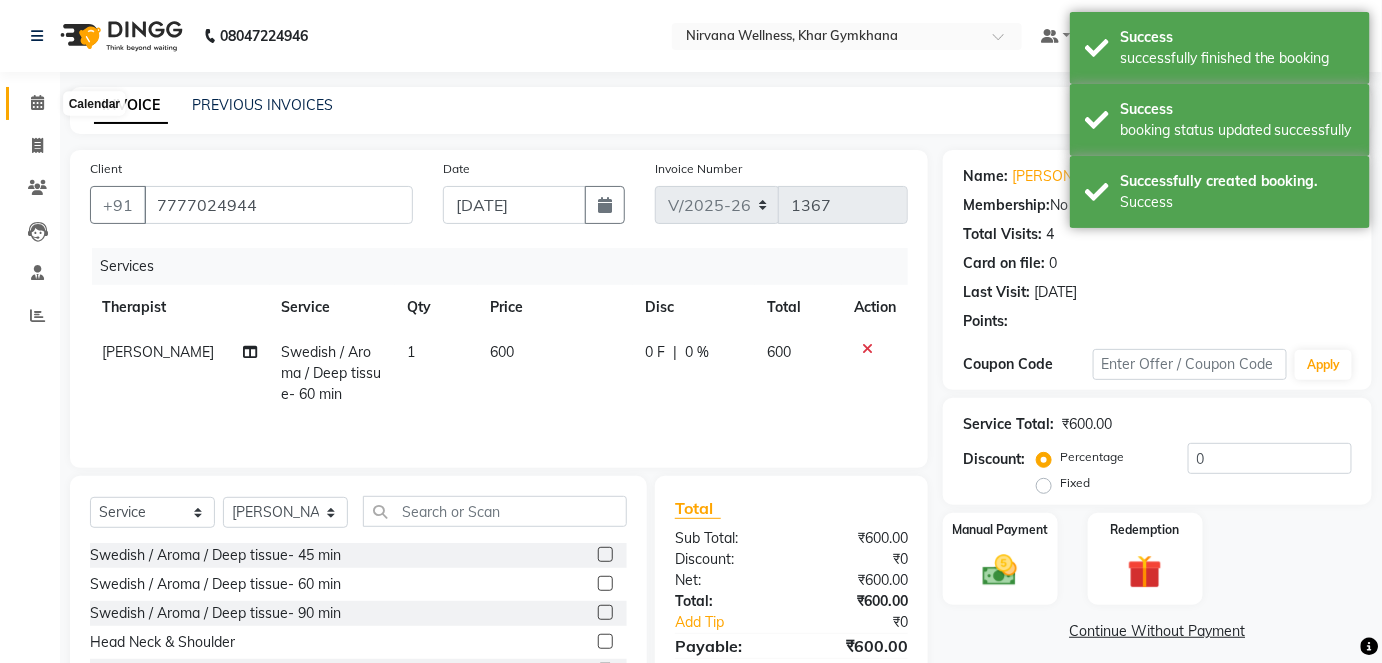 click 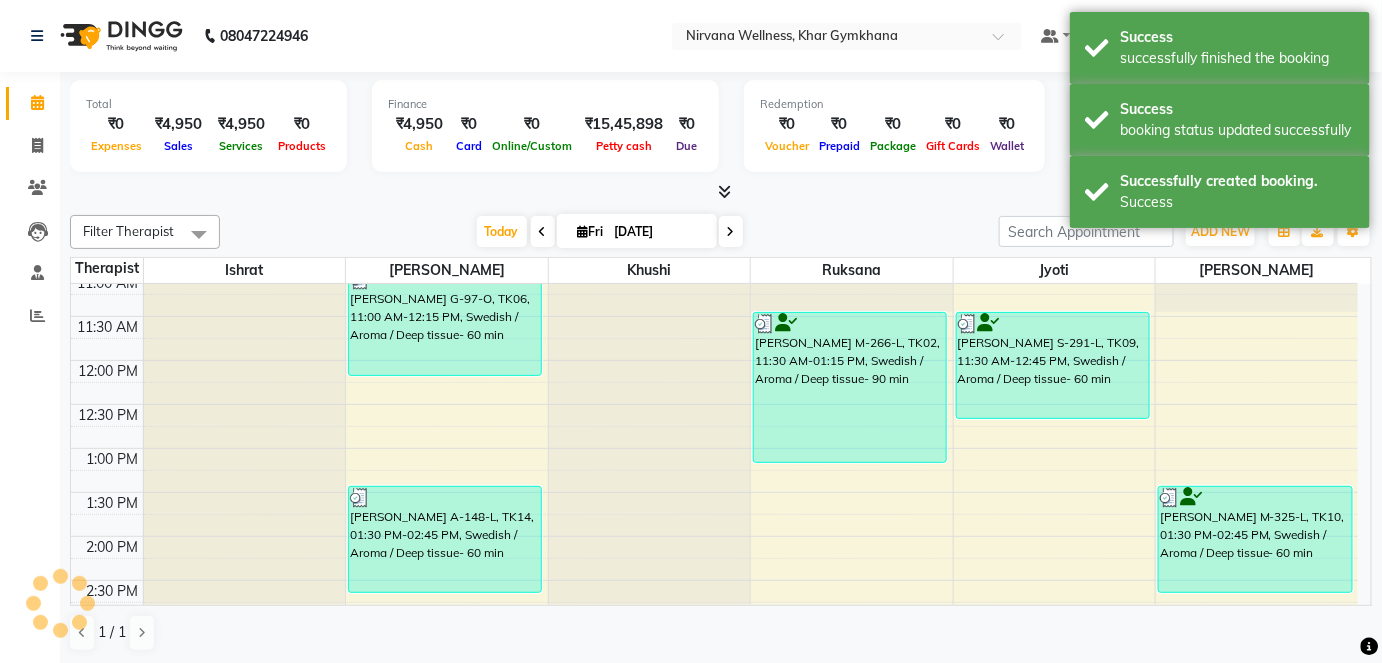 scroll, scrollTop: 727, scrollLeft: 0, axis: vertical 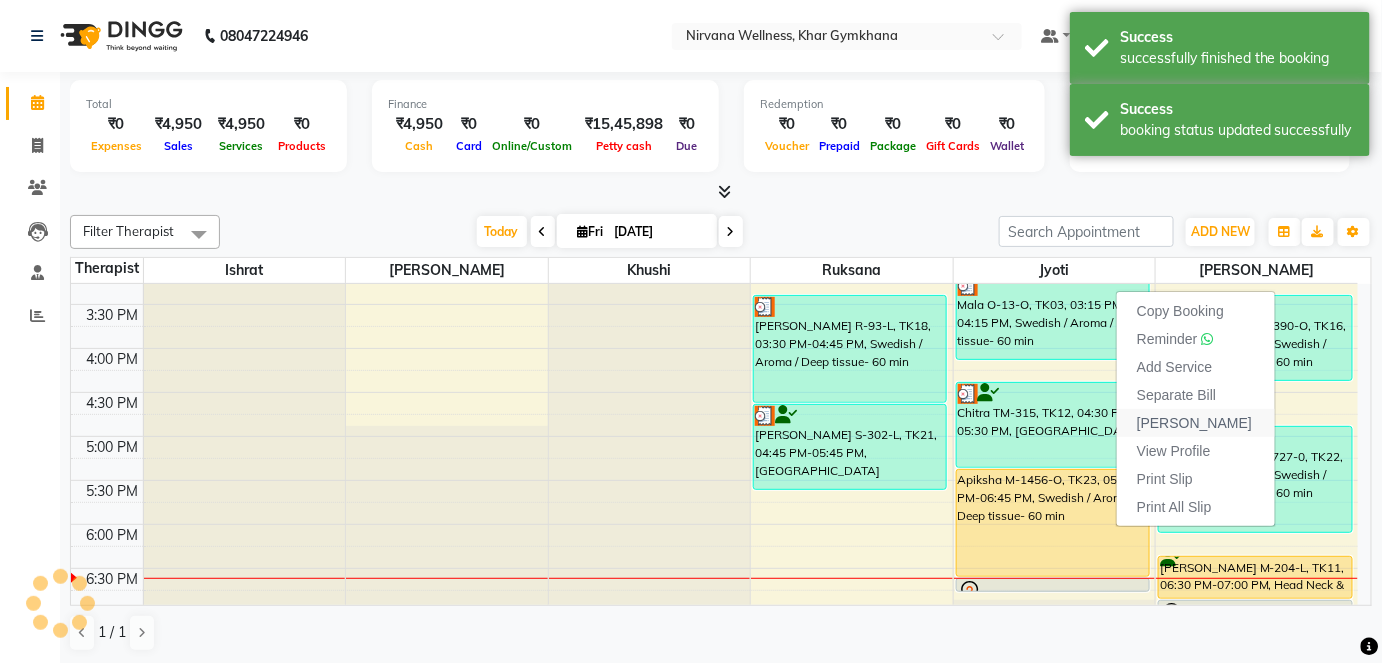 click on "[PERSON_NAME]" at bounding box center [1194, 423] 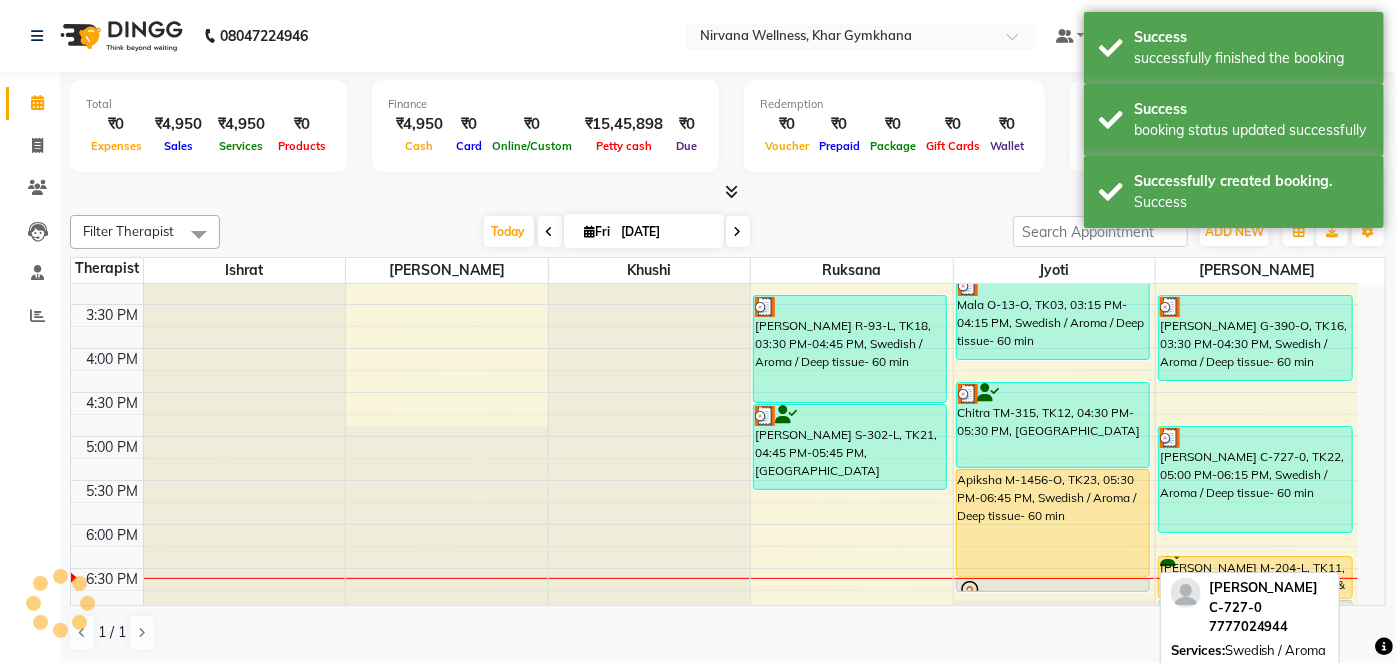select on "service" 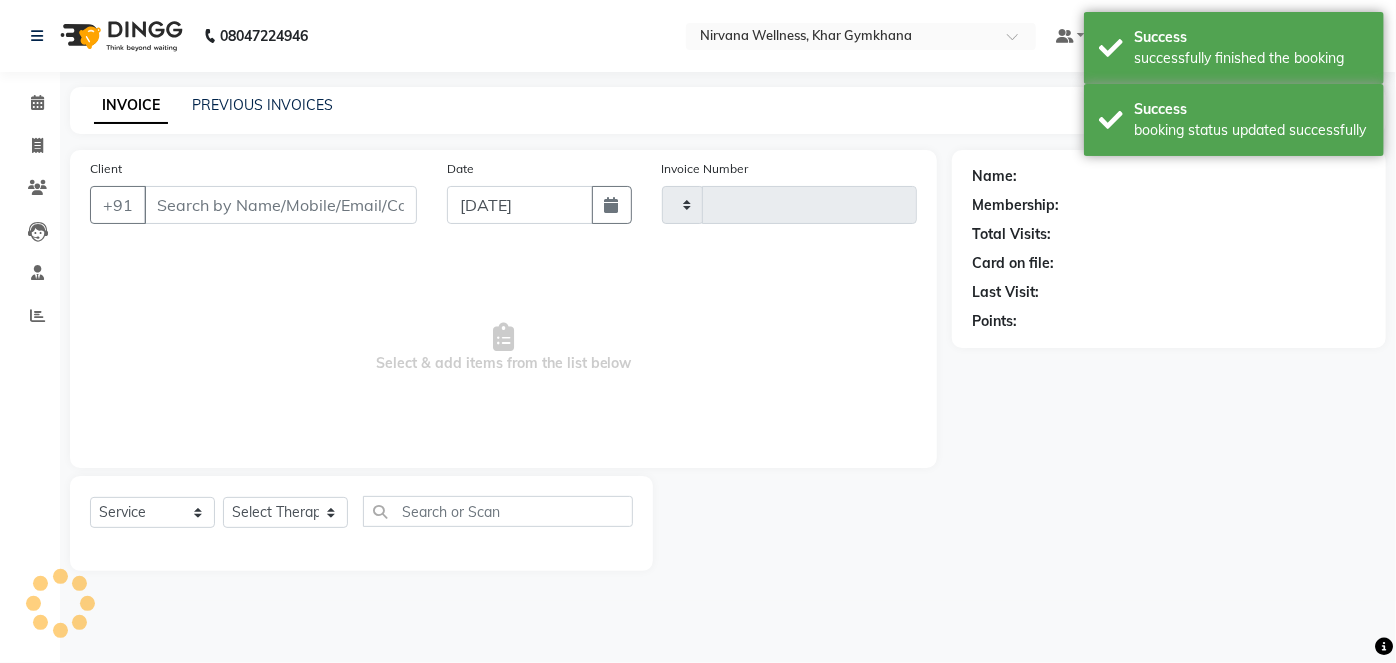 type on "9920352777" 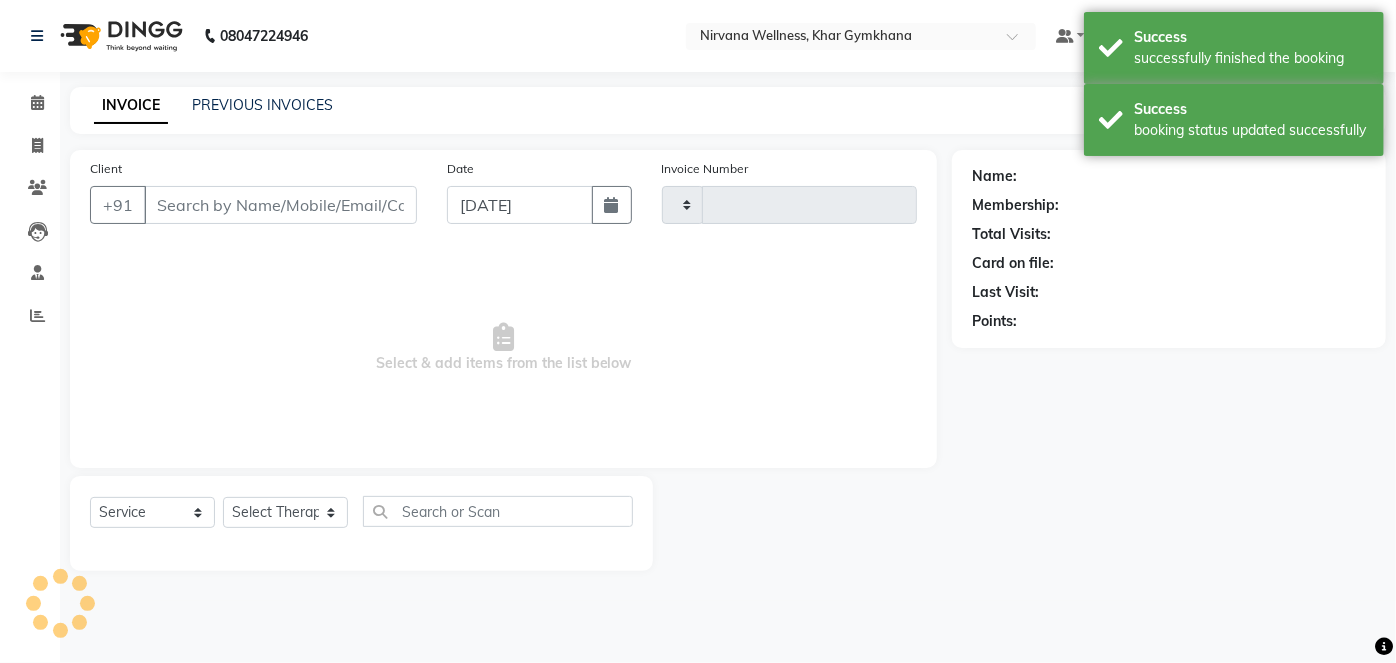 select on "78895" 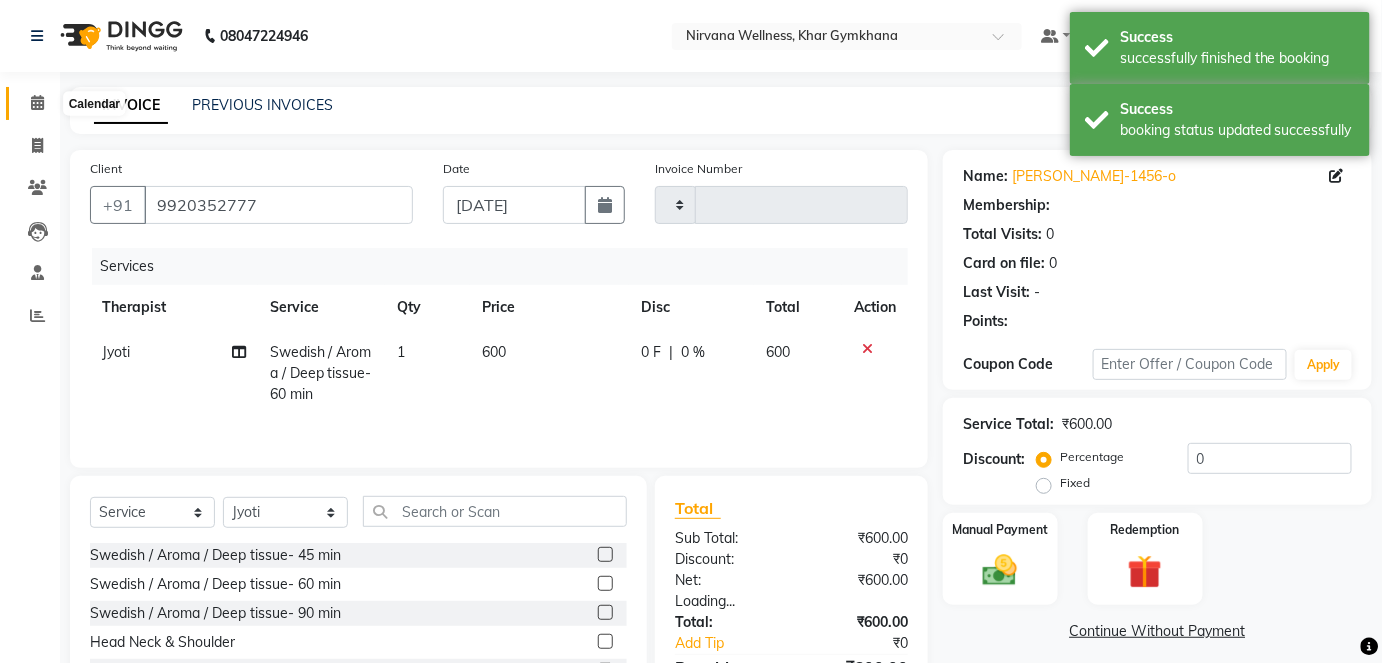 click 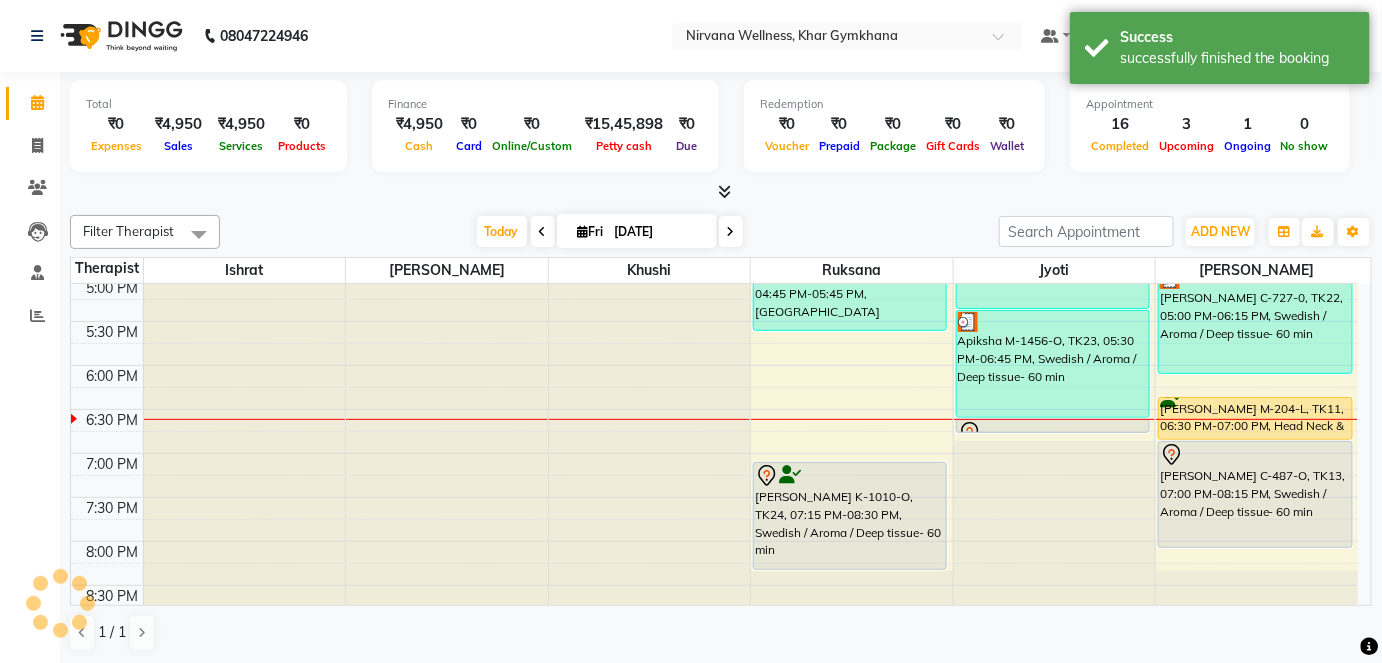scroll, scrollTop: 0, scrollLeft: 0, axis: both 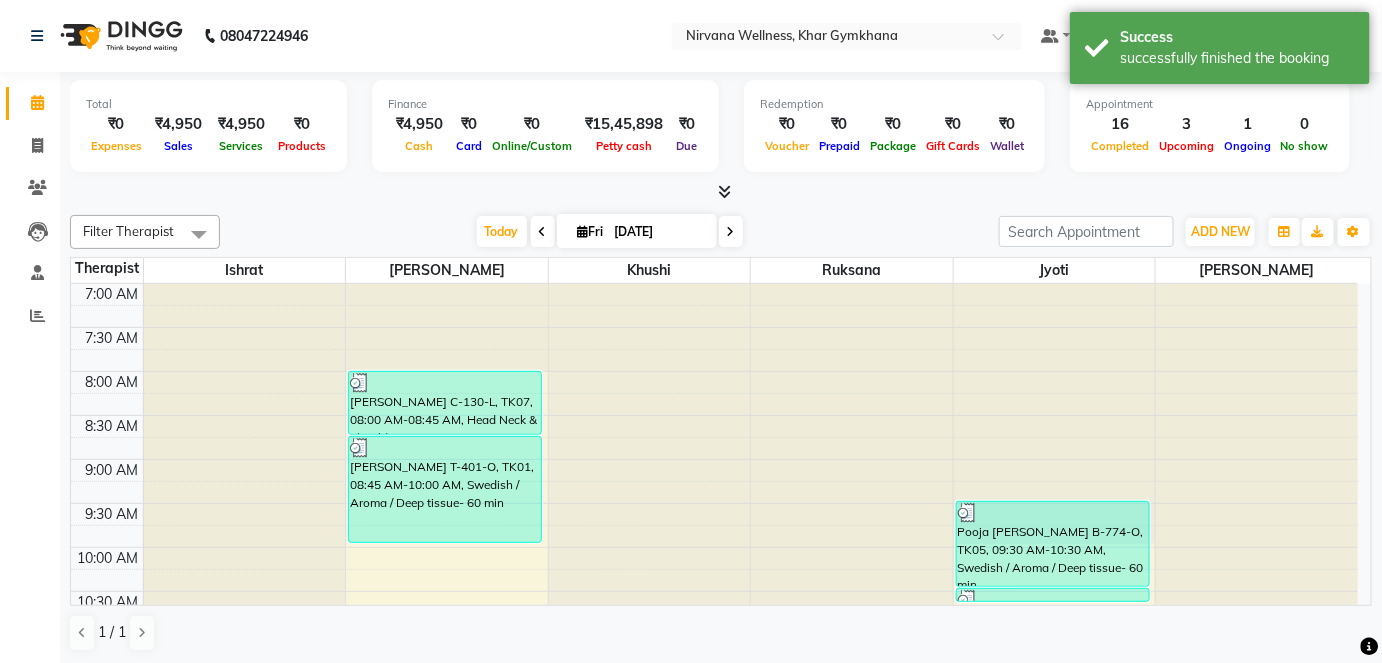 drag, startPoint x: 834, startPoint y: 498, endPoint x: 751, endPoint y: 194, distance: 315.12695 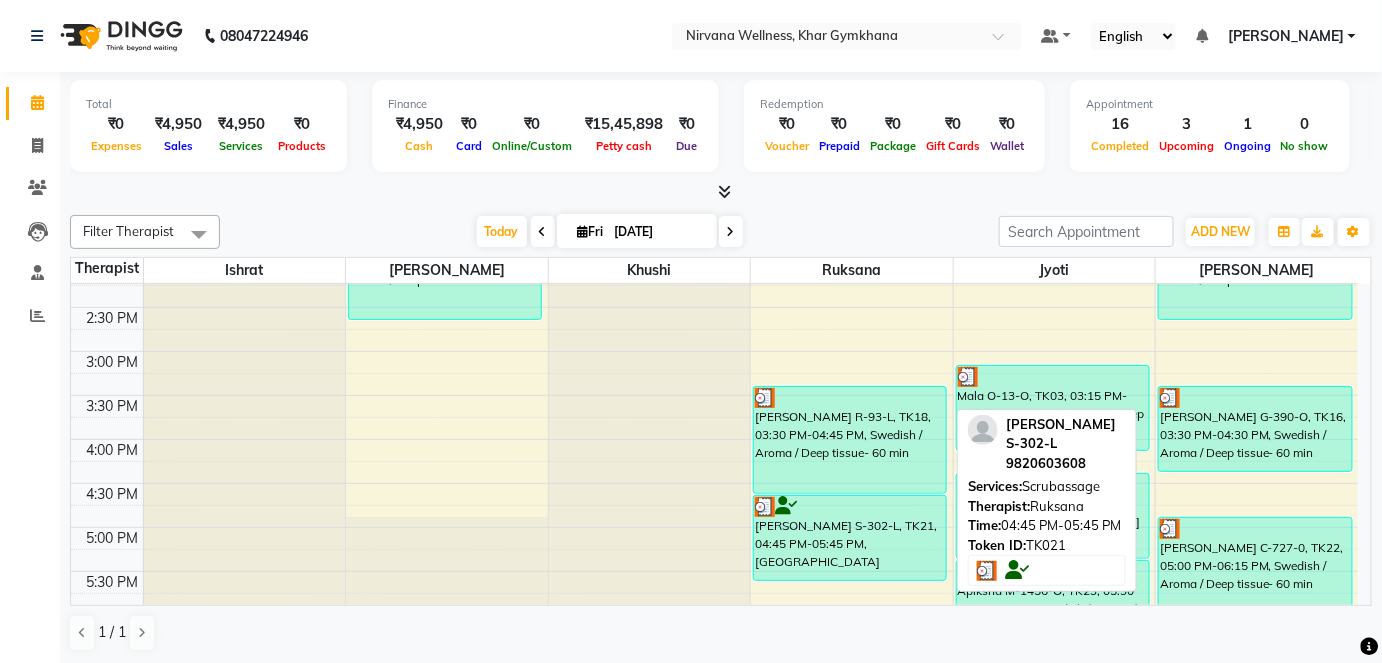 scroll, scrollTop: 1068, scrollLeft: 0, axis: vertical 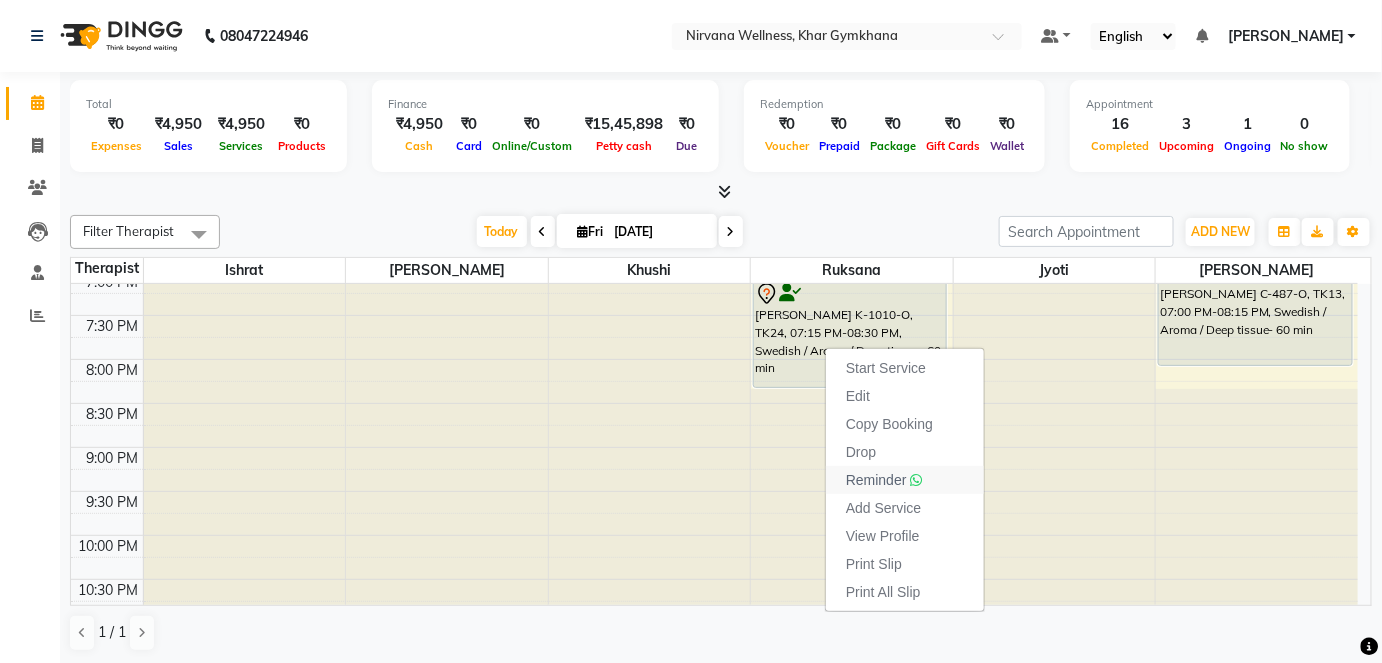 click at bounding box center [917, 480] 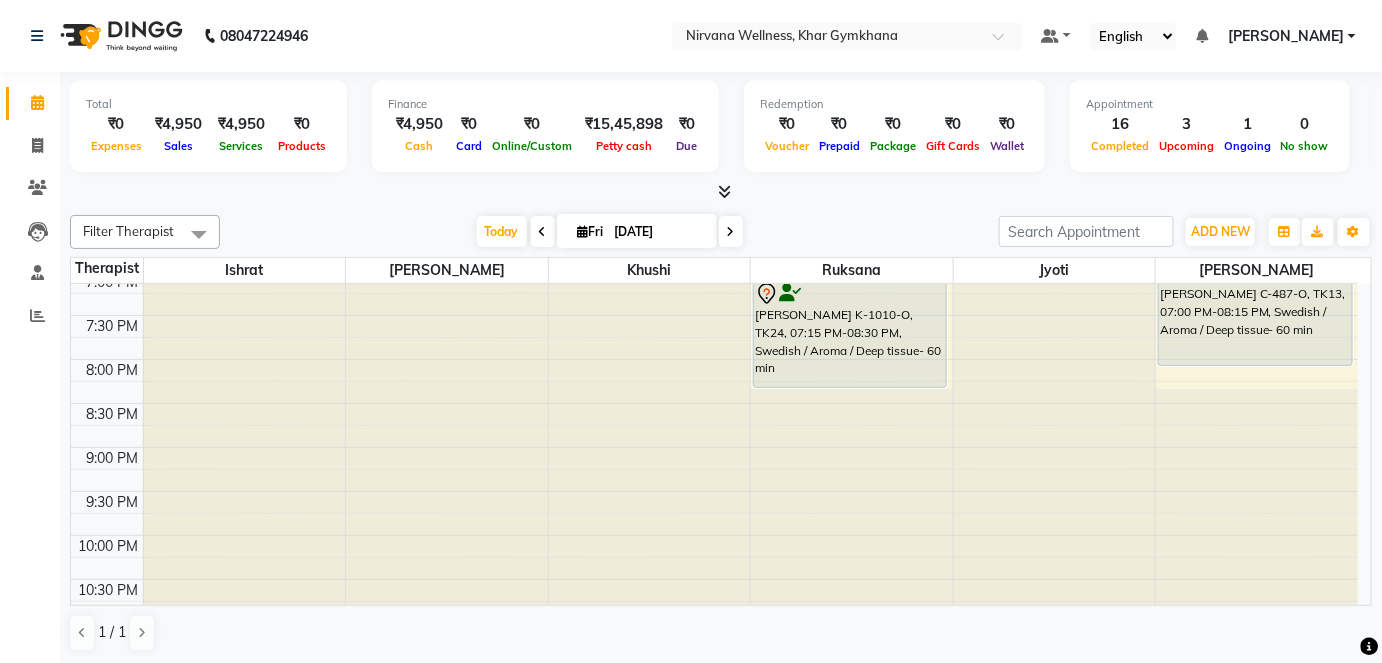 click at bounding box center (731, 231) 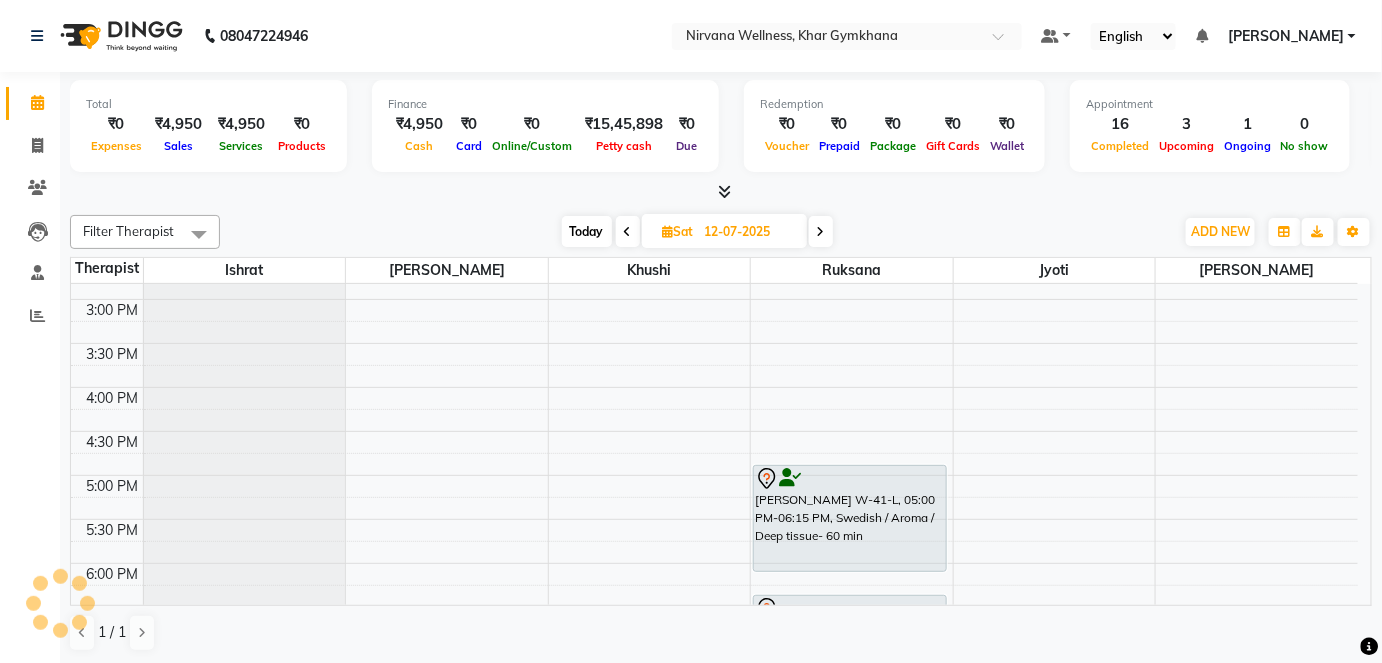 scroll, scrollTop: 680, scrollLeft: 0, axis: vertical 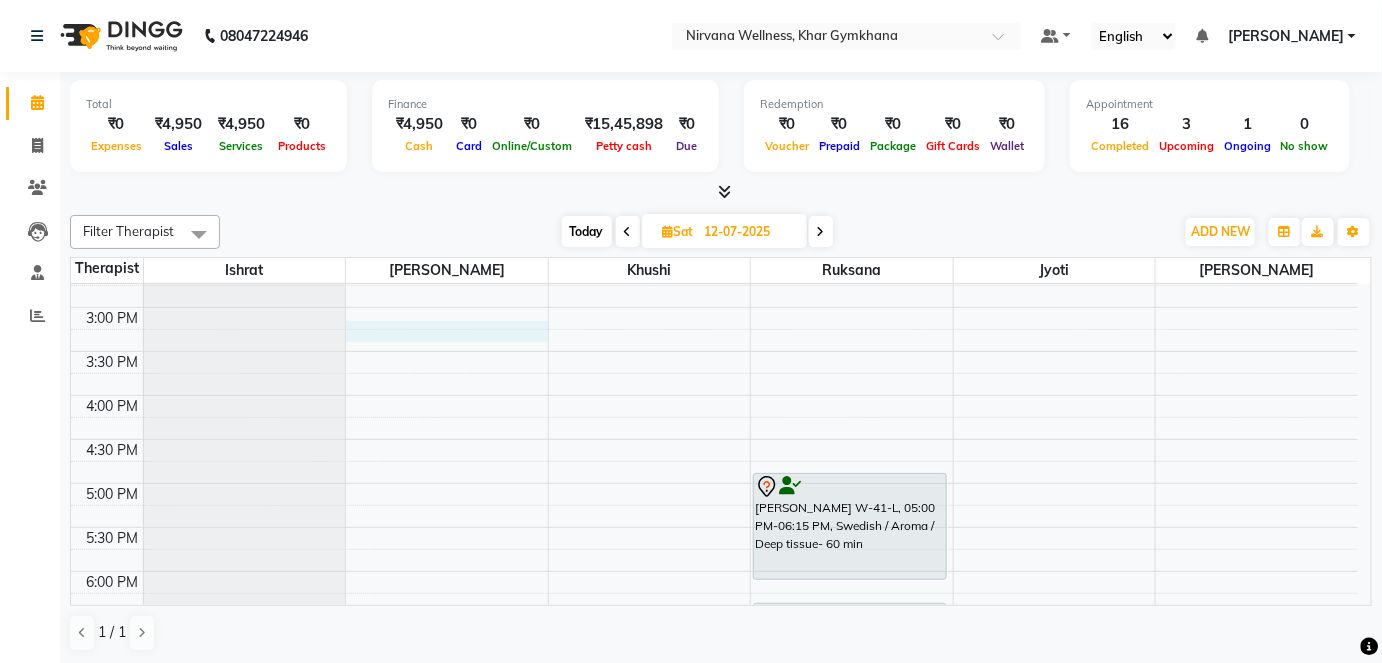 click at bounding box center (750, 362) 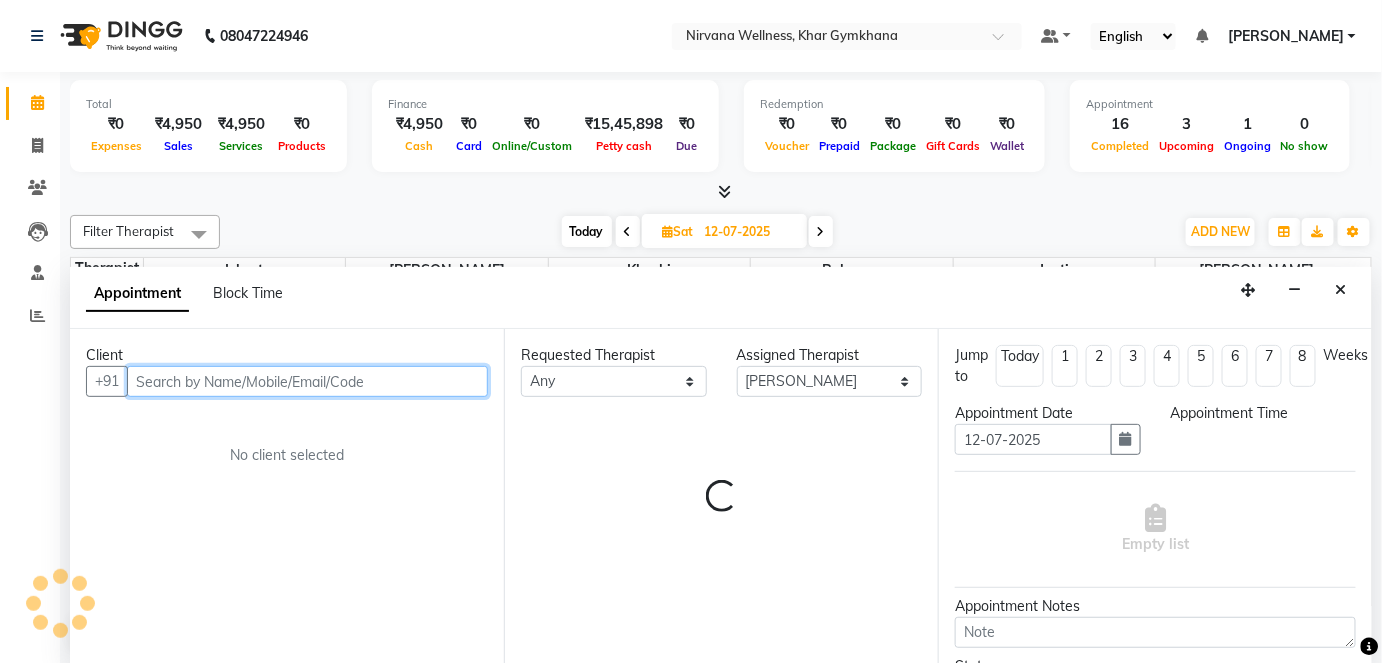 scroll, scrollTop: 0, scrollLeft: 0, axis: both 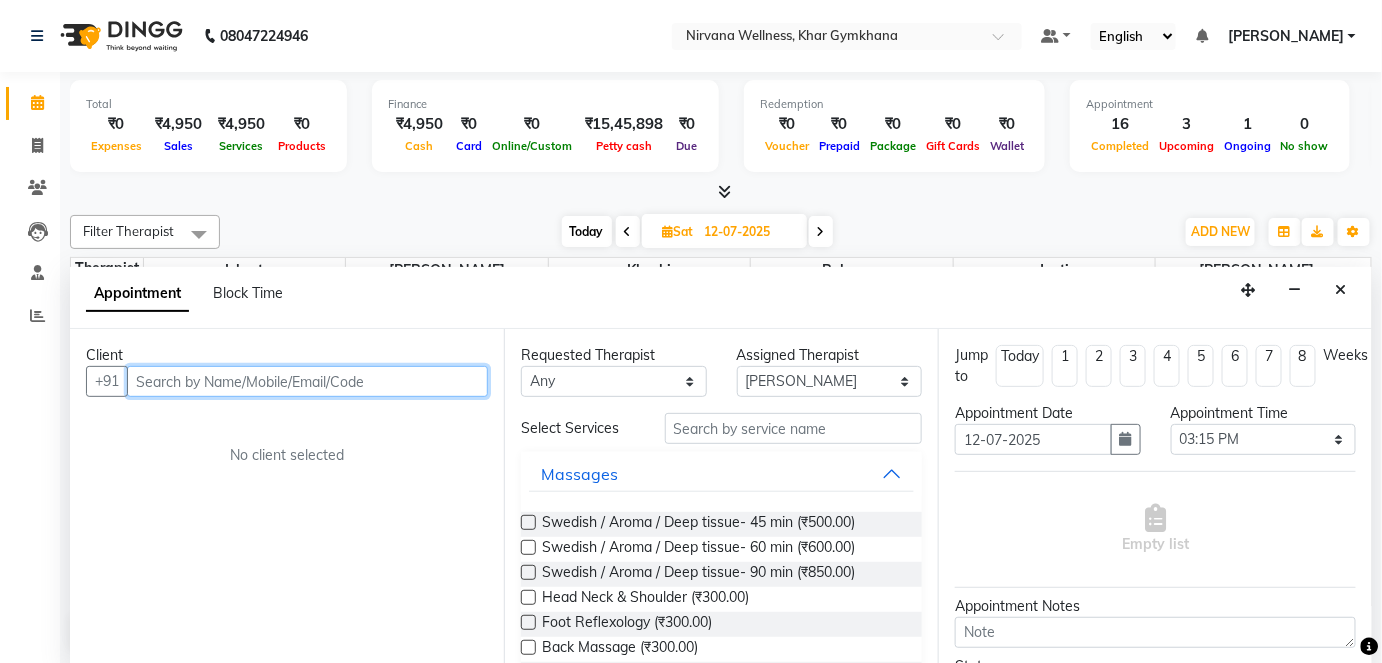 click at bounding box center [307, 381] 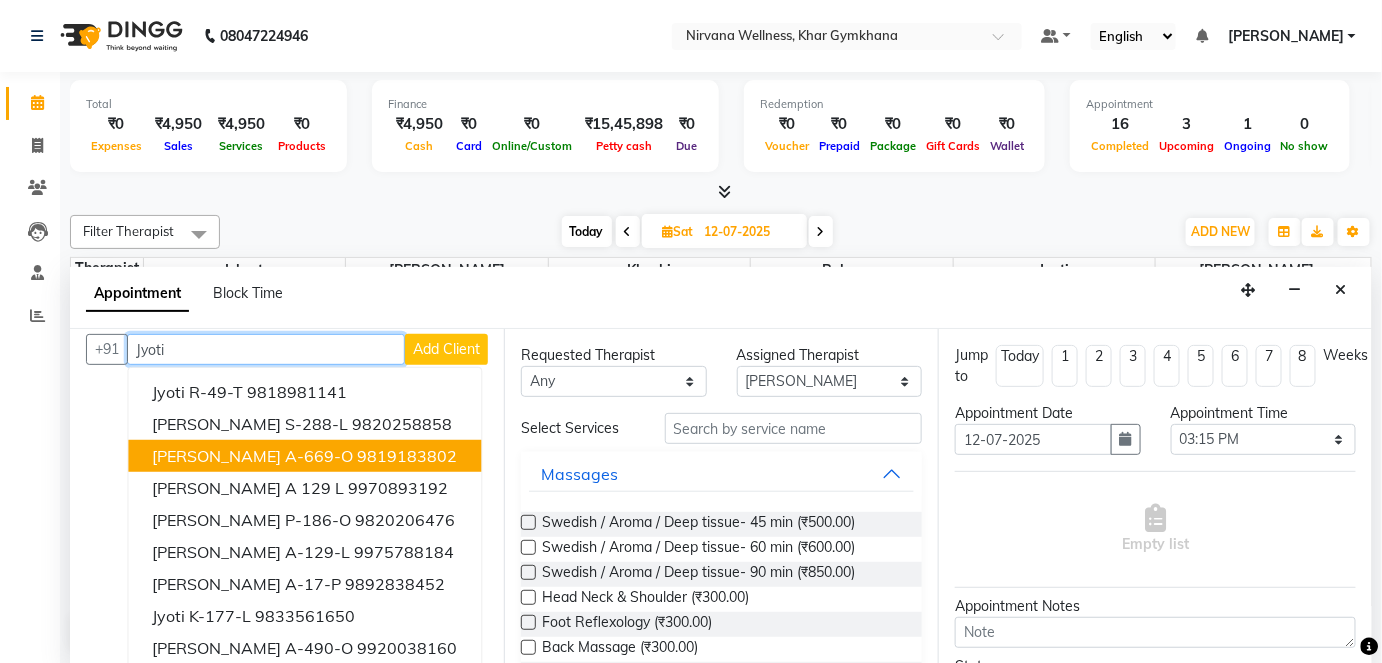 scroll, scrollTop: 0, scrollLeft: 0, axis: both 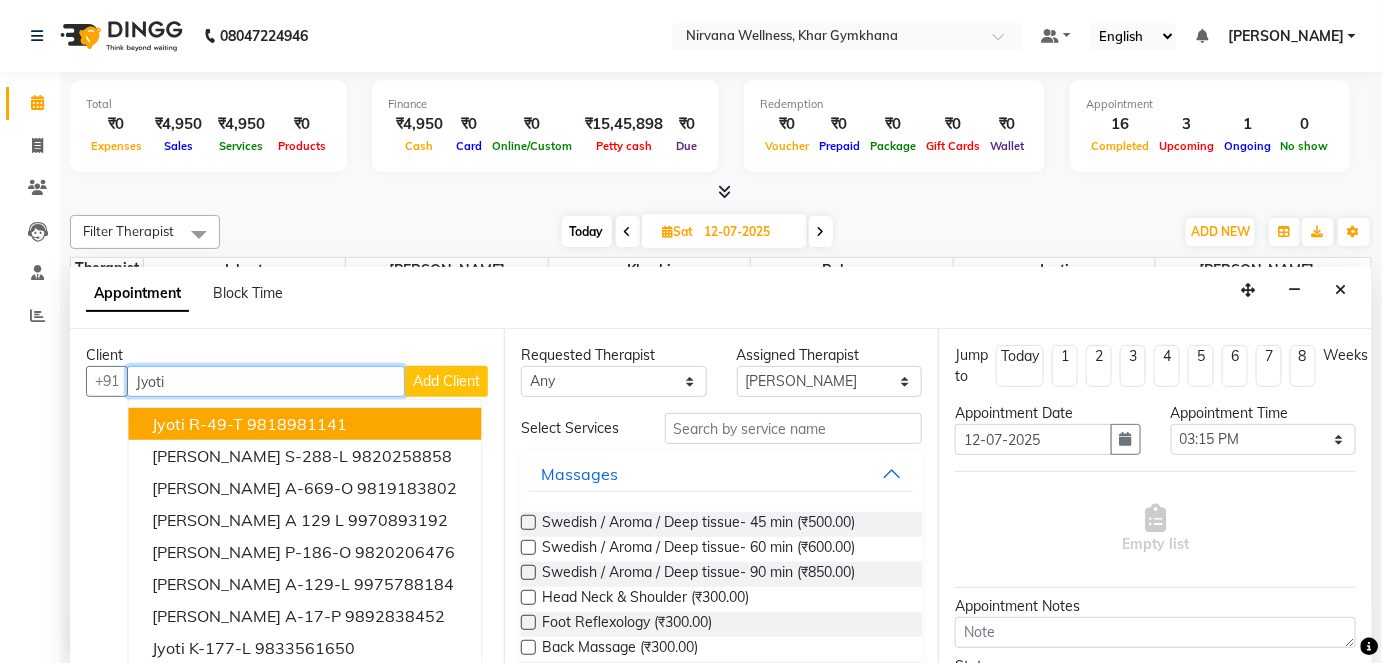 click on "Jyoti" at bounding box center [266, 381] 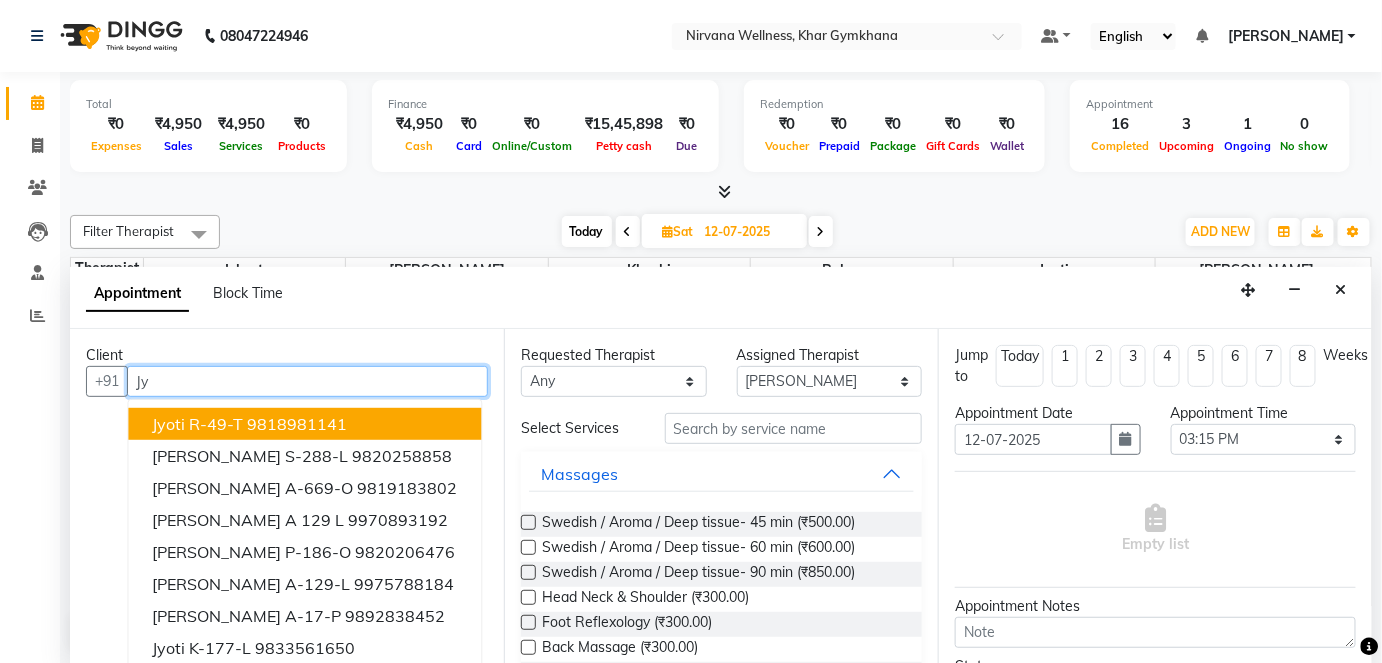 type on "J" 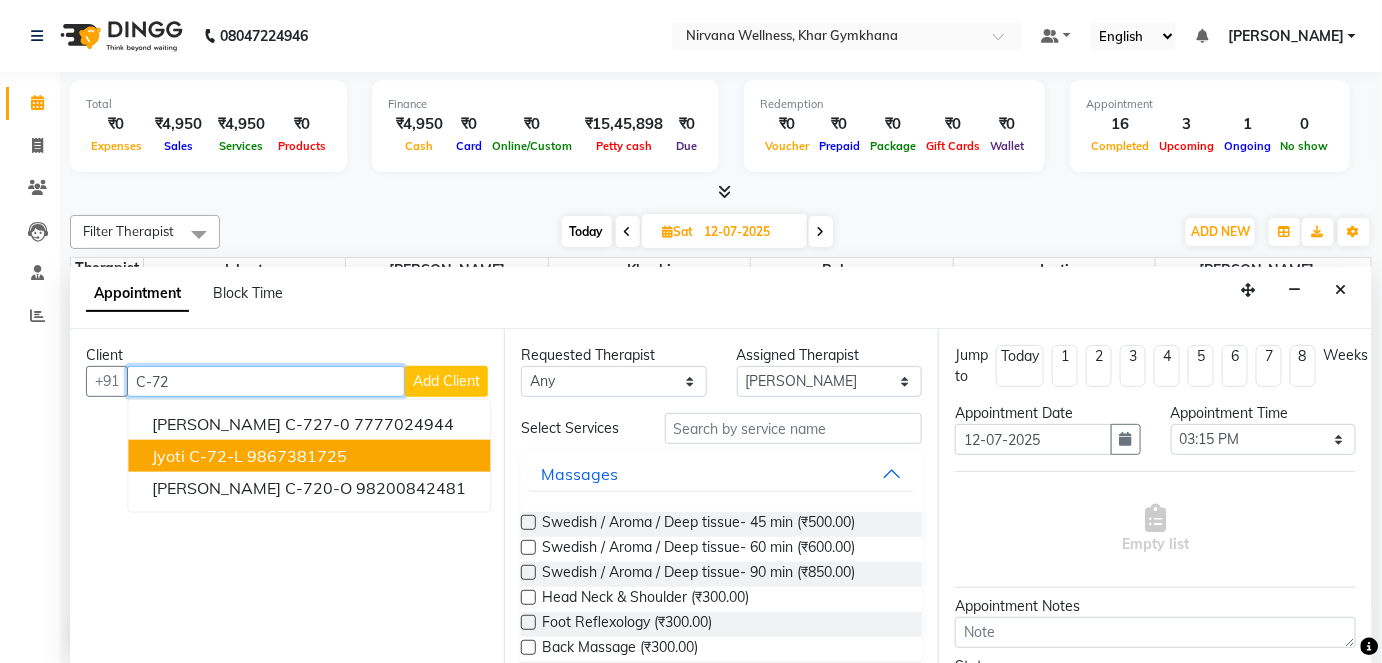 click on "9867381725" at bounding box center [297, 456] 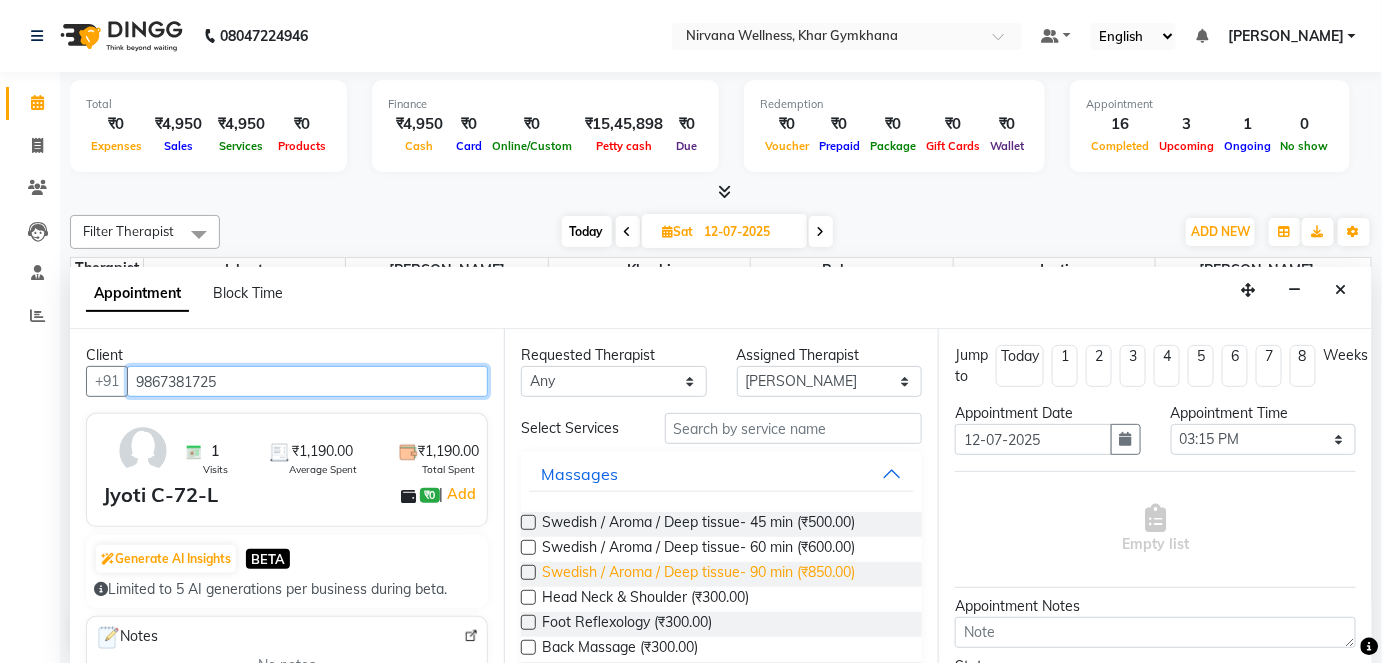 type on "9867381725" 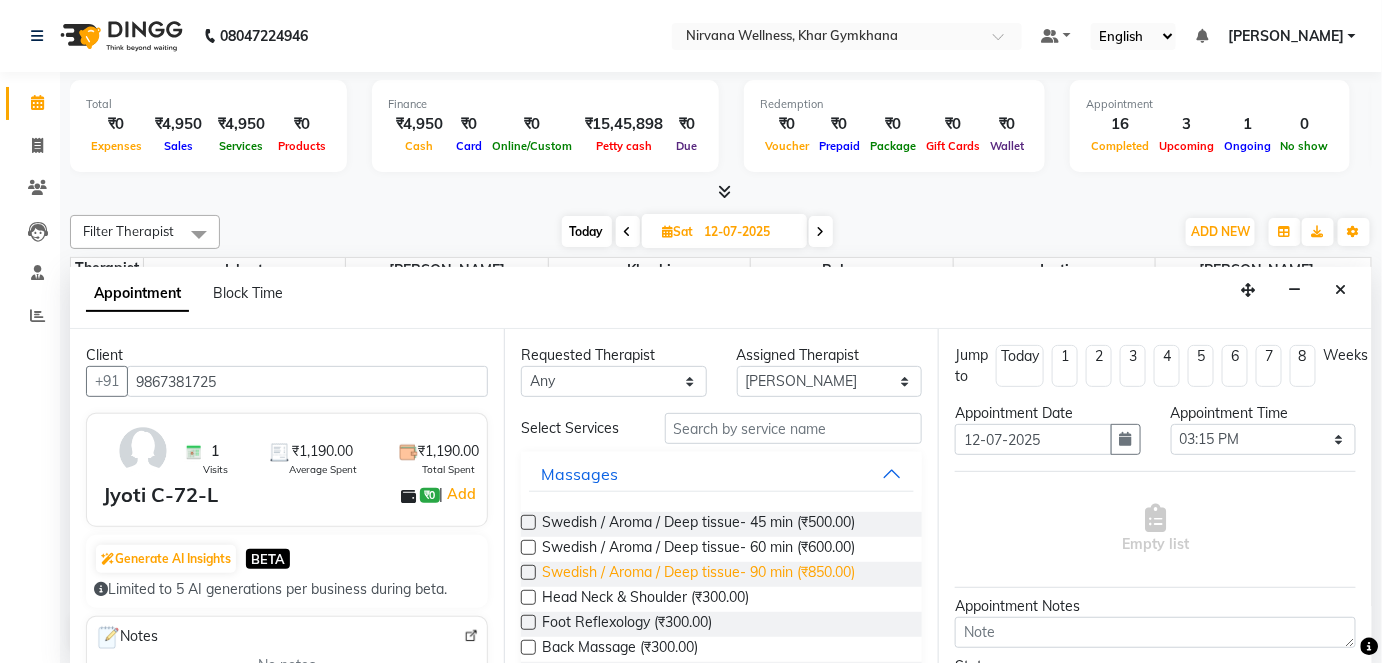 click on "Swedish / Aroma / Deep tissue- 90 min (₹850.00)" at bounding box center [698, 574] 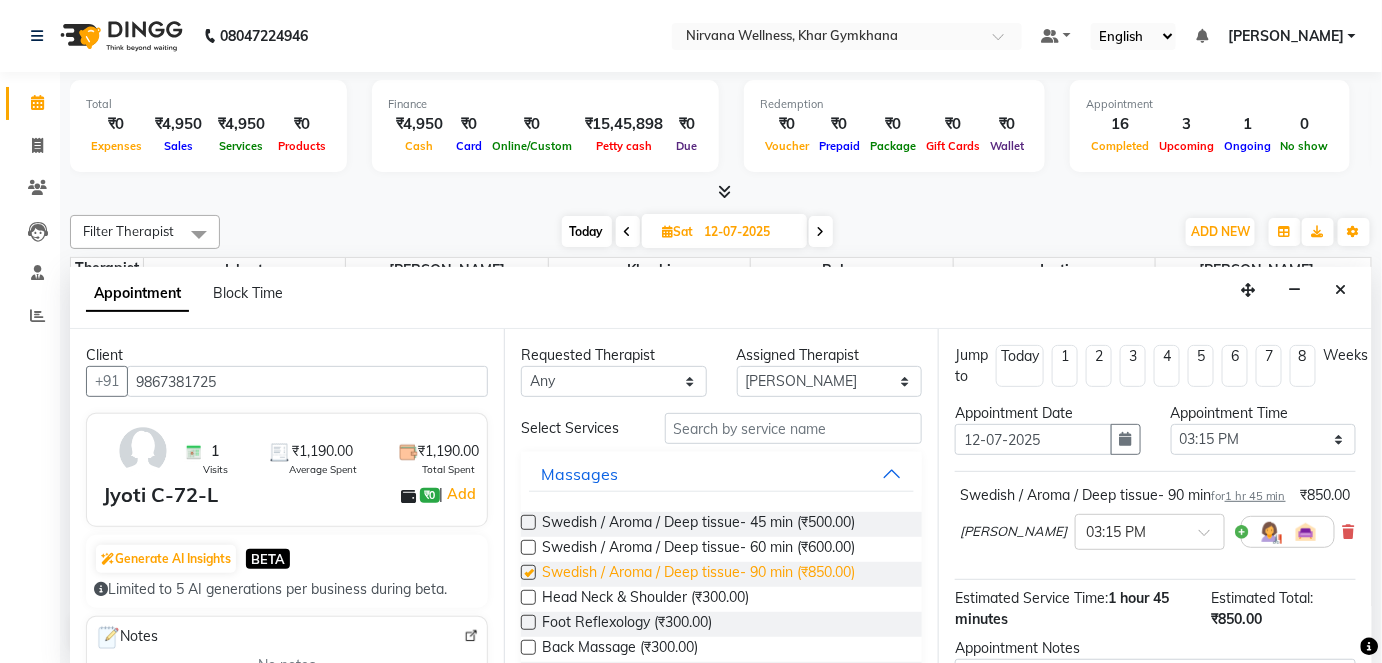 checkbox on "false" 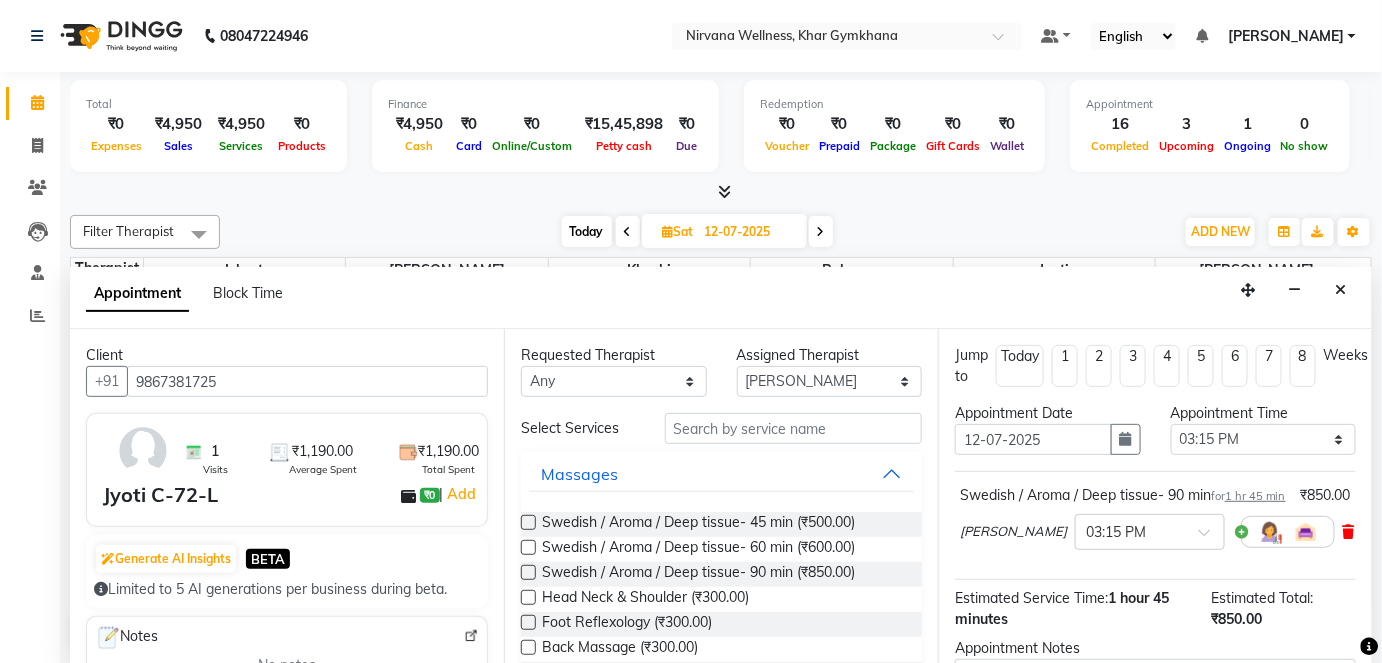 click at bounding box center [1349, 532] 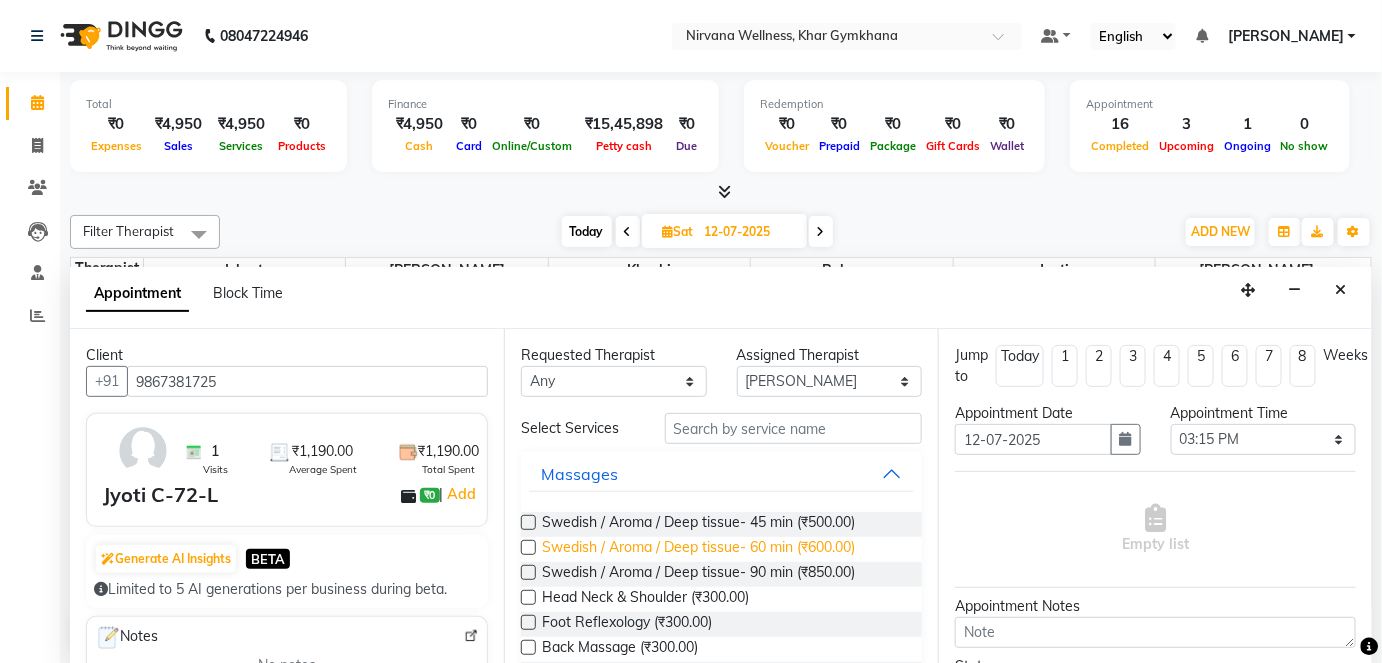 click on "Swedish / Aroma / Deep tissue- 60 min (₹600.00)" at bounding box center [698, 549] 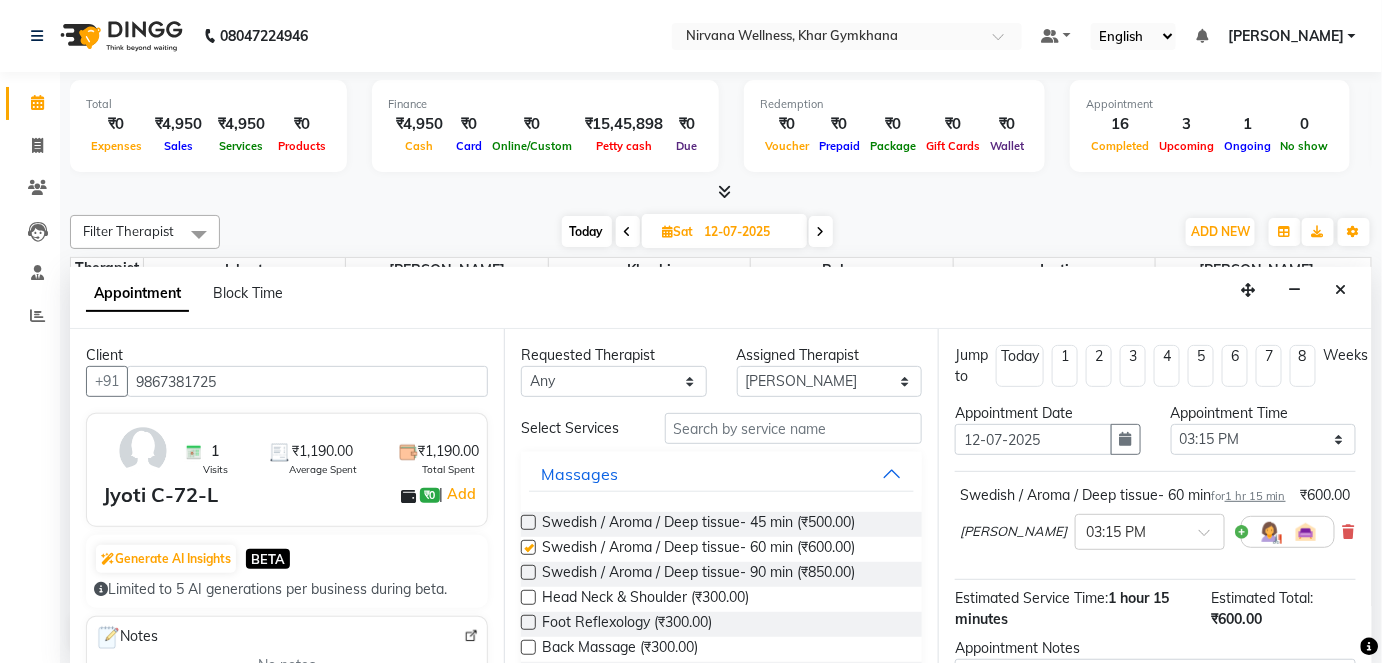checkbox on "false" 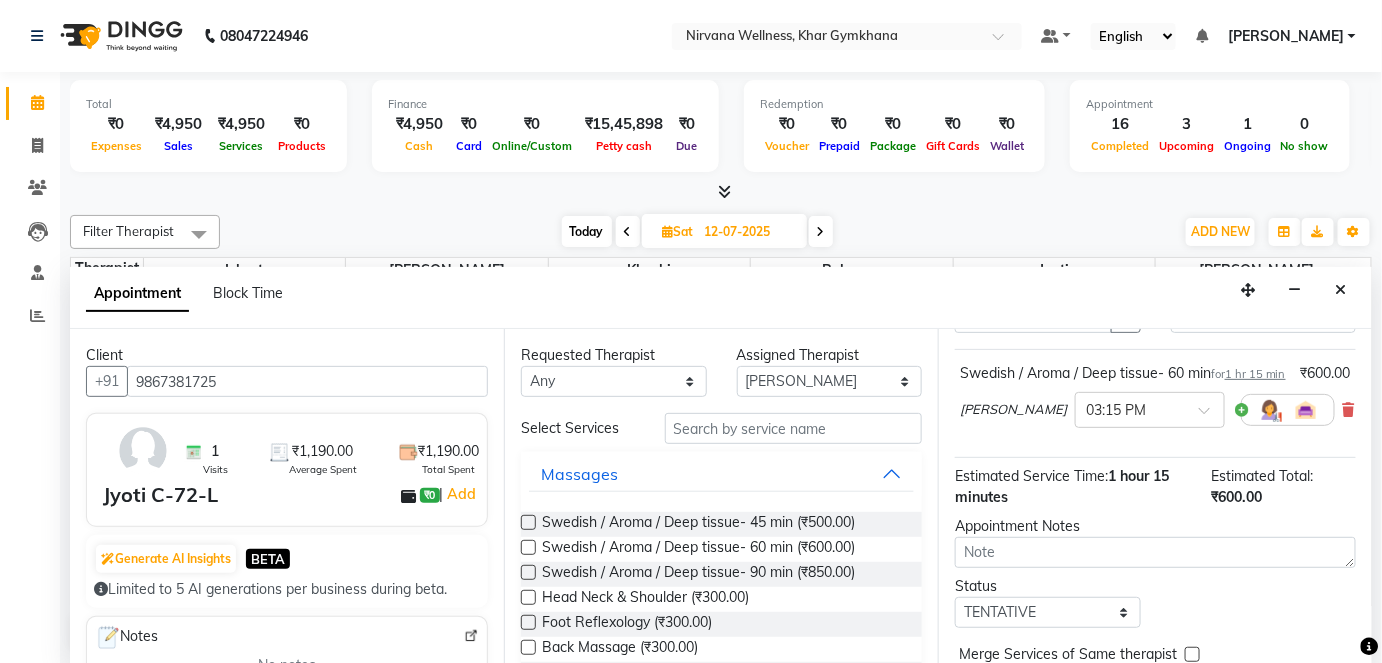scroll, scrollTop: 231, scrollLeft: 0, axis: vertical 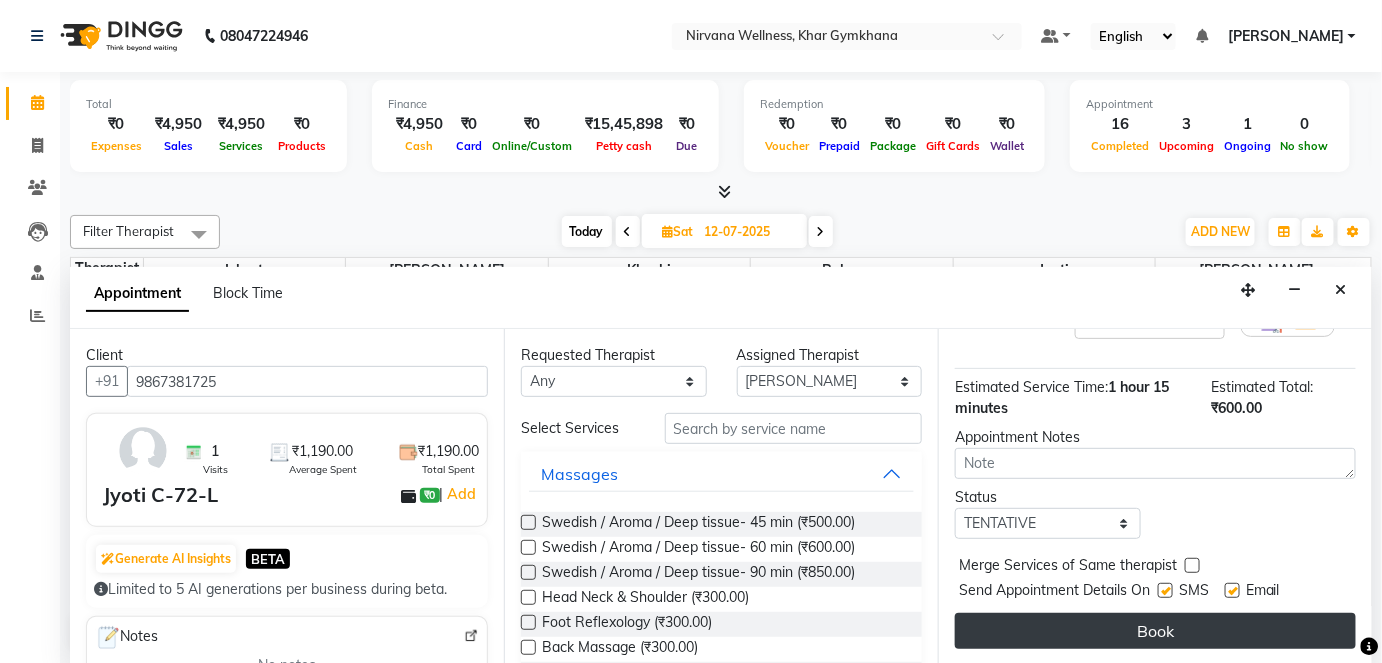 click on "Book" at bounding box center [1155, 631] 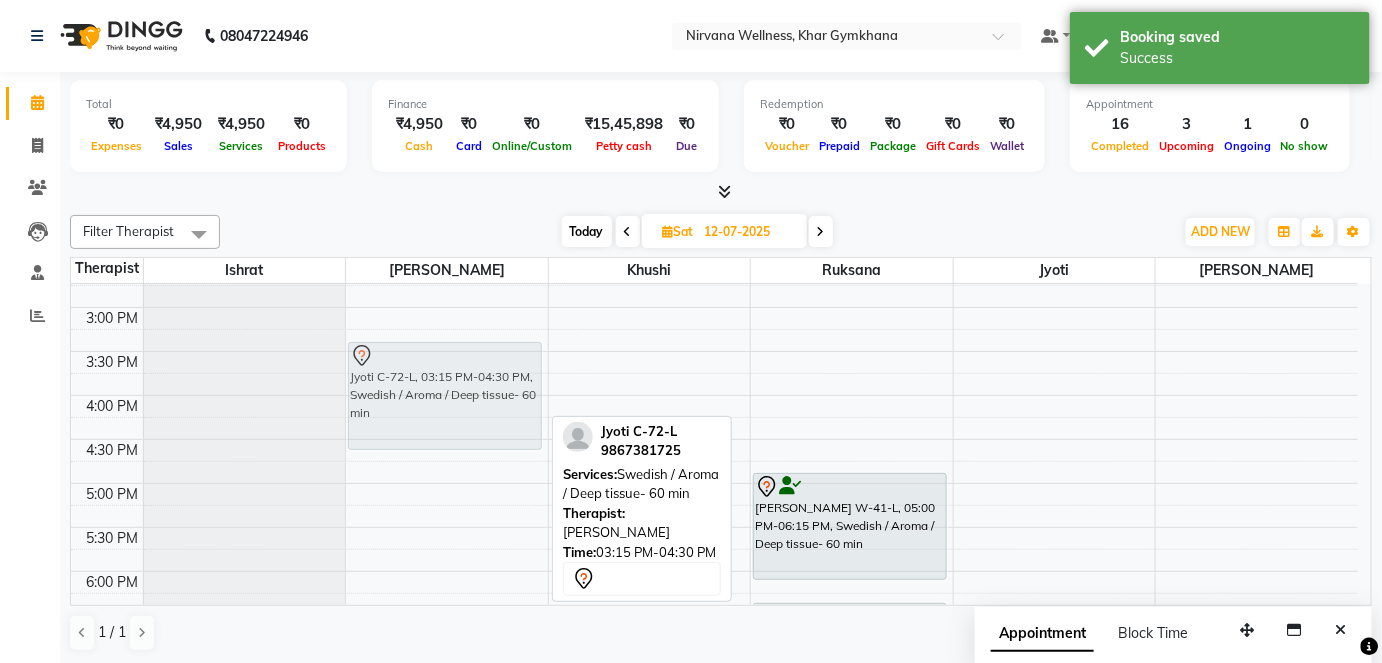 click on "[PERSON_NAME] N-66-L, 08:00 AM-09:15 AM, Swedish / Aroma / Deep tissue- 60 min             [PERSON_NAME] S-1497-O, 09:30 AM-10:45 AM, Swedish / Aroma / Deep tissue- 60 min             Jyoti C-72-L, 03:15 PM-04:30 PM, Swedish / Aroma / Deep tissue- 60 min             Jyoti C-72-L, 03:15 PM-04:30 PM, Swedish / Aroma / Deep tissue- 60 min" at bounding box center (447, 307) 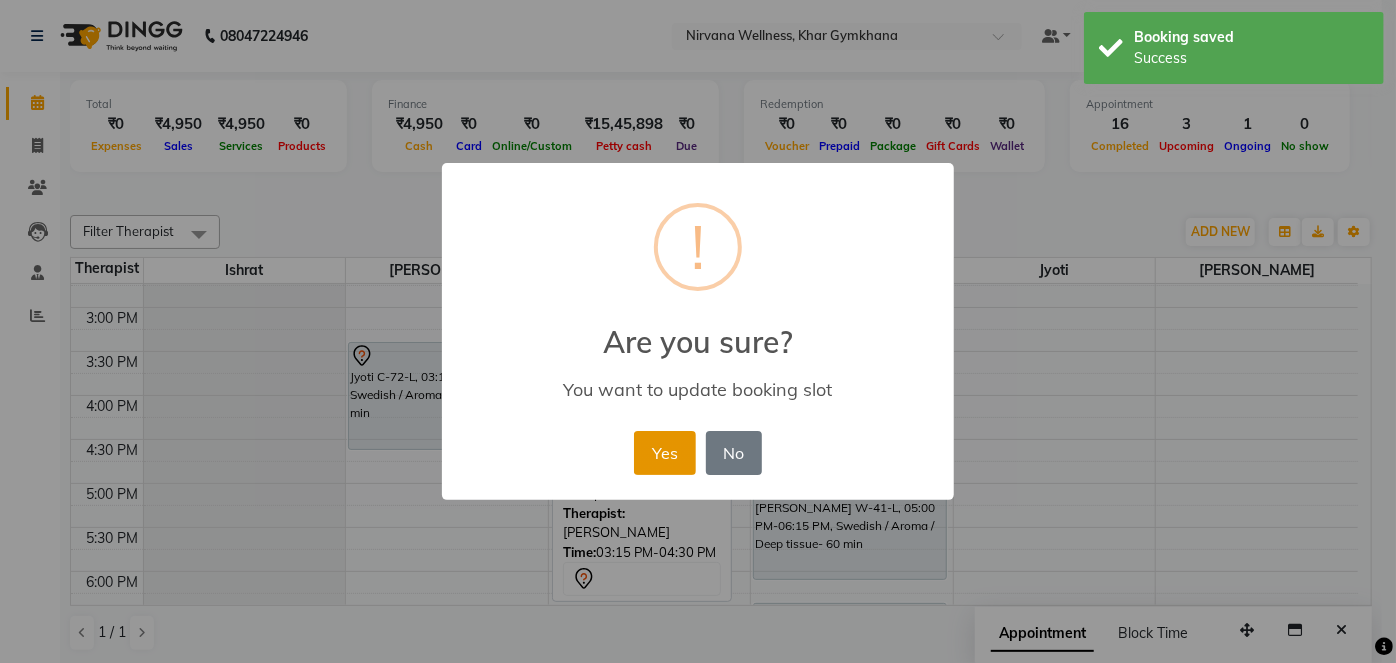 click on "Yes" at bounding box center [664, 453] 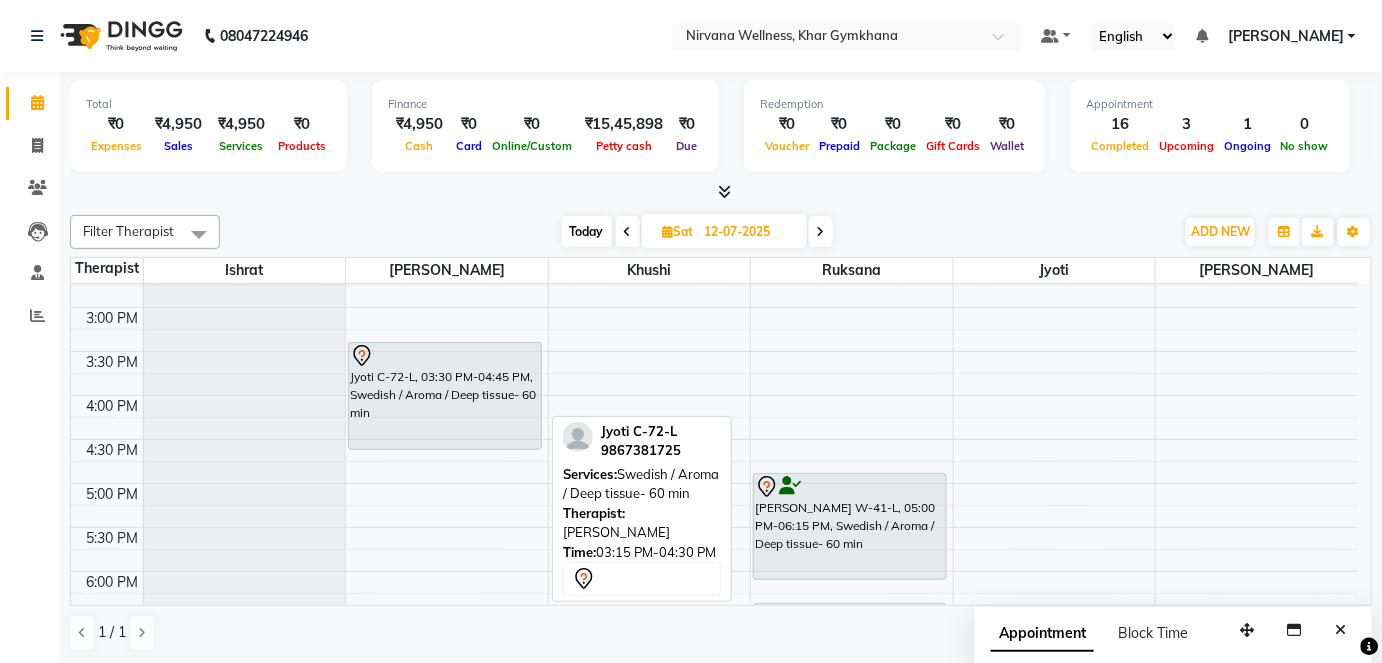 click on "Today" at bounding box center [587, 231] 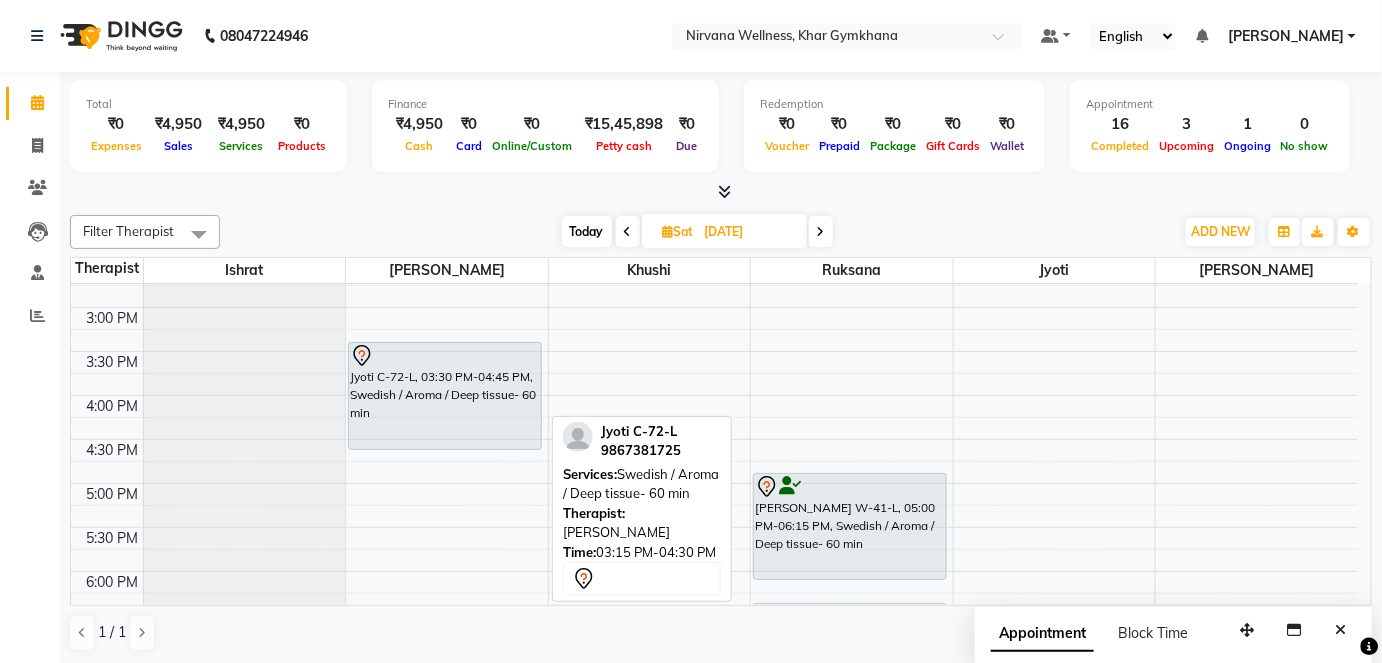scroll, scrollTop: 1044, scrollLeft: 0, axis: vertical 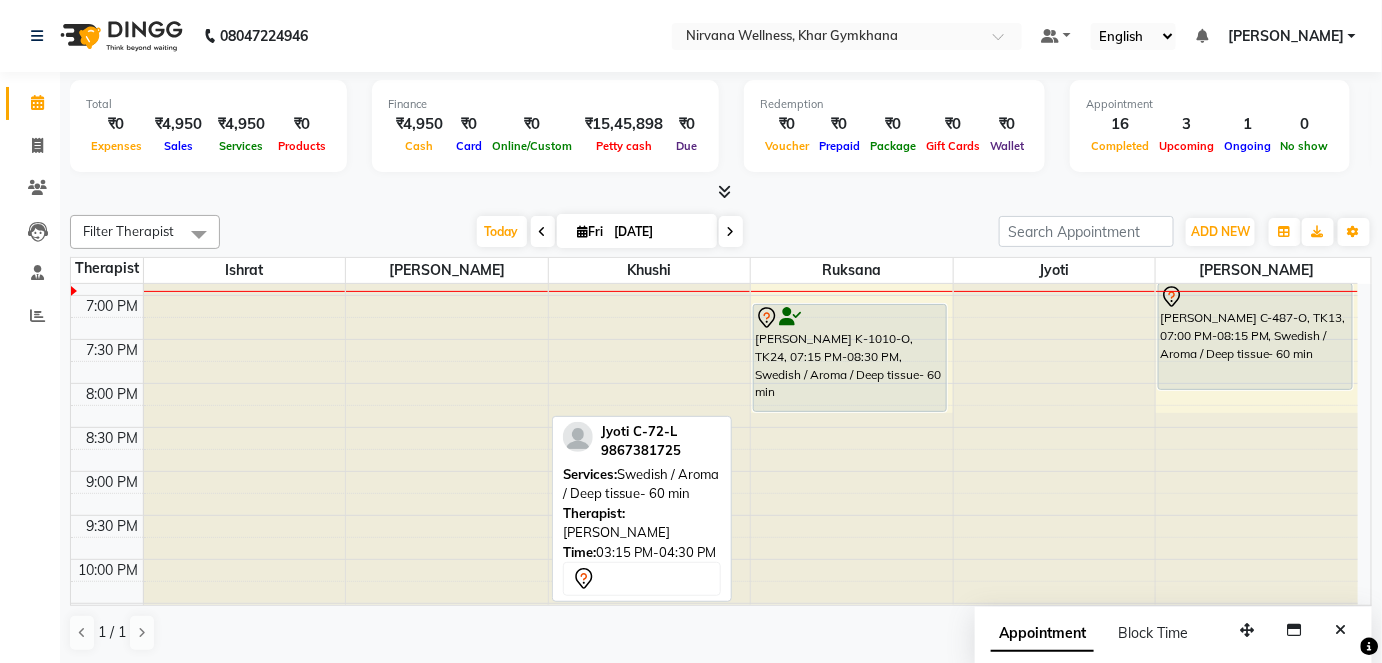 click on "Fri" at bounding box center (591, 231) 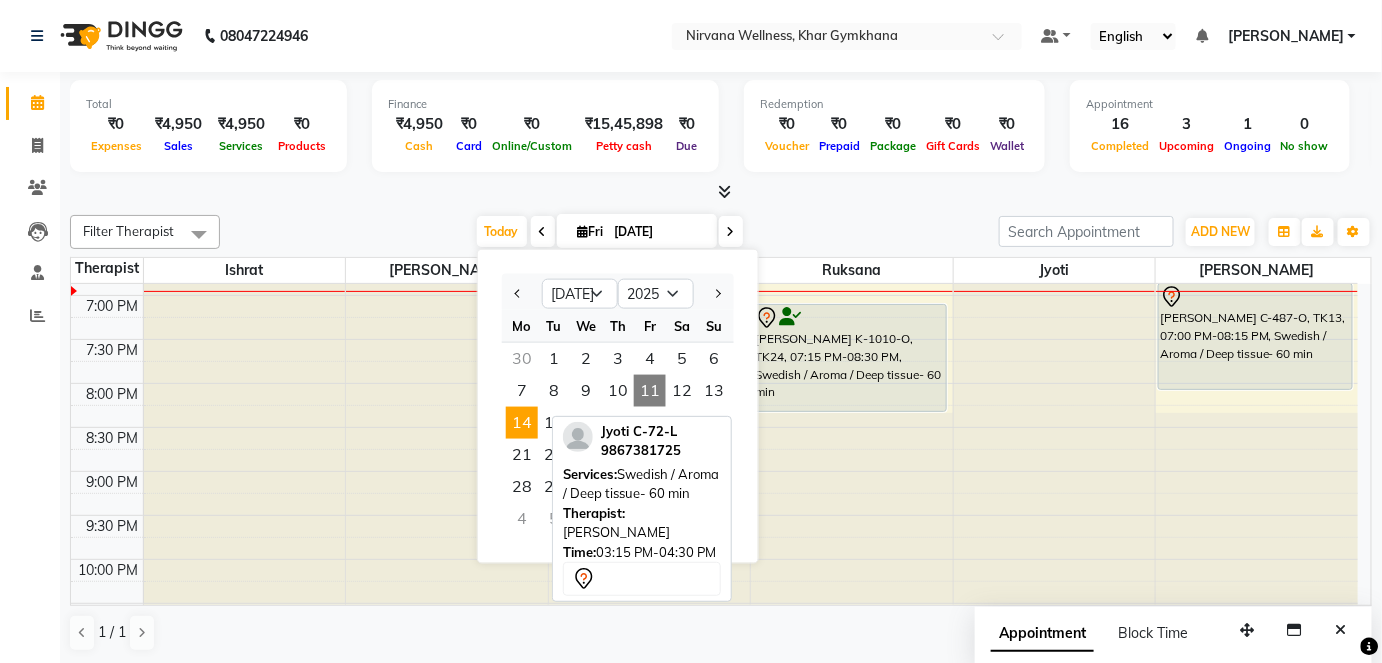 click on "14" at bounding box center (522, 423) 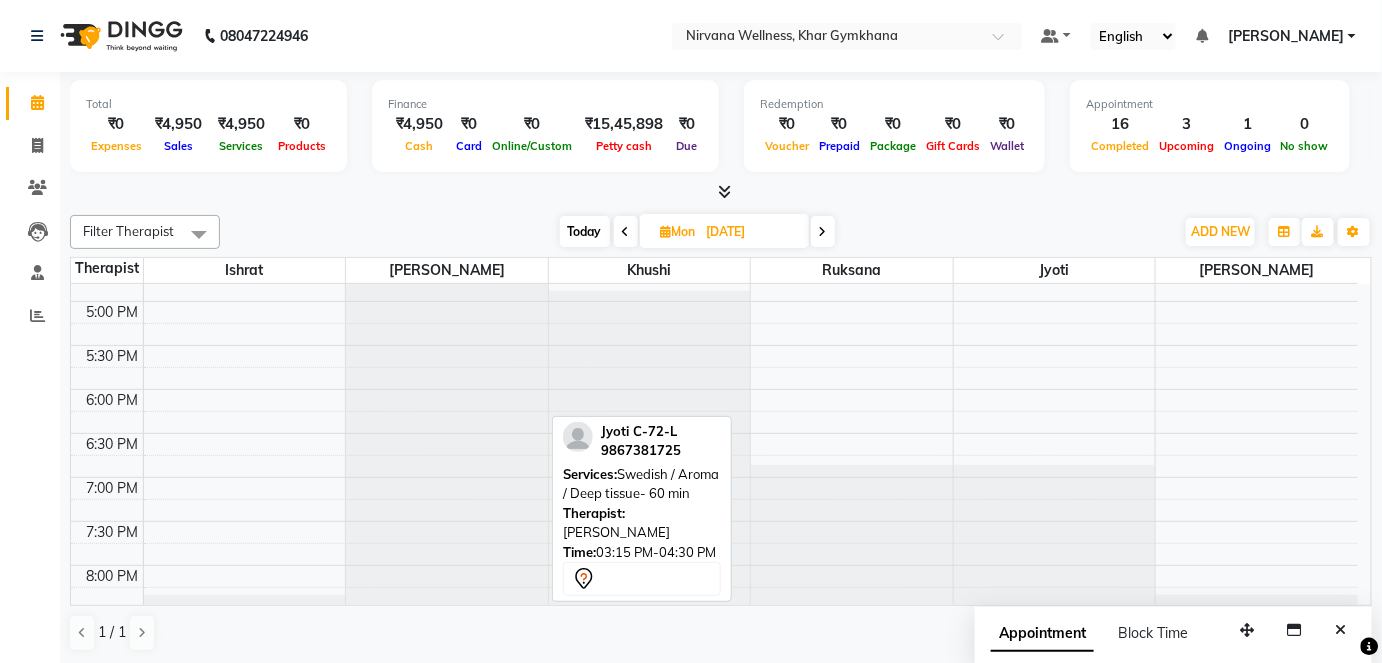 scroll, scrollTop: 680, scrollLeft: 0, axis: vertical 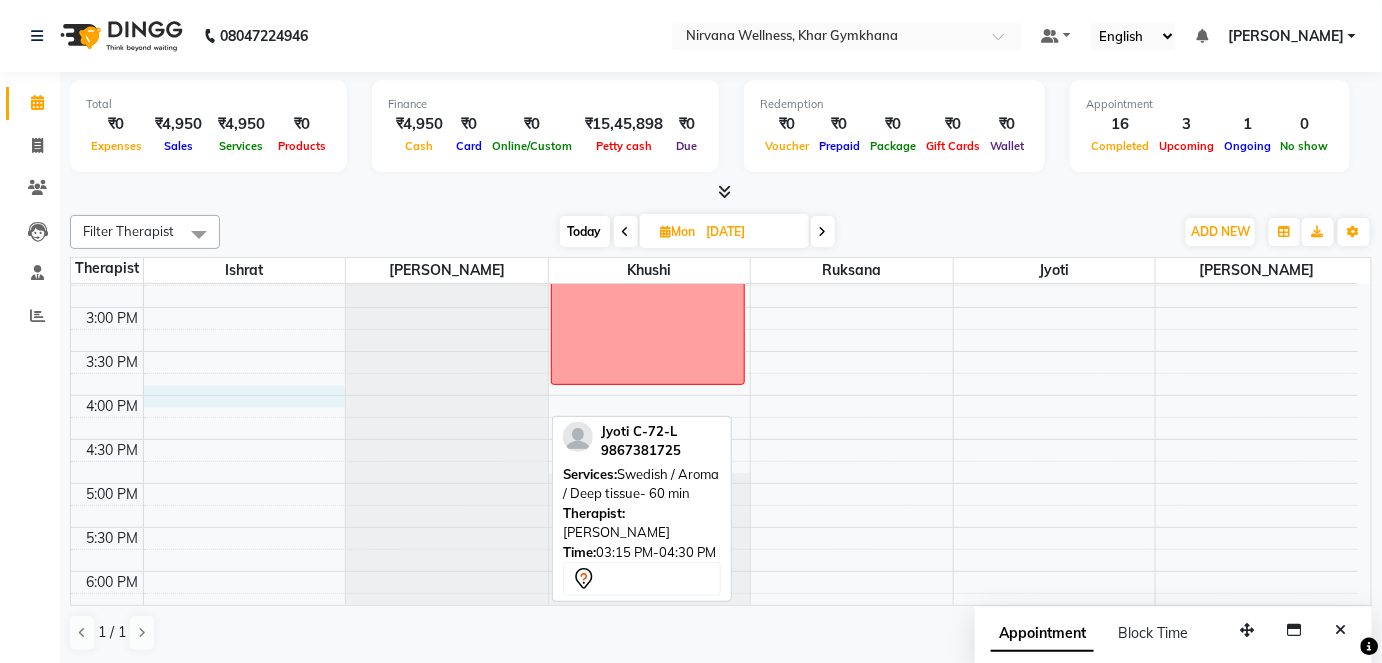 click on "7:00 AM 7:30 AM 8:00 AM 8:30 AM 9:00 AM 9:30 AM 10:00 AM 10:30 AM 11:00 AM 11:30 AM 12:00 PM 12:30 PM 1:00 PM 1:30 PM 2:00 PM 2:30 PM 3:00 PM 3:30 PM 4:00 PM 4:30 PM 5:00 PM 5:30 PM 6:00 PM 6:30 PM 7:00 PM 7:30 PM 8:00 PM 8:30 PM 9:00 PM 9:30 PM 10:00 PM 10:30 PM  Deep cleaning" at bounding box center (714, 307) 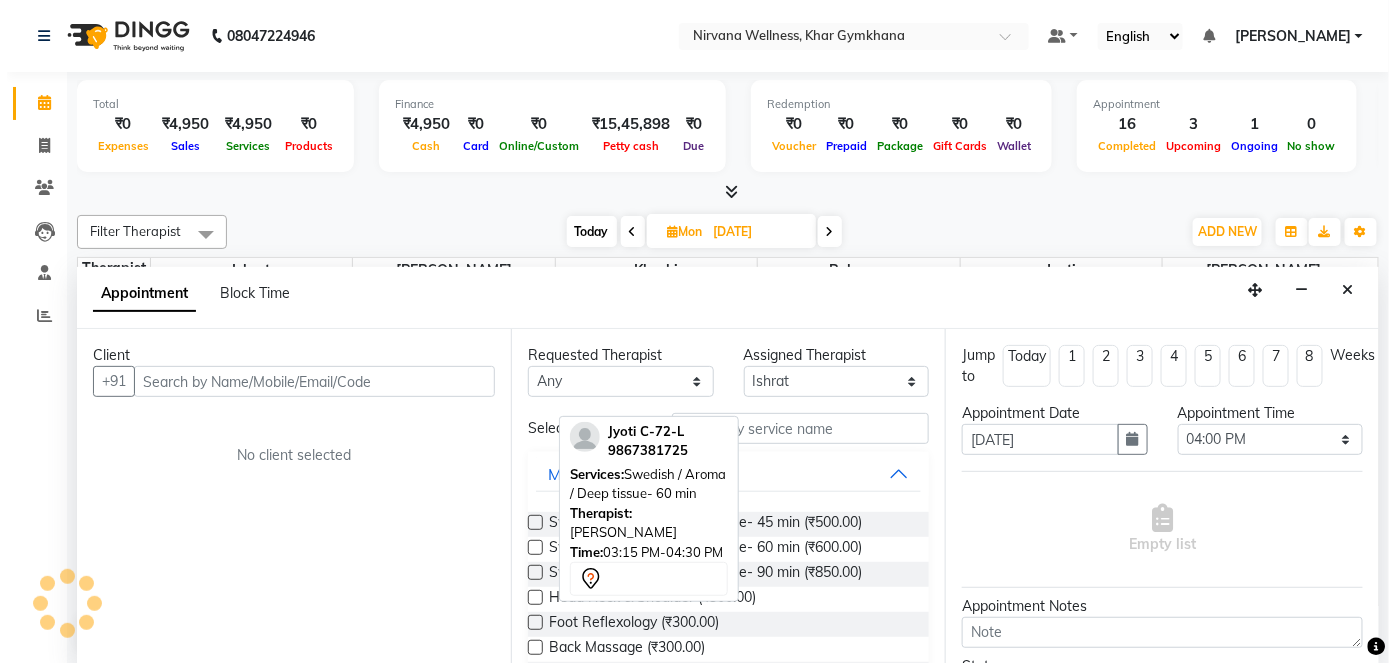 scroll, scrollTop: 0, scrollLeft: 0, axis: both 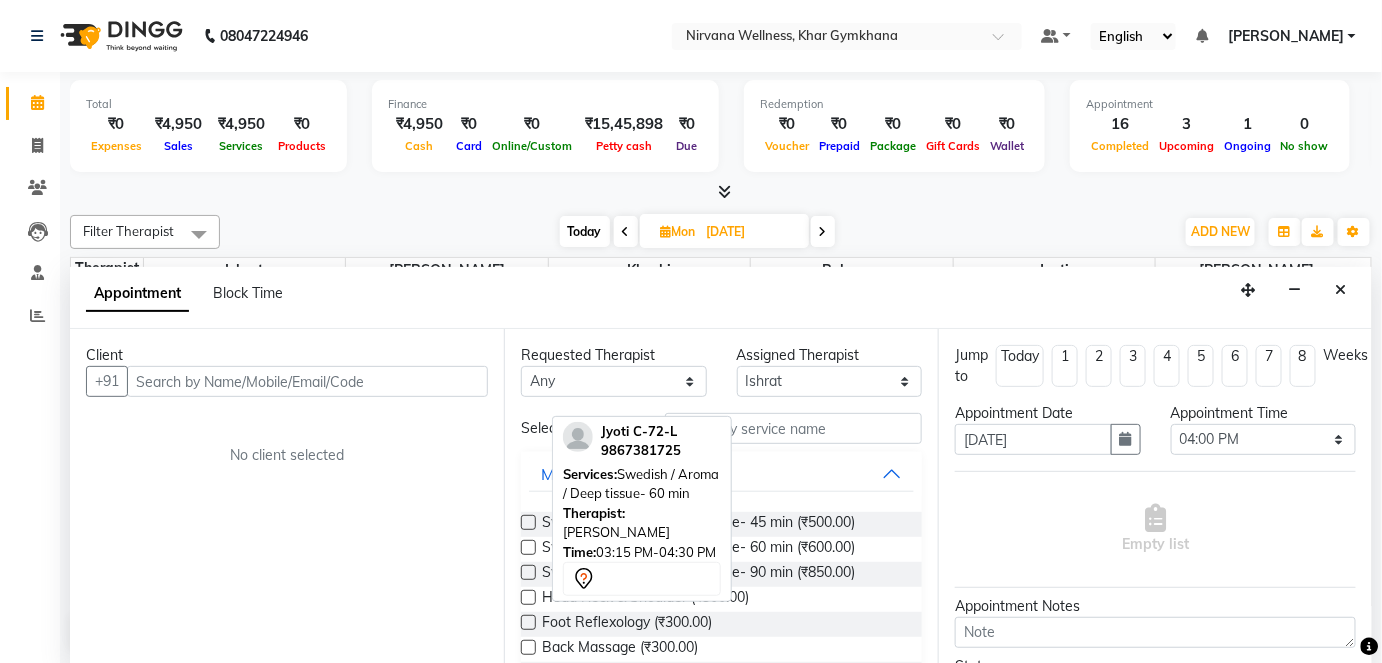 click on "Appointment Block Time" at bounding box center (721, 298) 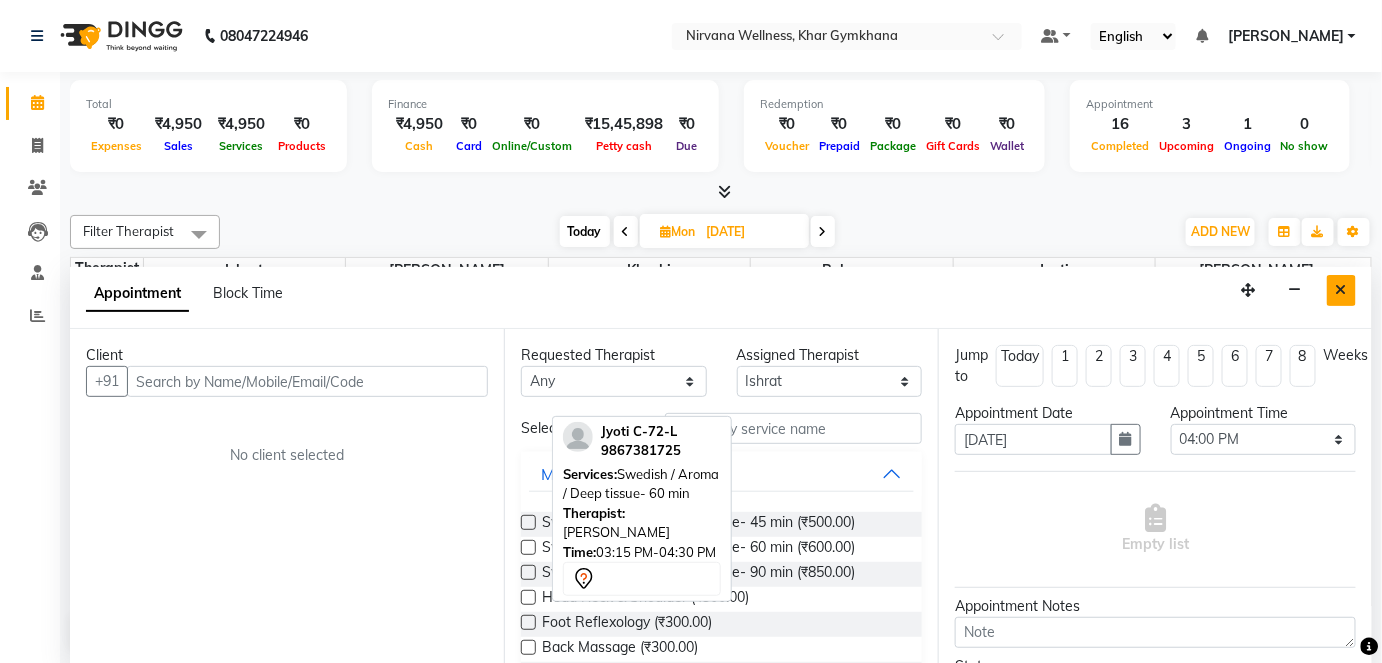 click at bounding box center [1341, 290] 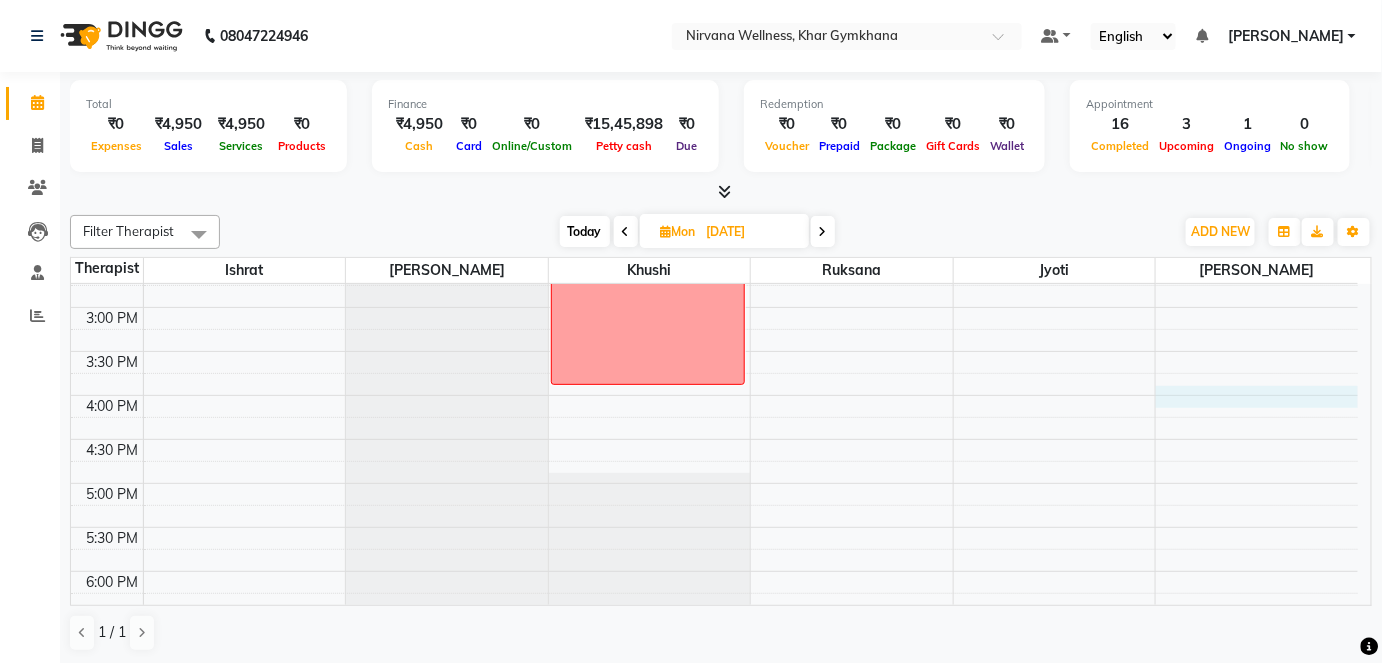 click on "7:00 AM 7:30 AM 8:00 AM 8:30 AM 9:00 AM 9:30 AM 10:00 AM 10:30 AM 11:00 AM 11:30 AM 12:00 PM 12:30 PM 1:00 PM 1:30 PM 2:00 PM 2:30 PM 3:00 PM 3:30 PM 4:00 PM 4:30 PM 5:00 PM 5:30 PM 6:00 PM 6:30 PM 7:00 PM 7:30 PM 8:00 PM 8:30 PM 9:00 PM 9:30 PM 10:00 PM 10:30 PM  Deep cleaning" at bounding box center [714, 307] 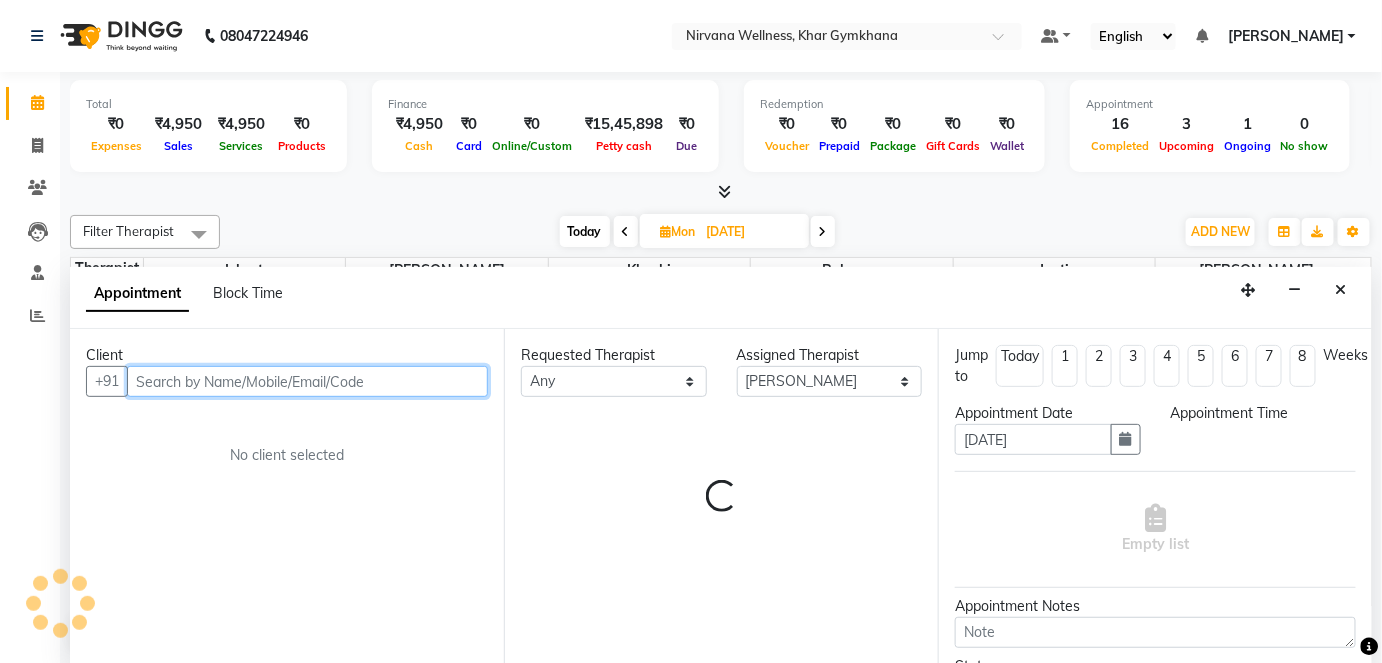 select on "960" 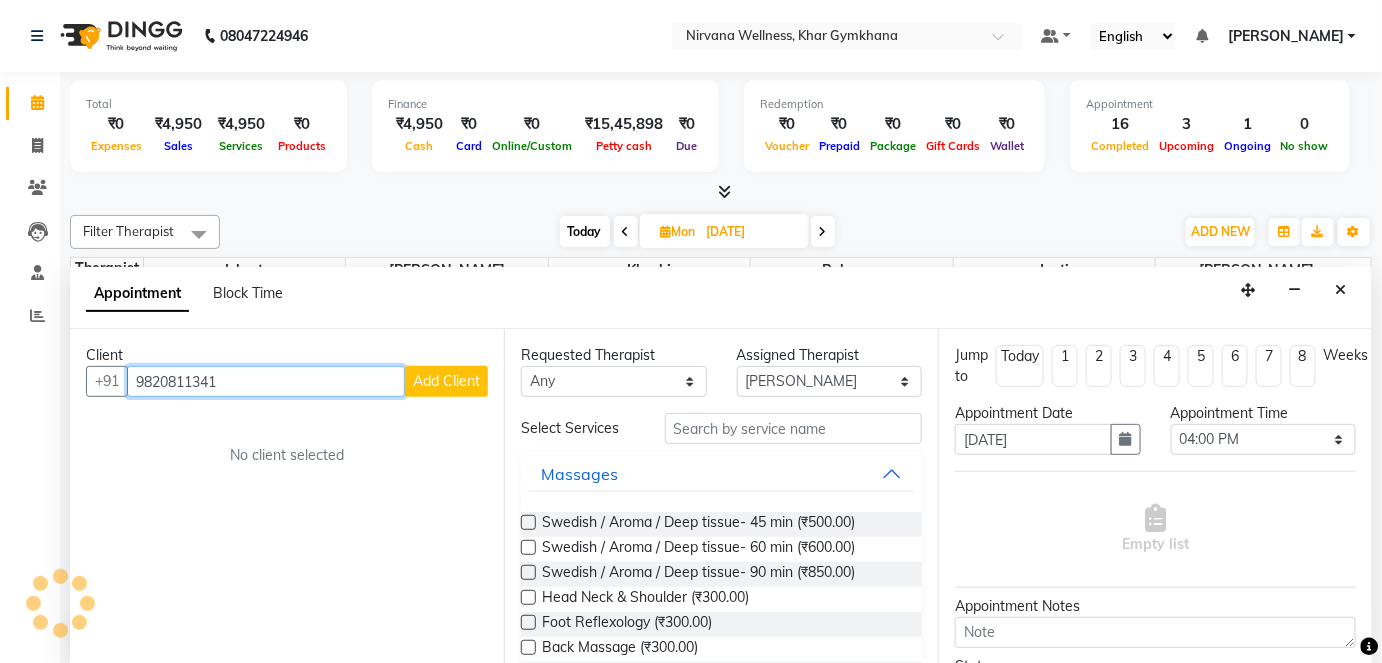 type on "9820811341" 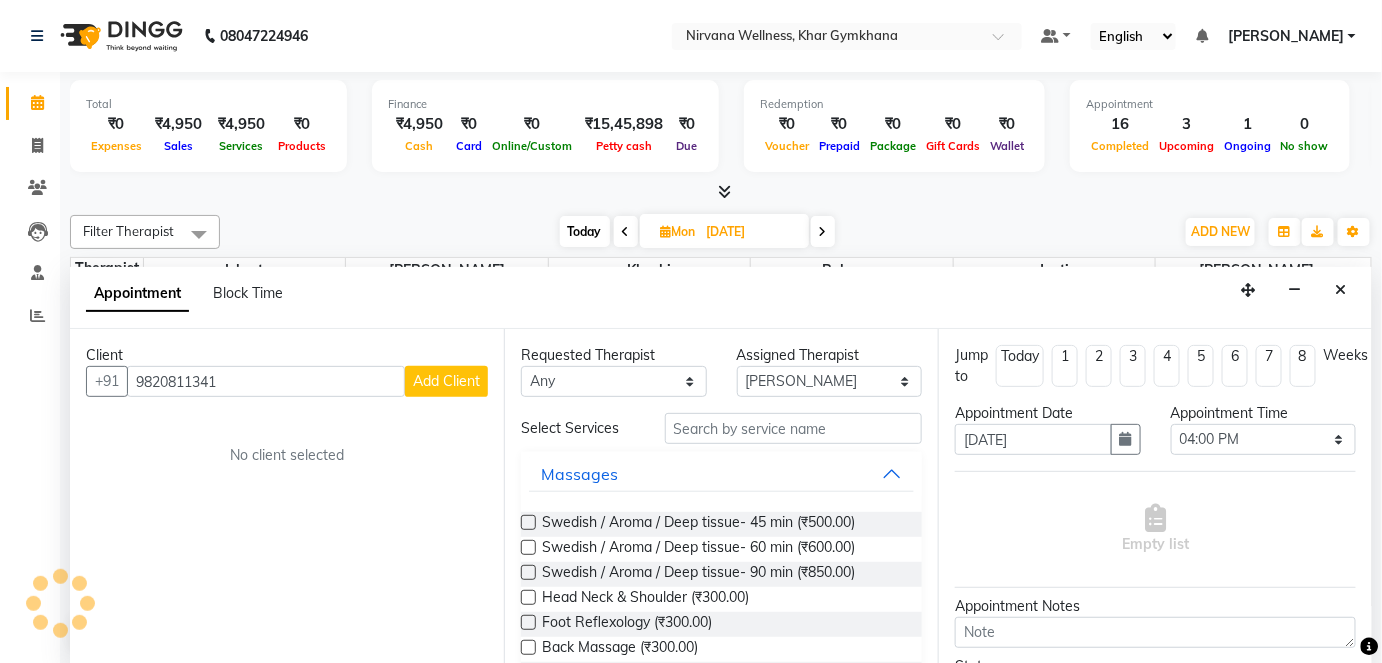 click on "Add Client" at bounding box center (446, 381) 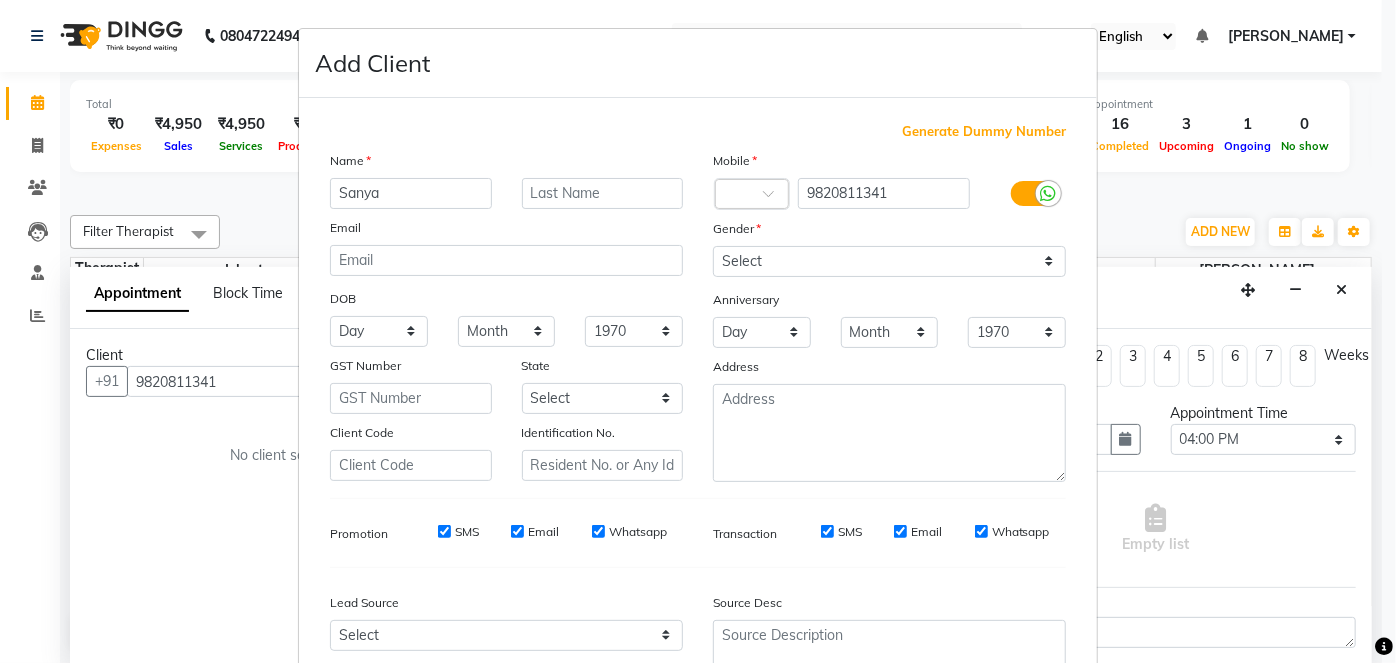 type on "Sanya" 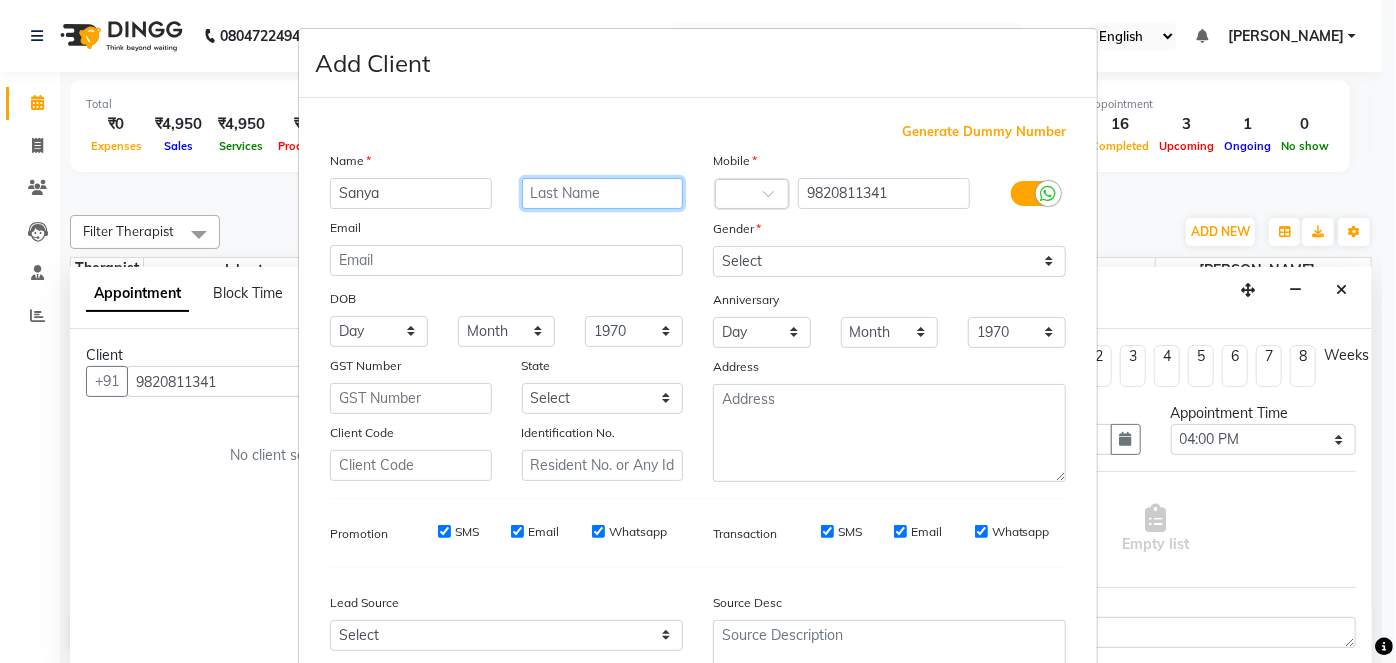 click at bounding box center (603, 193) 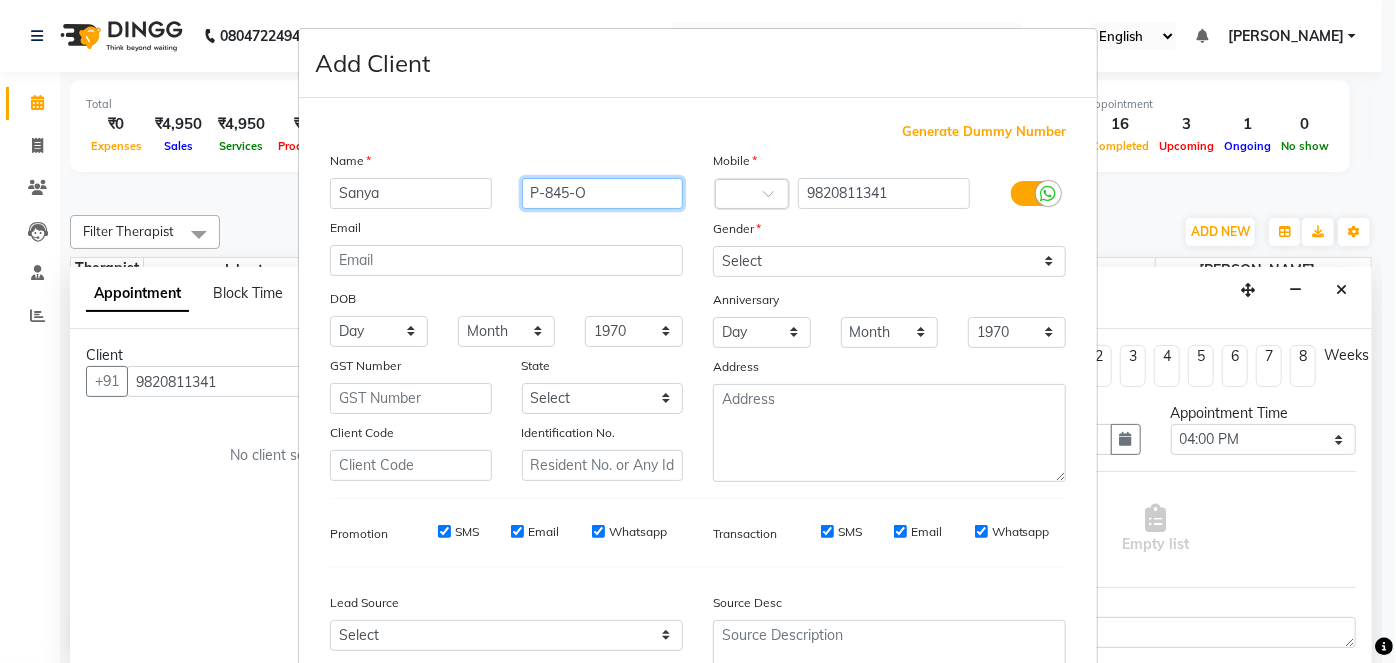 type on "P-845-O" 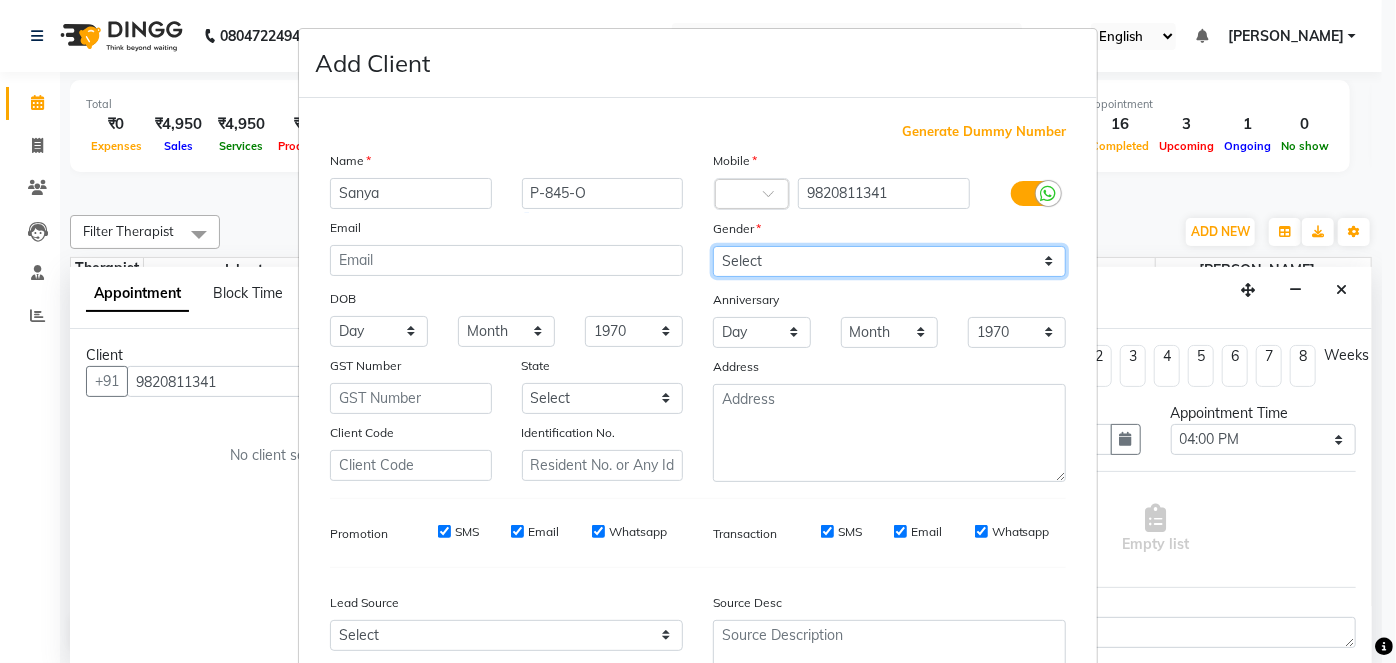 click on "Select [DEMOGRAPHIC_DATA] [DEMOGRAPHIC_DATA] Other Prefer Not To Say" at bounding box center (889, 261) 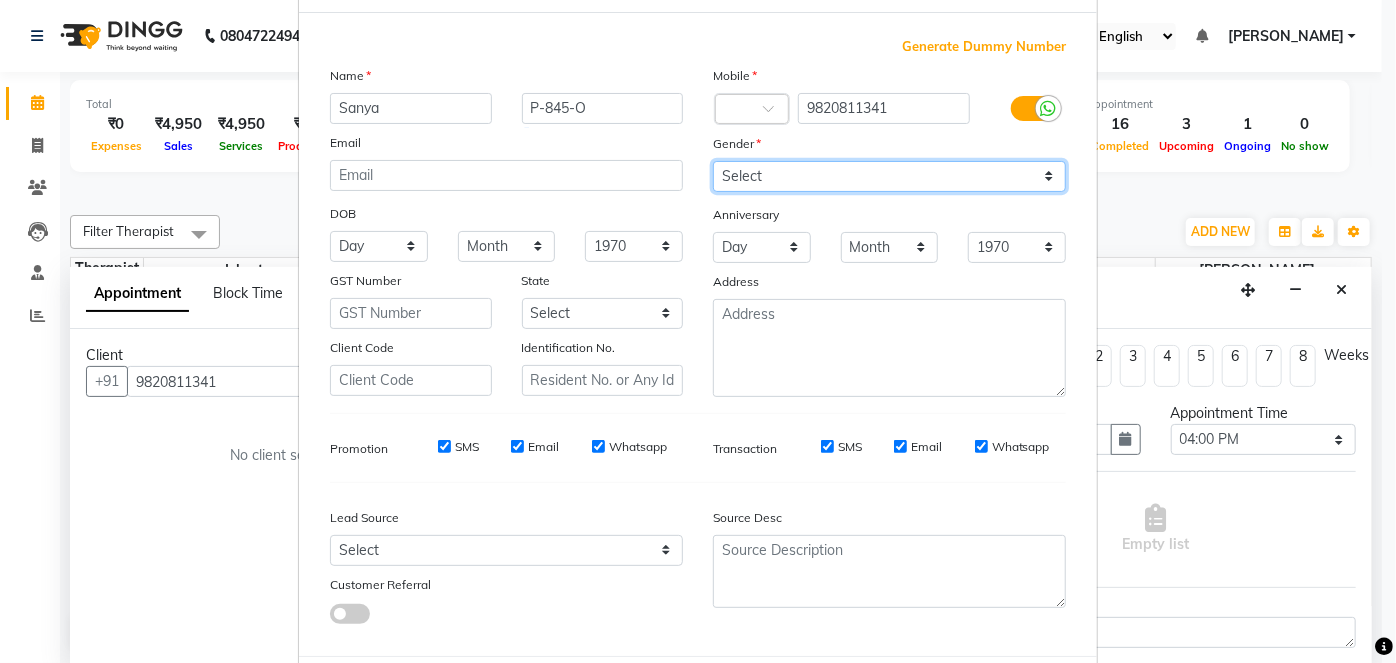 scroll, scrollTop: 184, scrollLeft: 0, axis: vertical 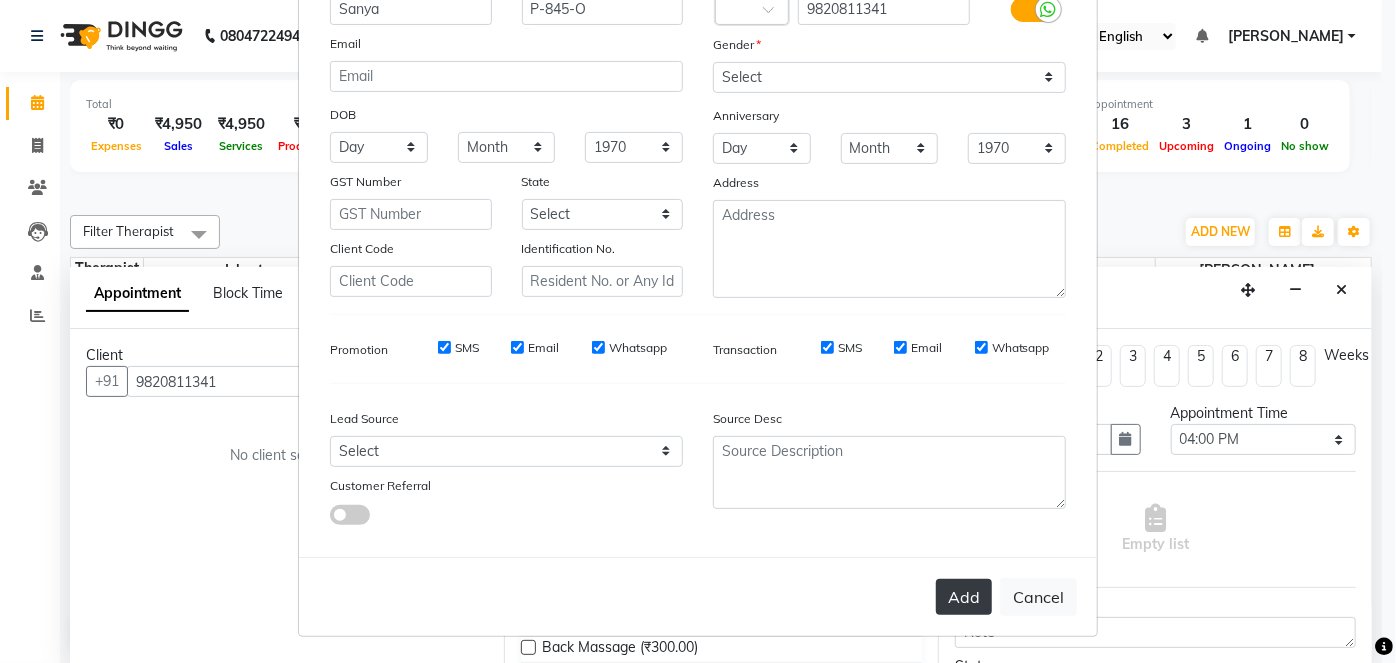 click on "Add" at bounding box center [964, 597] 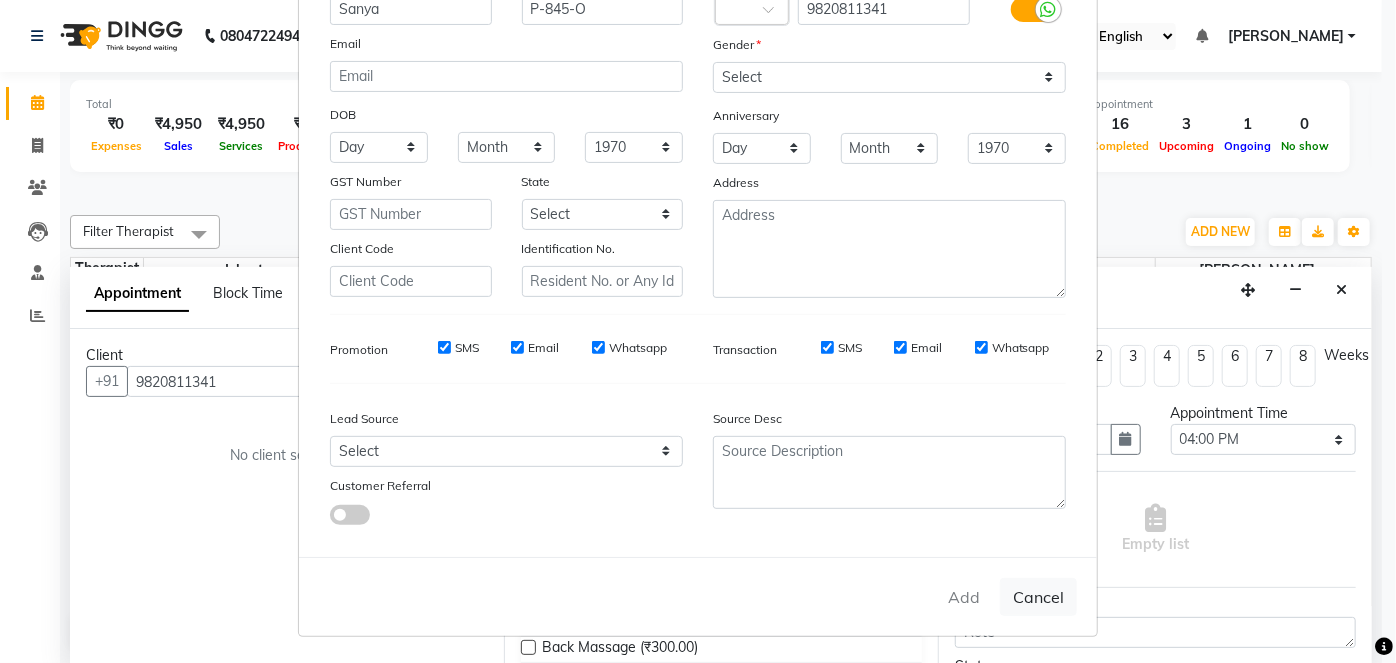 click on "Add   Cancel" at bounding box center [698, 596] 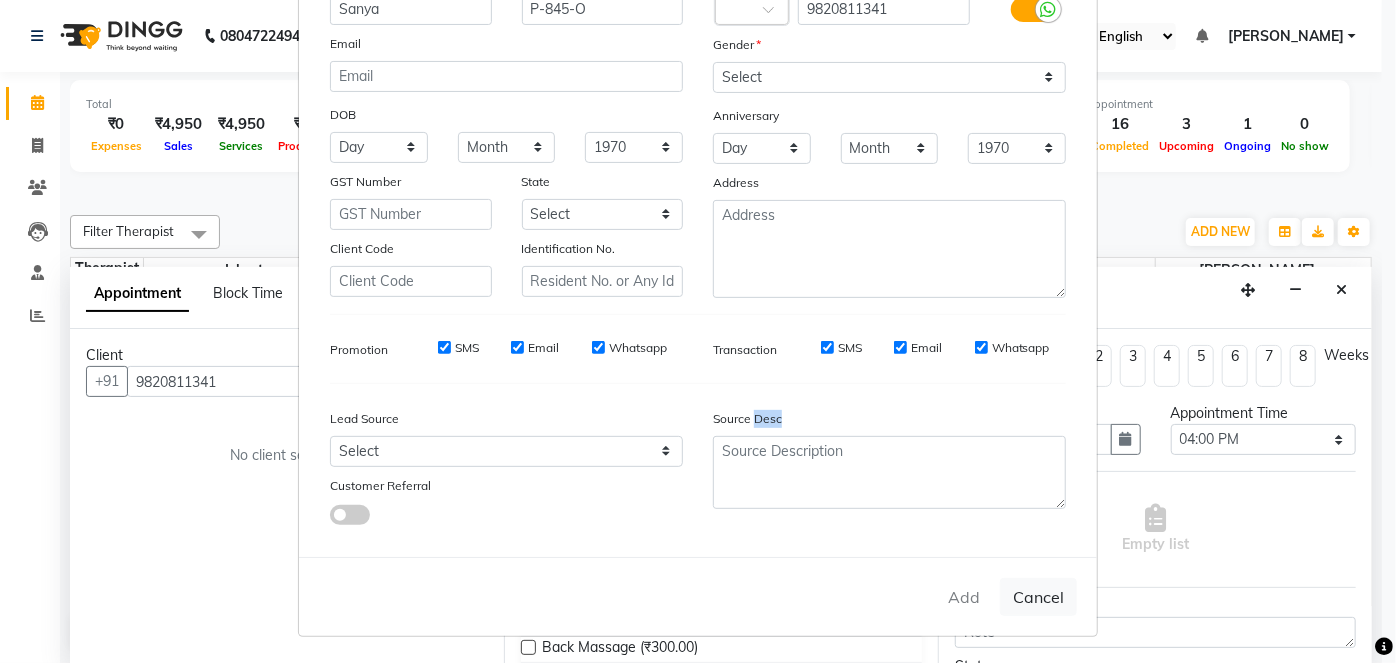 click on "Add   Cancel" at bounding box center [698, 596] 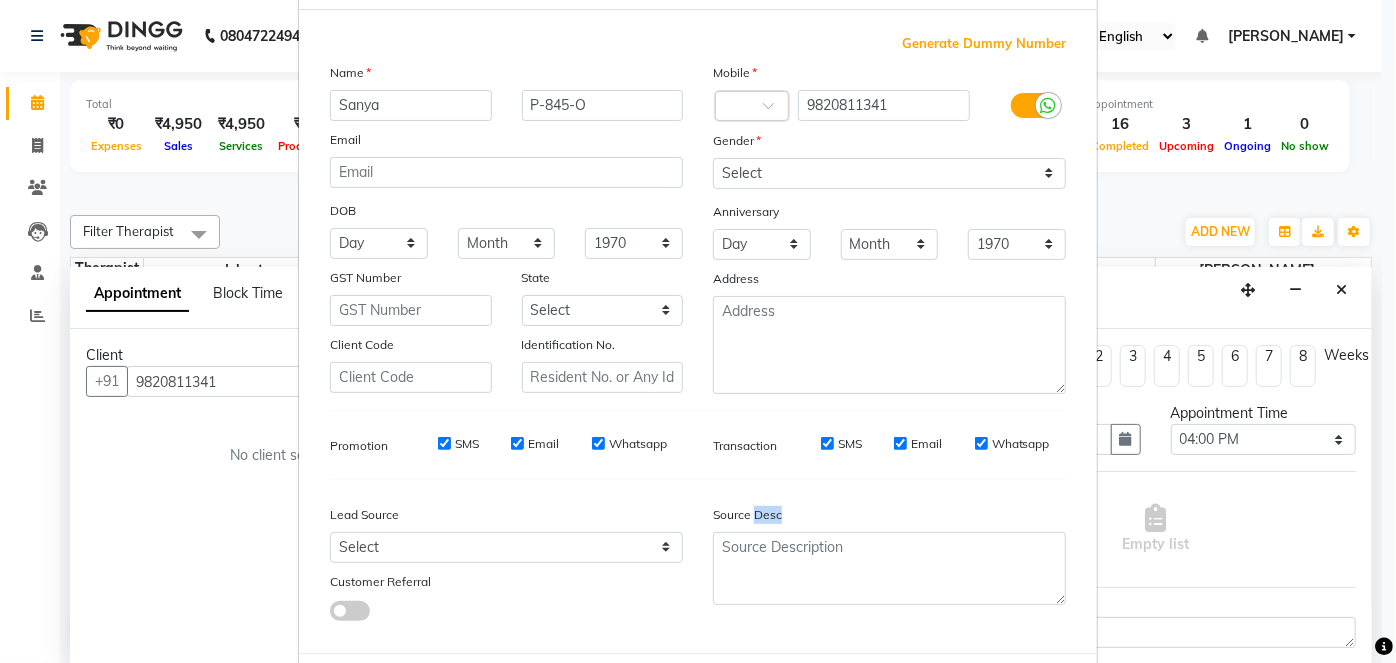 scroll, scrollTop: 0, scrollLeft: 0, axis: both 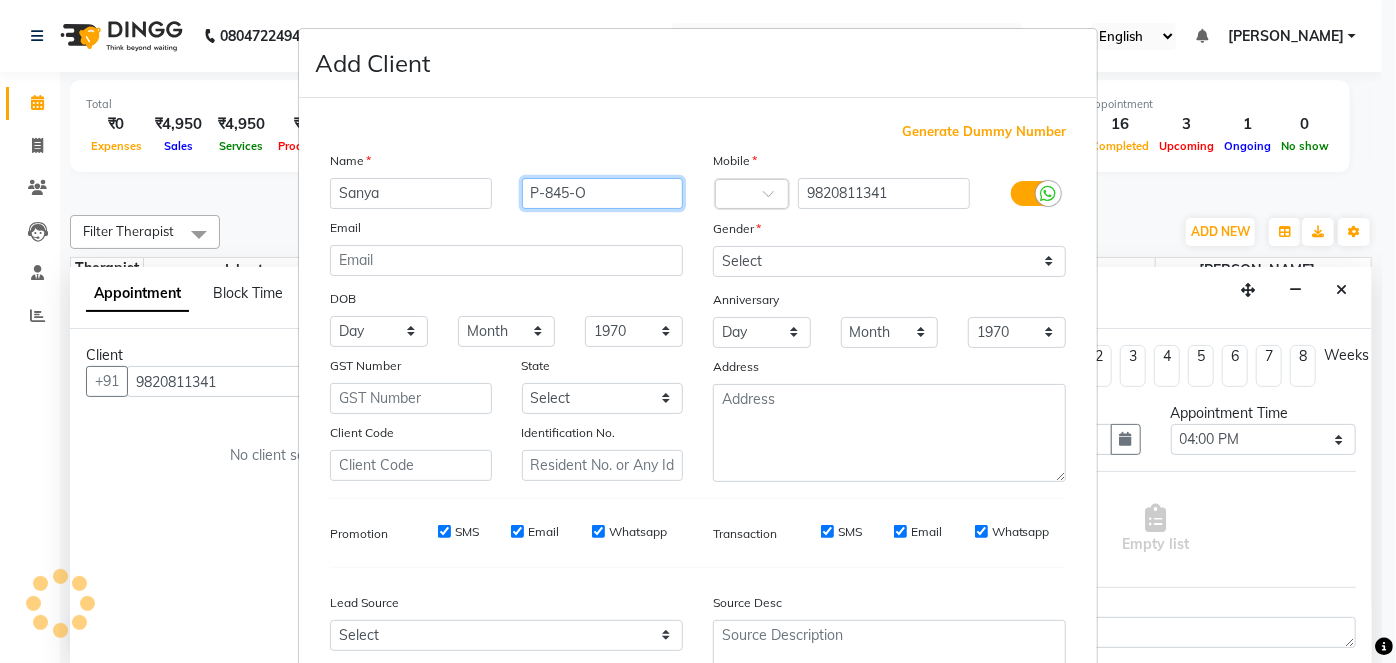 click on "P-845-O" at bounding box center (603, 193) 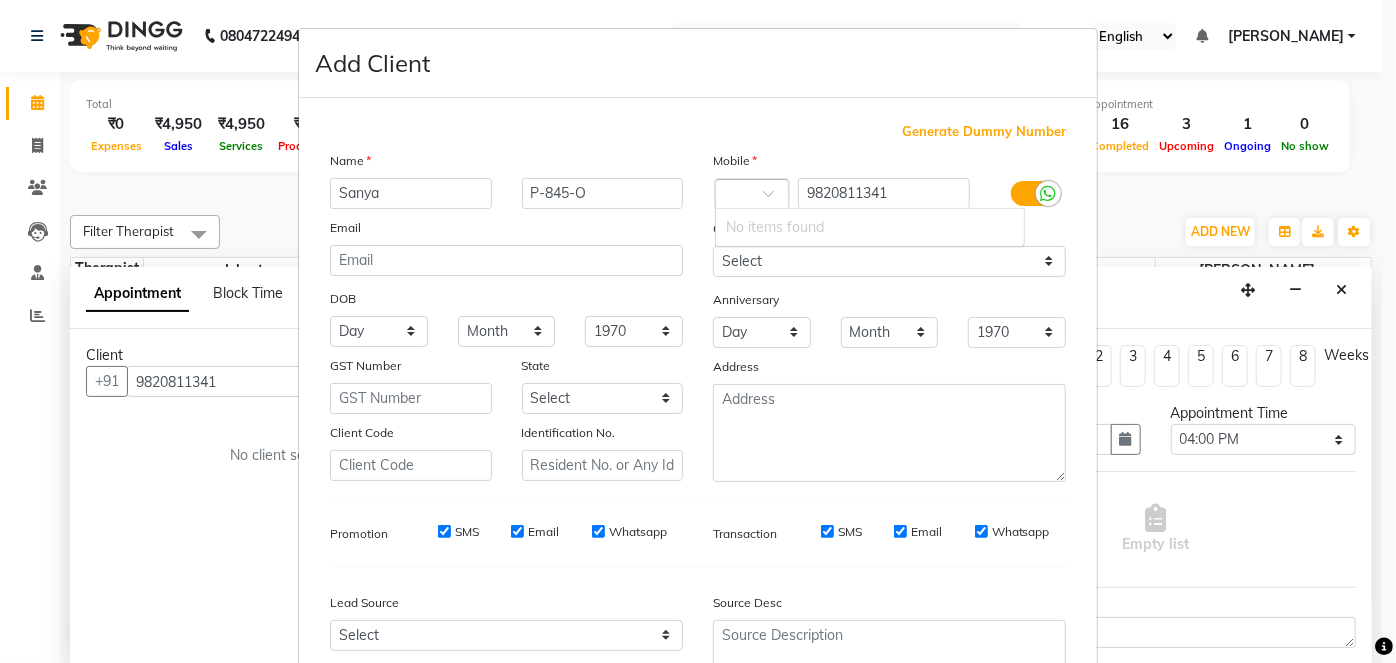 click at bounding box center [775, 199] 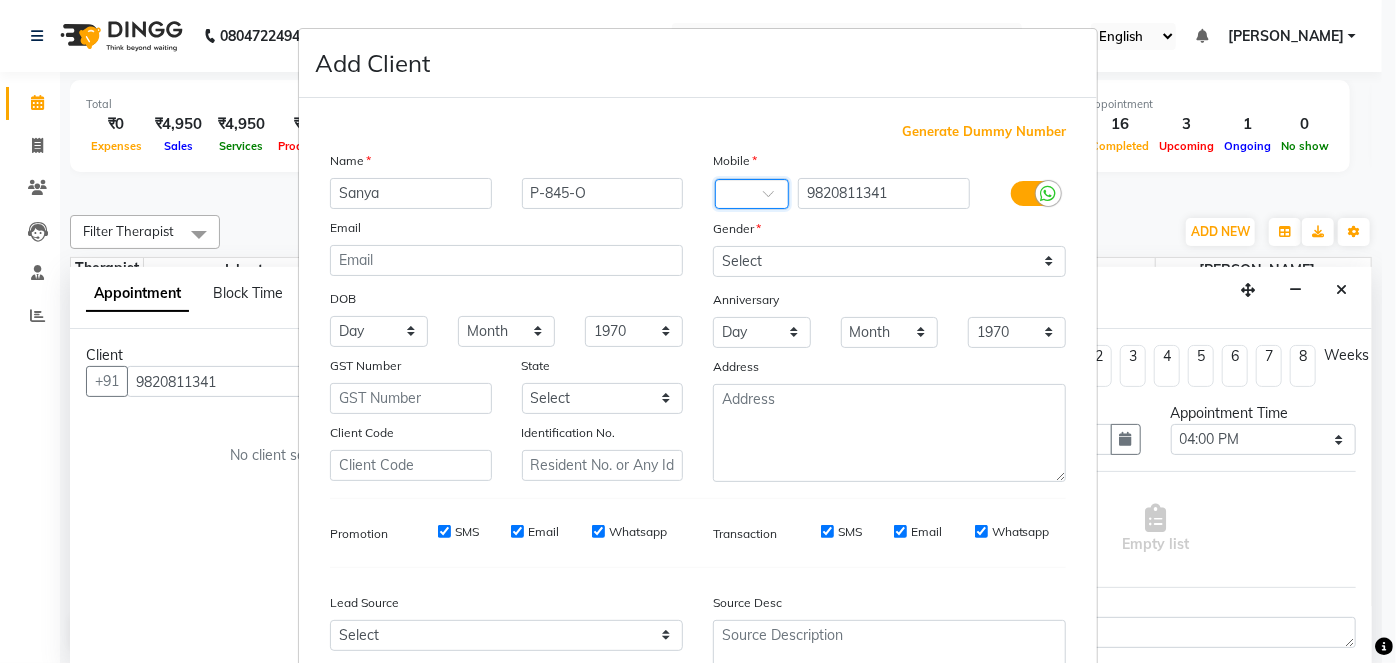 click at bounding box center [775, 199] 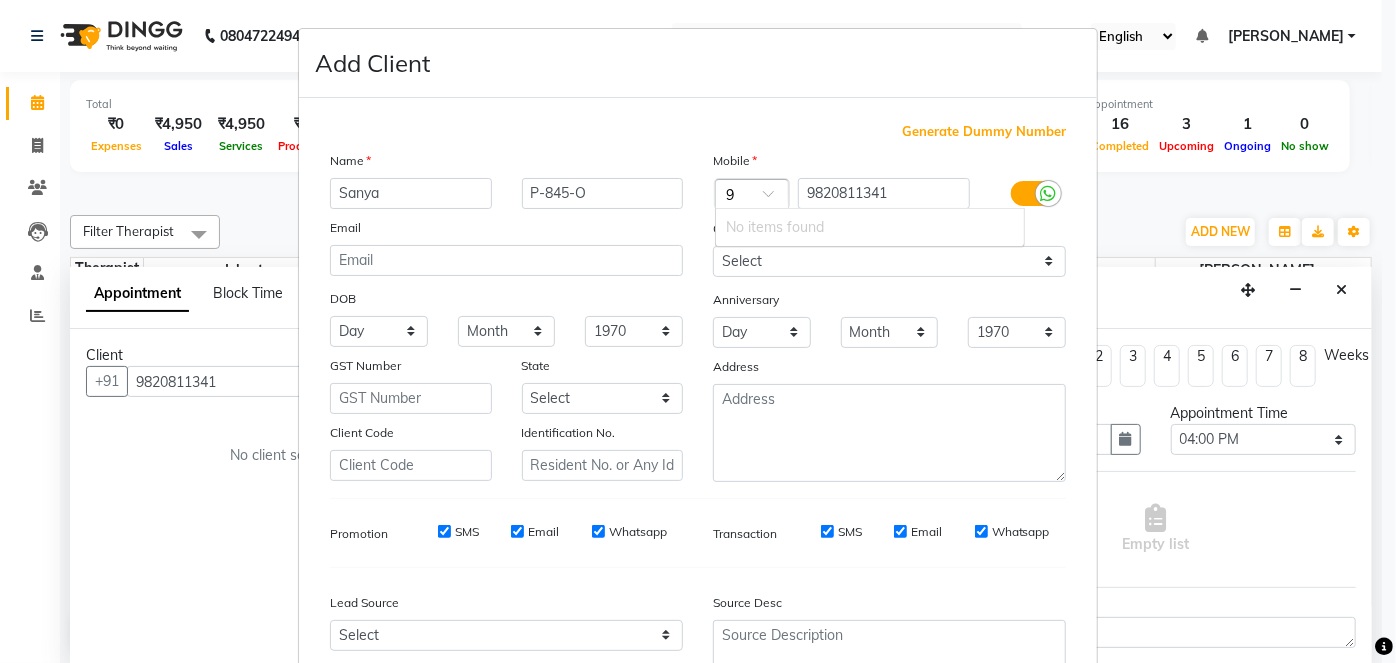 type on "91" 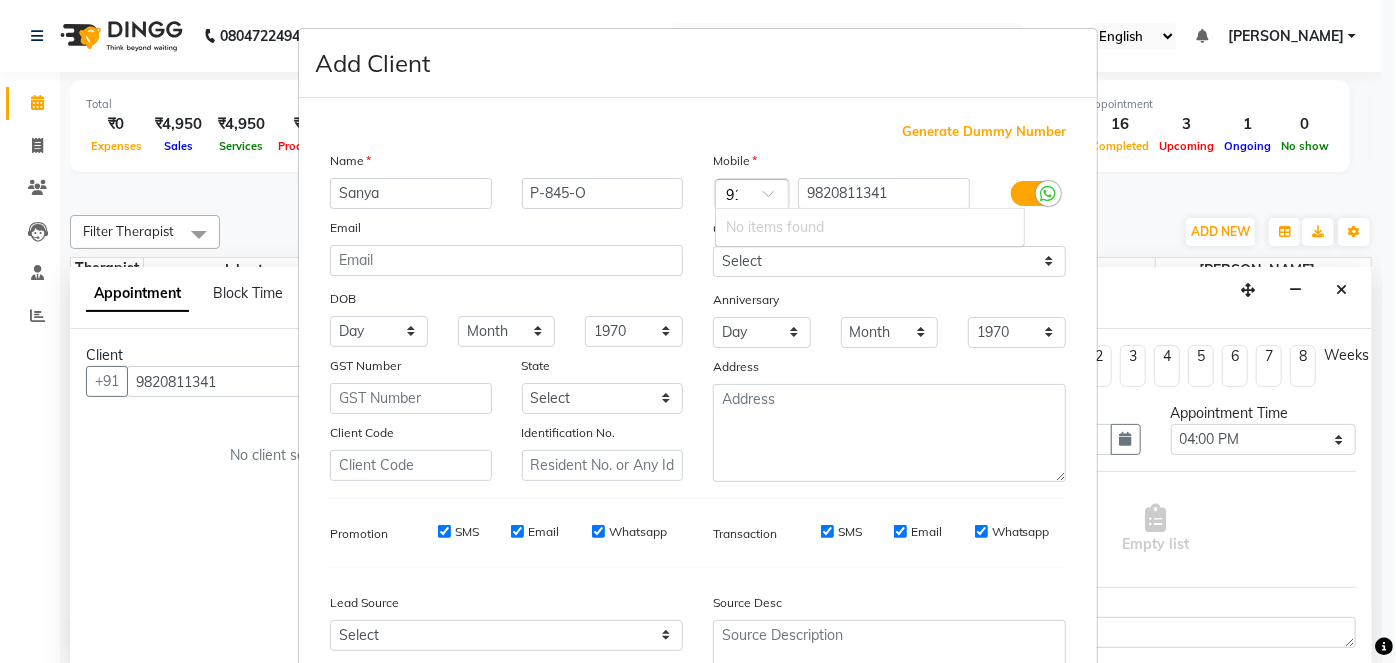 scroll, scrollTop: 0, scrollLeft: 3, axis: horizontal 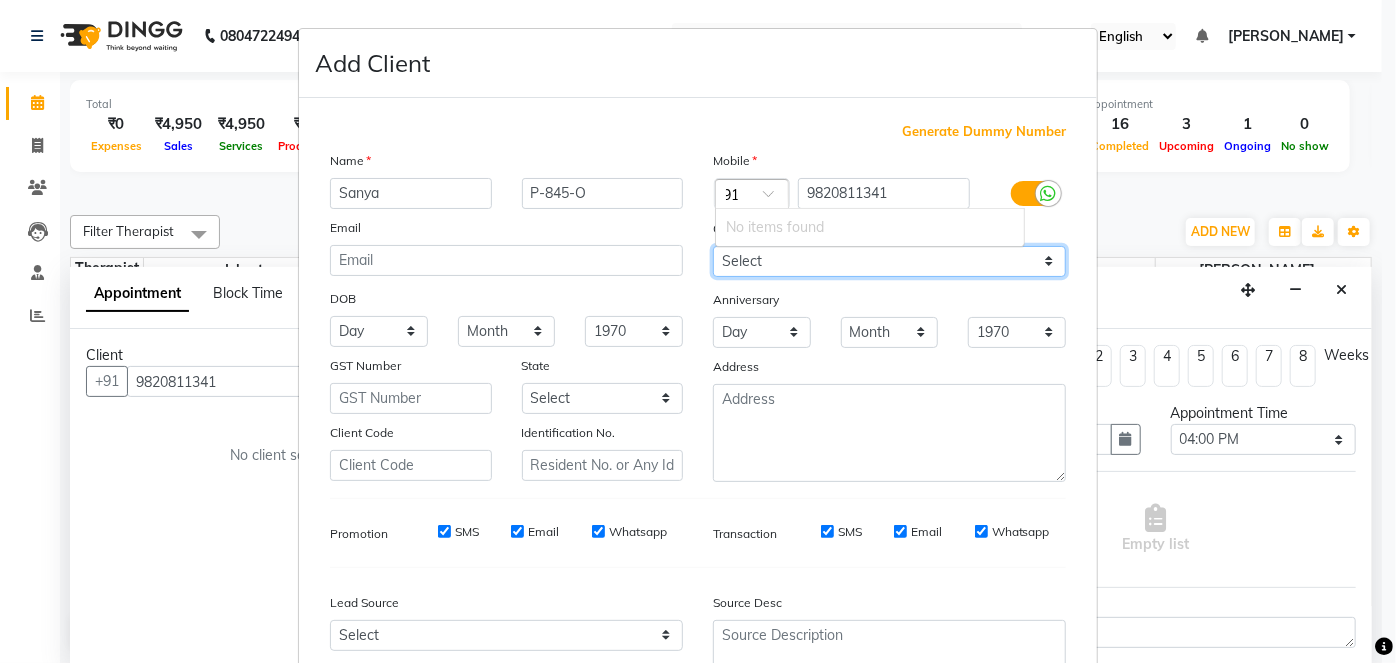 type 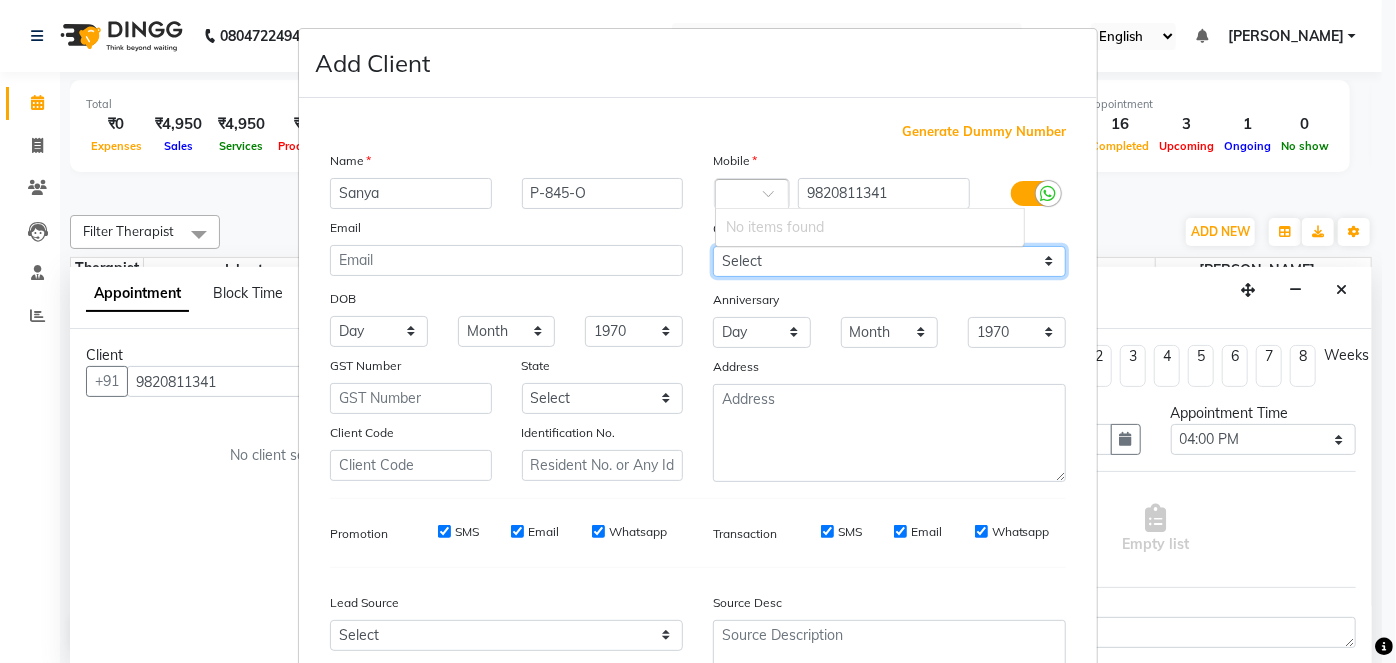 click on "Select [DEMOGRAPHIC_DATA] [DEMOGRAPHIC_DATA] Other Prefer Not To Say" at bounding box center (889, 261) 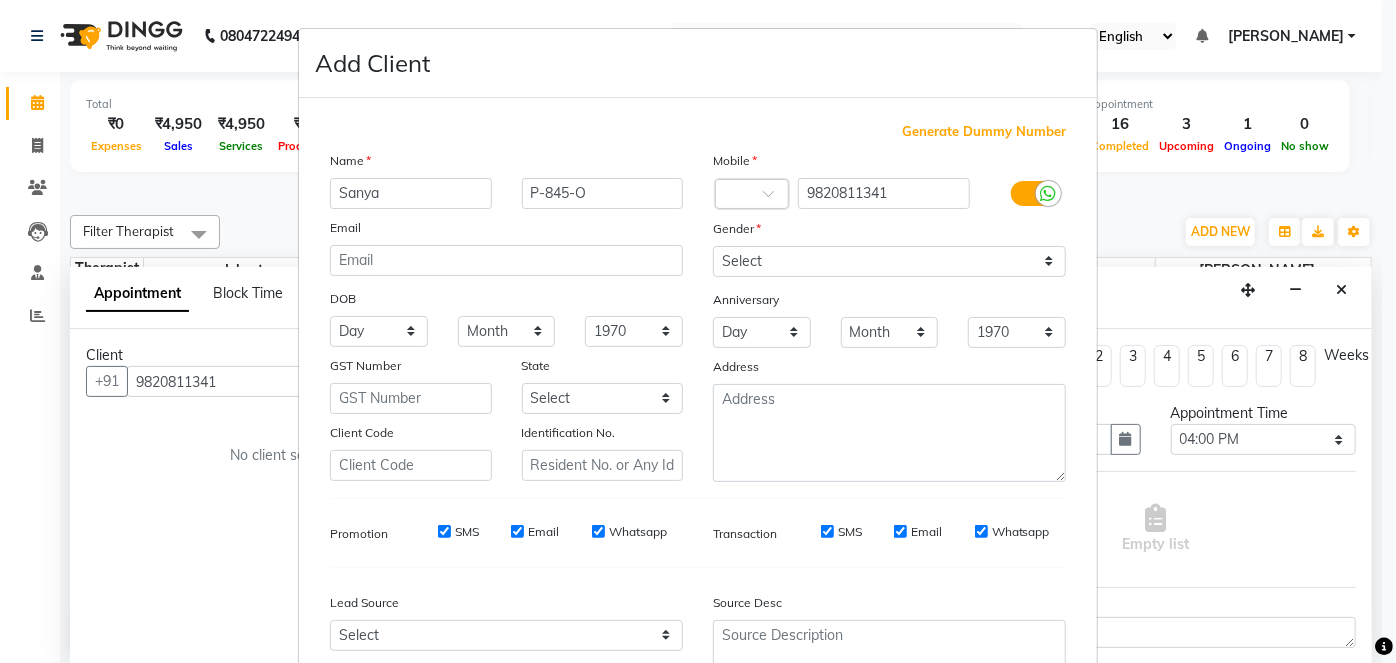 click on "Email" at bounding box center [506, 231] 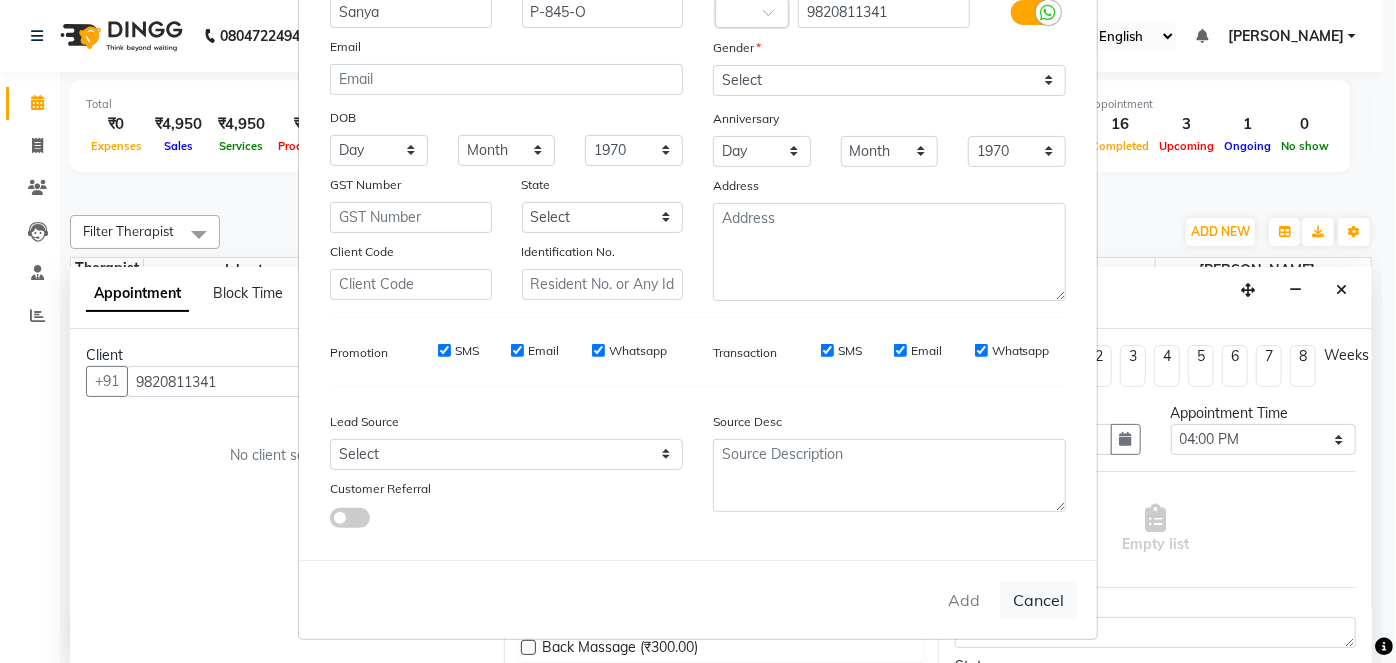 scroll, scrollTop: 184, scrollLeft: 0, axis: vertical 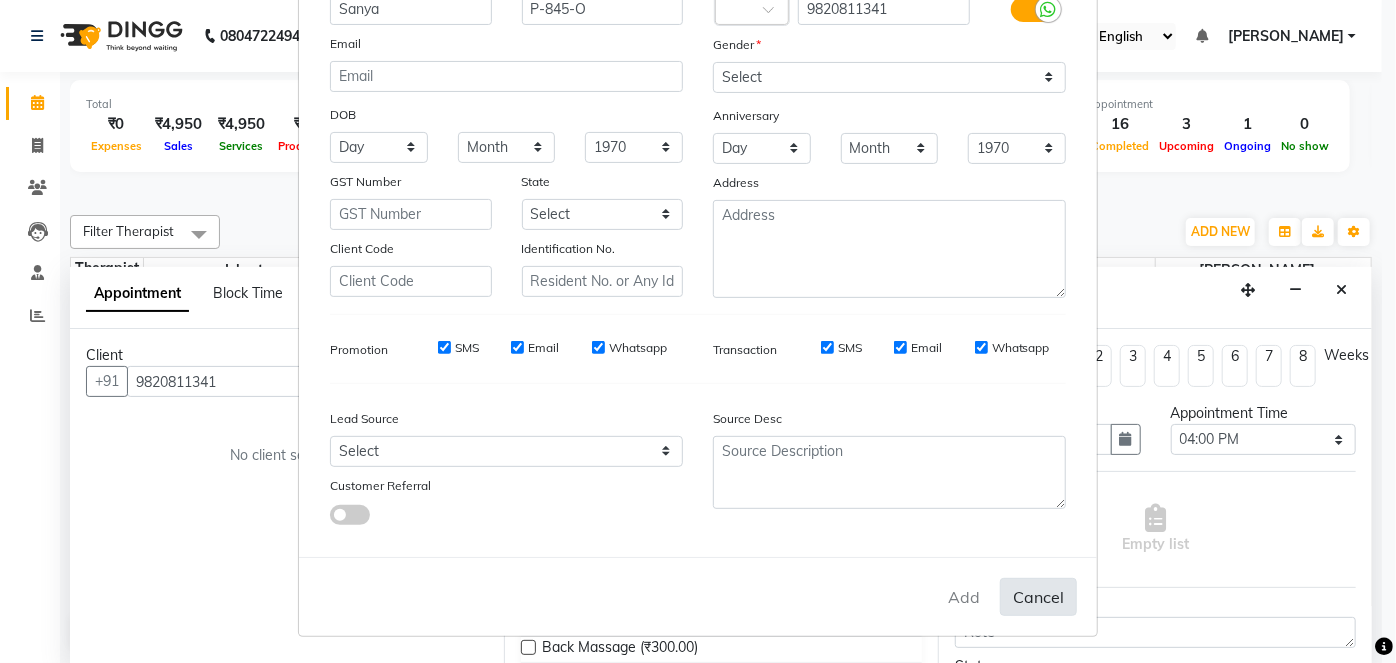 click on "Cancel" at bounding box center (1038, 597) 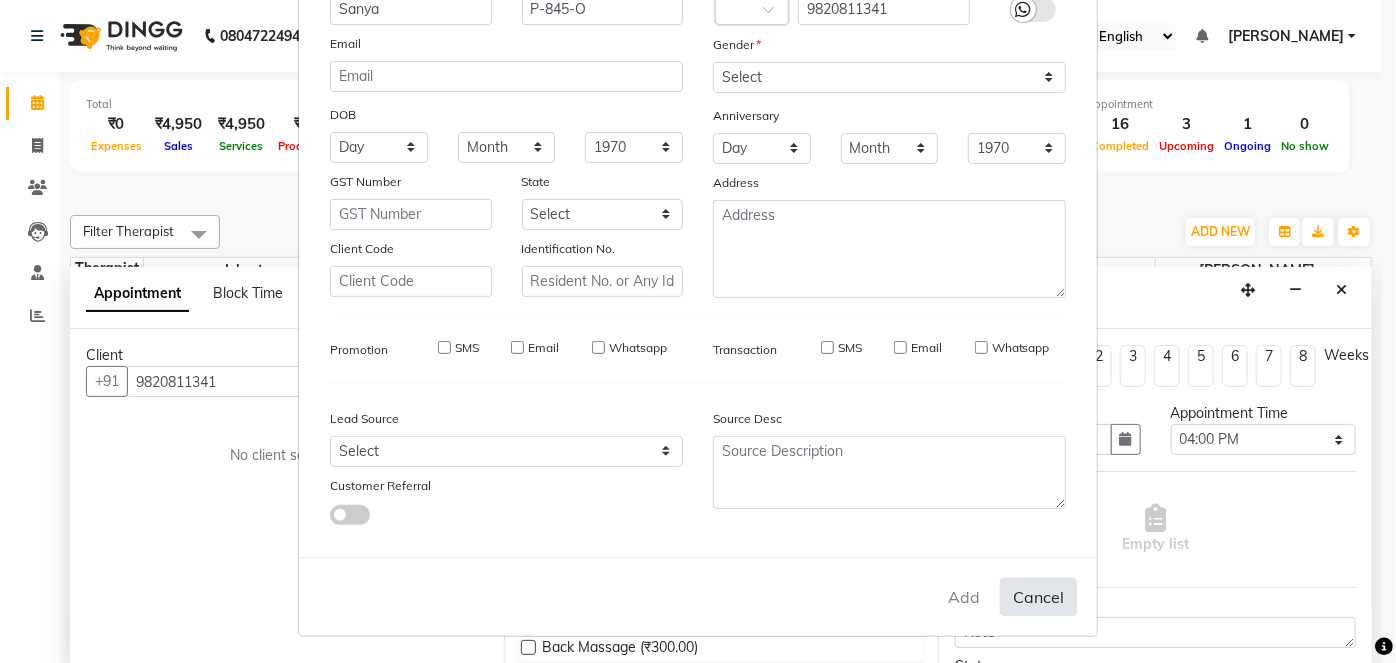 type 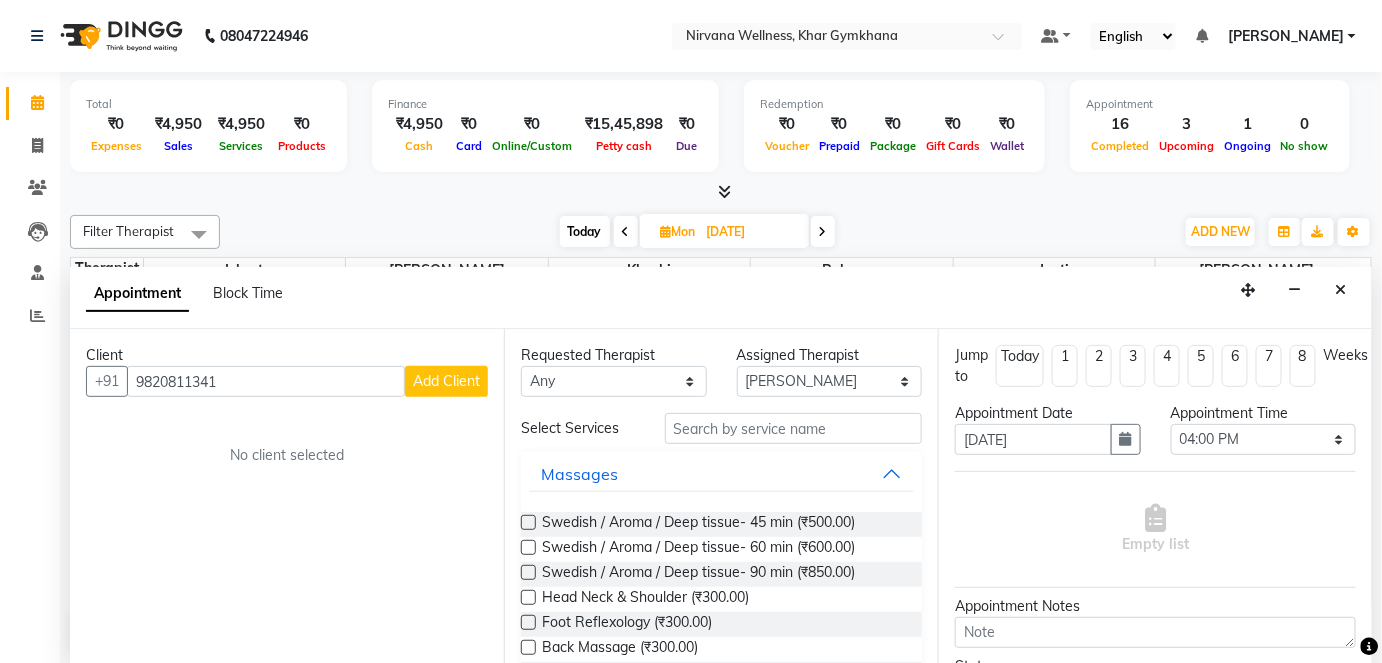 click on "Add Client" at bounding box center (446, 381) 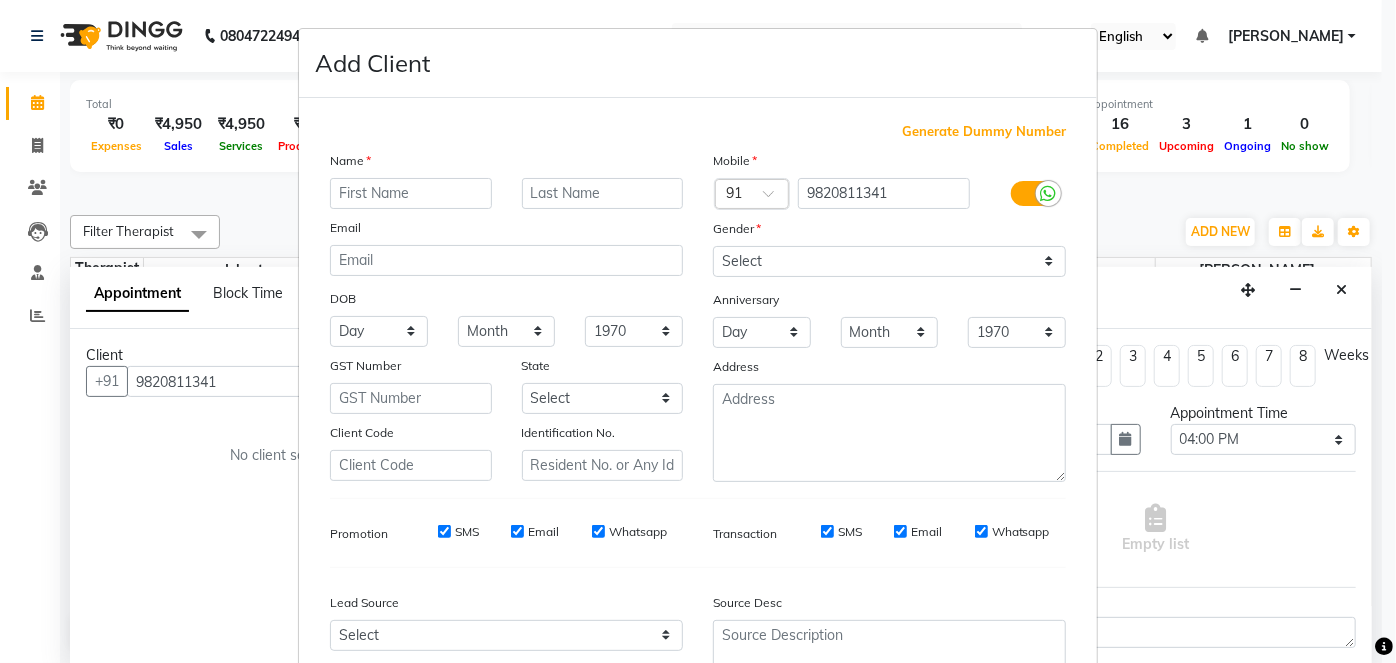 click at bounding box center [411, 193] 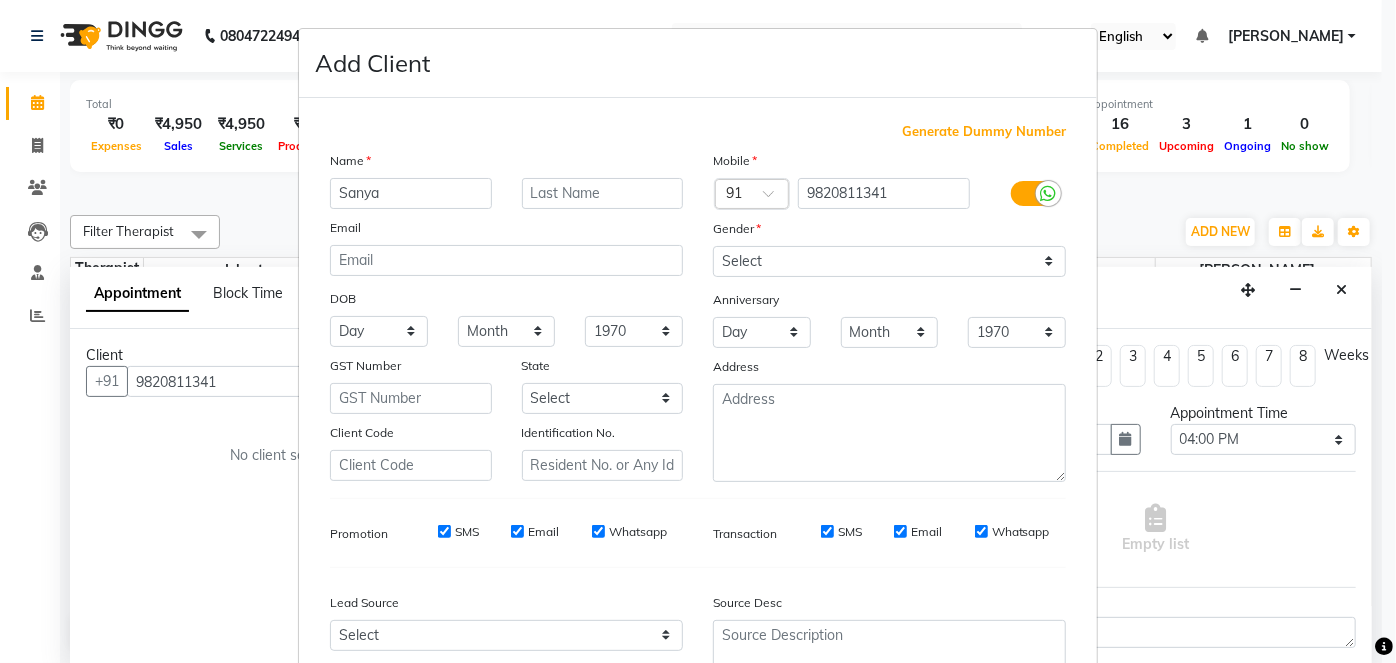 type on "Sanya" 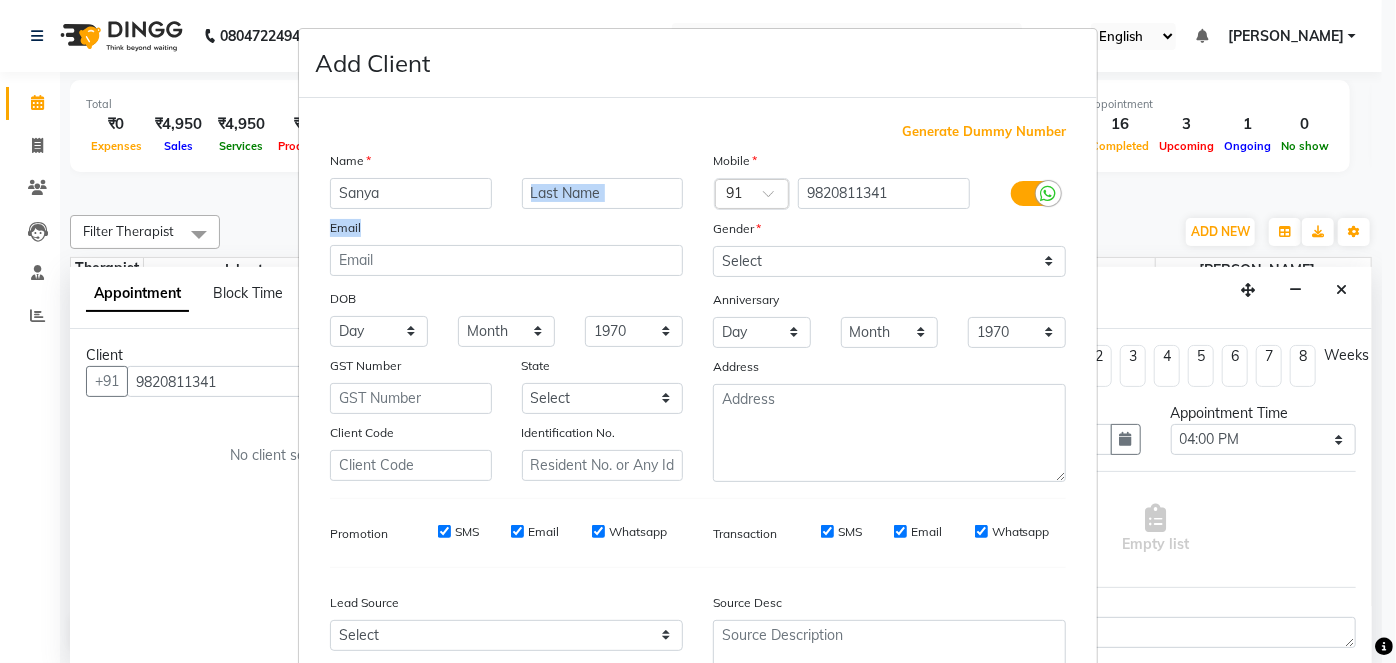 click at bounding box center [603, 193] 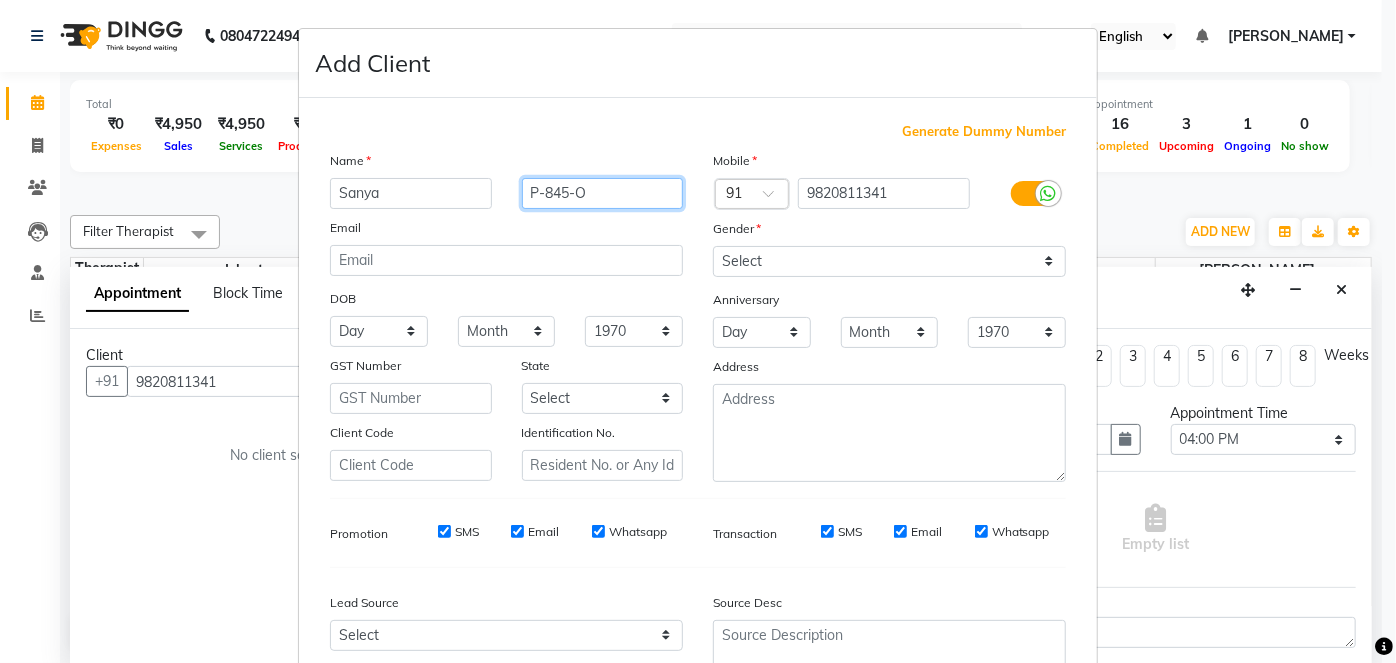 type on "P-845-O" 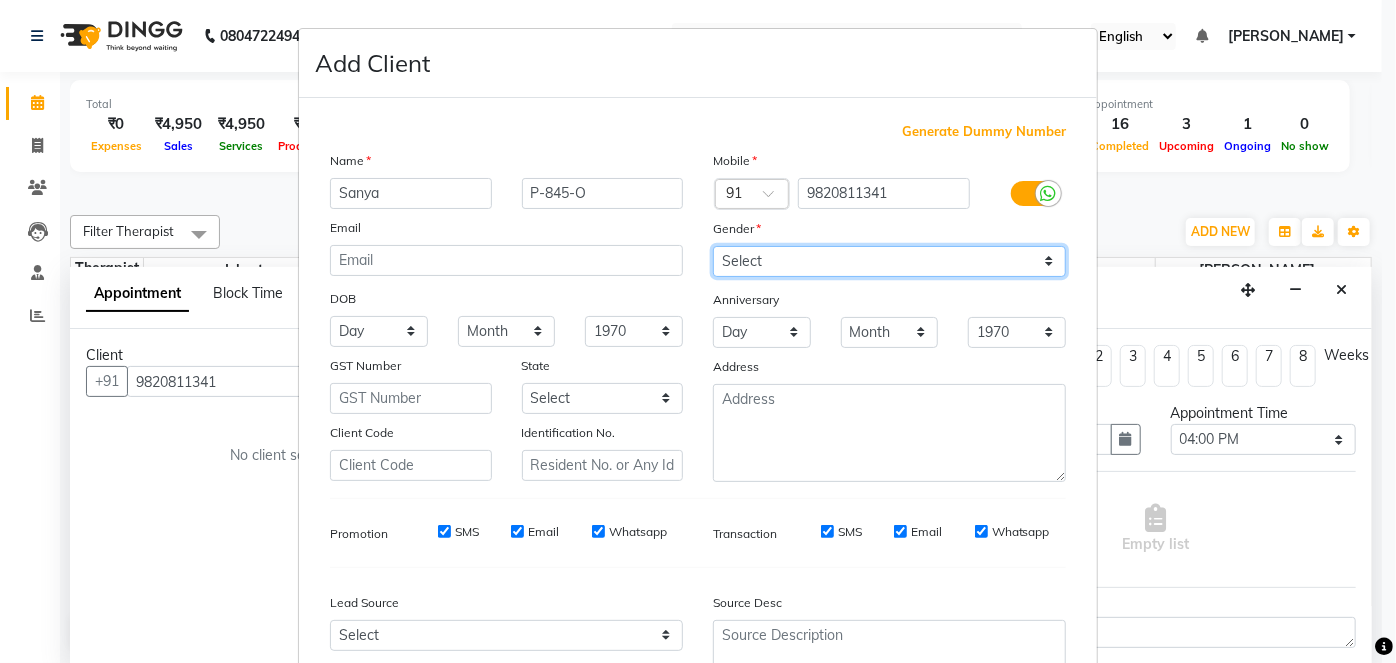 click on "Select [DEMOGRAPHIC_DATA] [DEMOGRAPHIC_DATA] Other Prefer Not To Say" at bounding box center (889, 261) 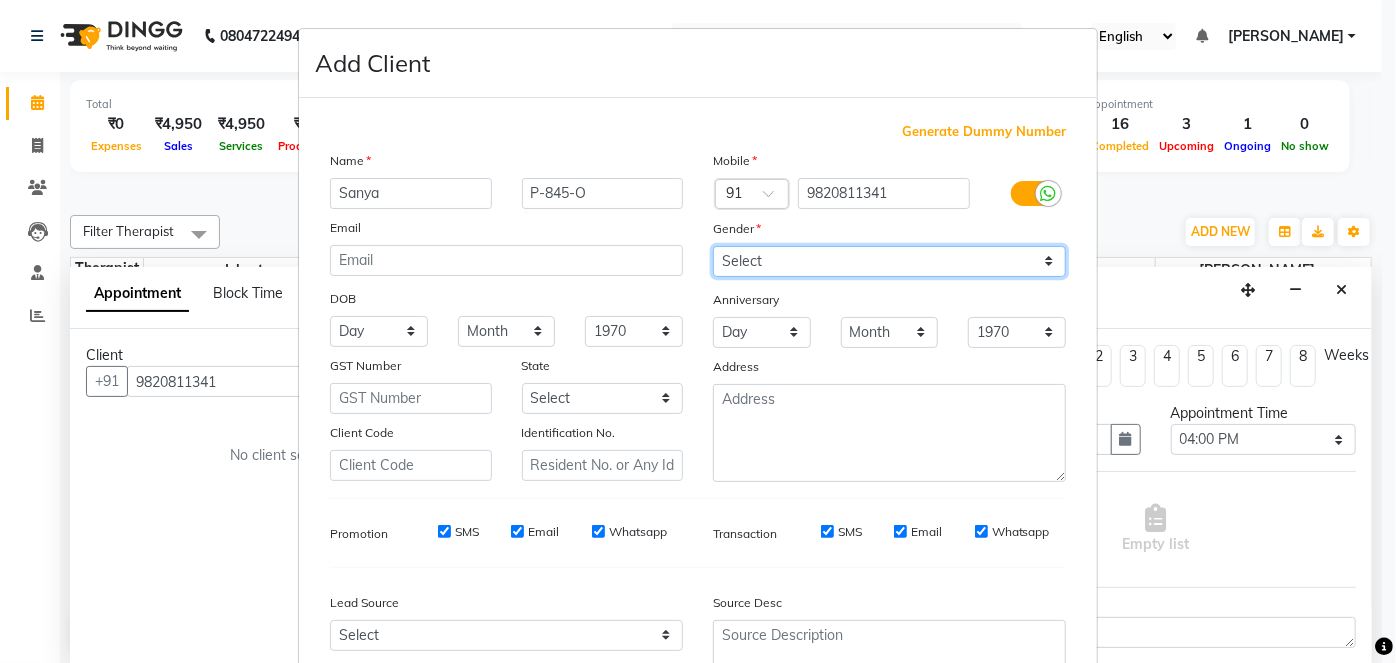 click on "Select [DEMOGRAPHIC_DATA] [DEMOGRAPHIC_DATA] Other Prefer Not To Say" at bounding box center [889, 261] 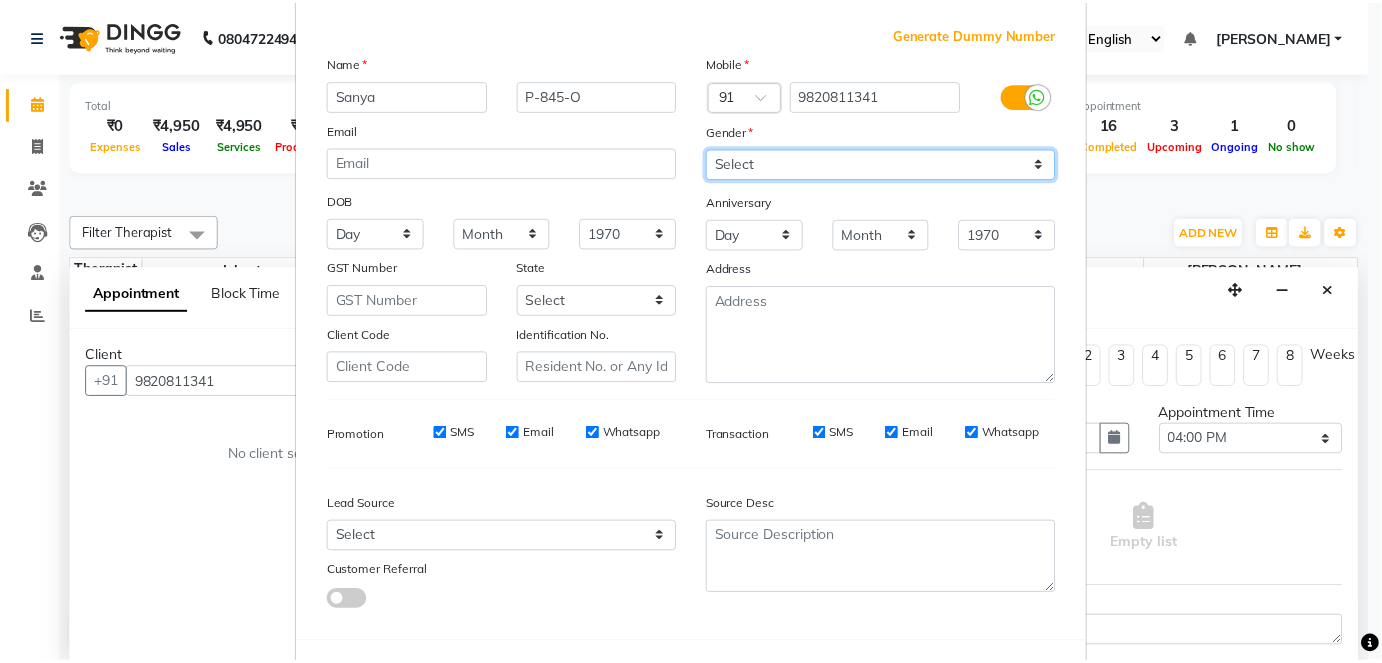 scroll, scrollTop: 184, scrollLeft: 0, axis: vertical 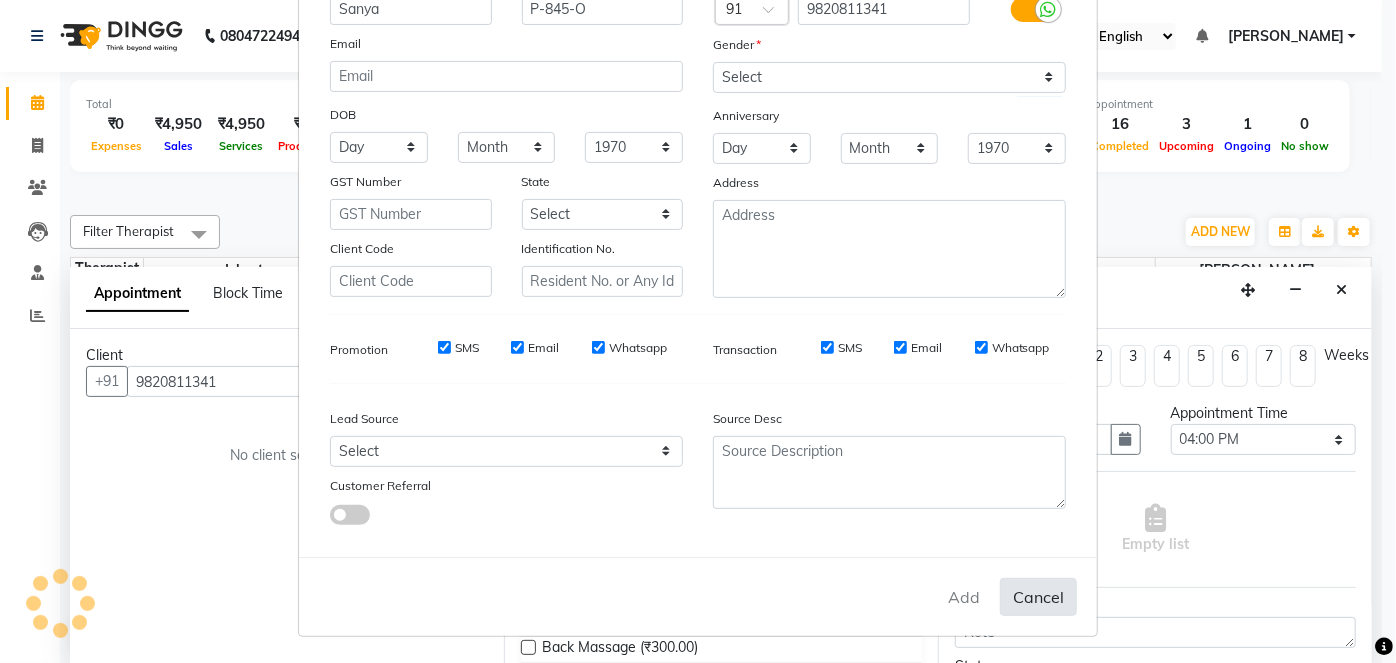 click on "Cancel" at bounding box center (1038, 597) 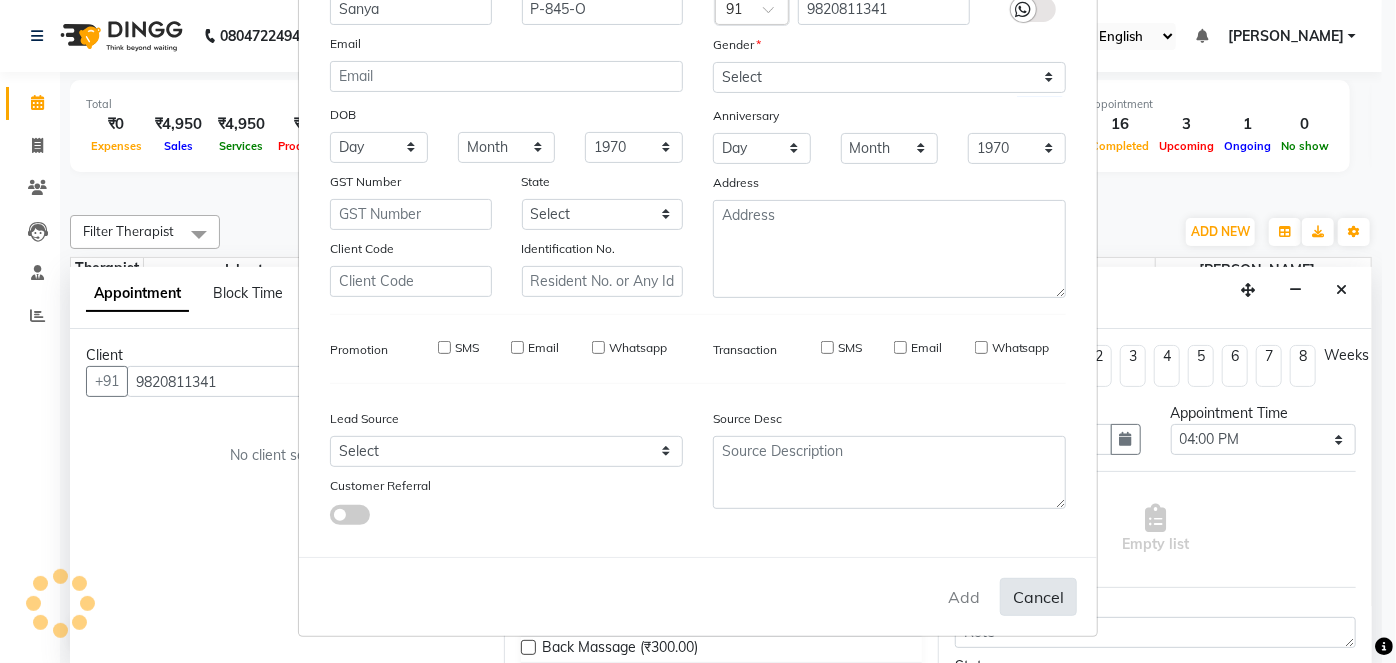type 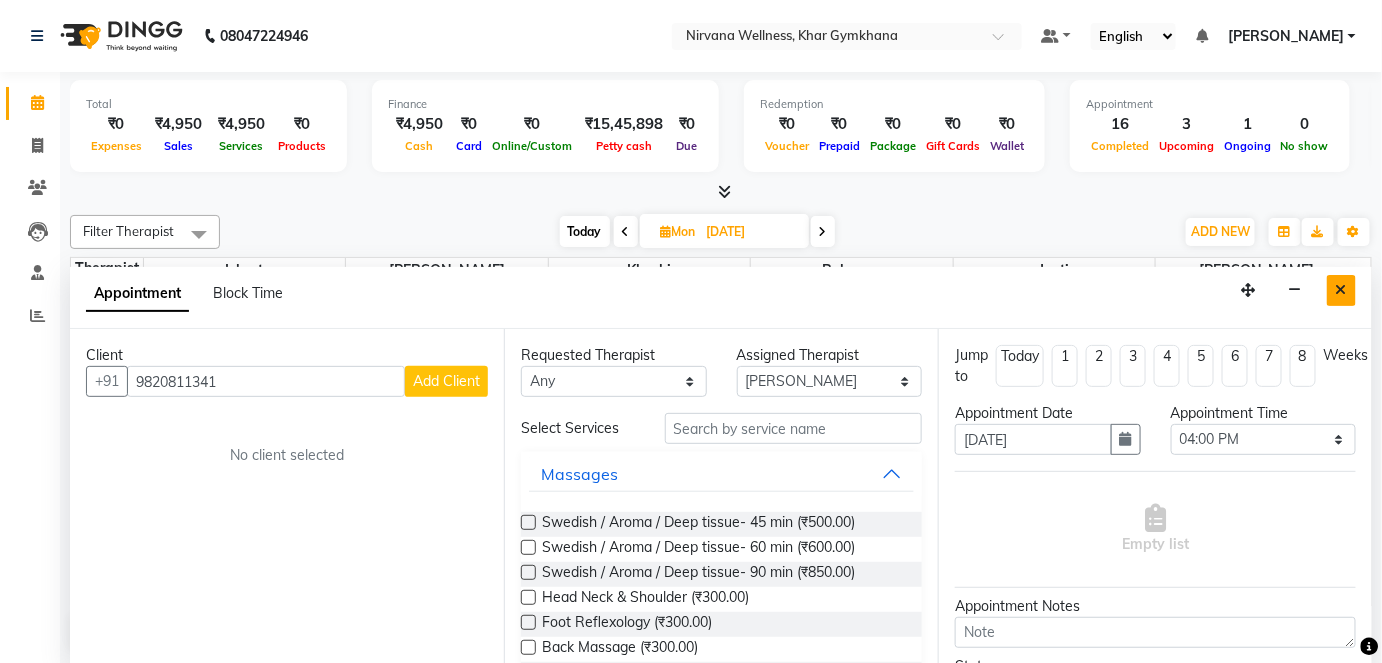 click at bounding box center [1341, 290] 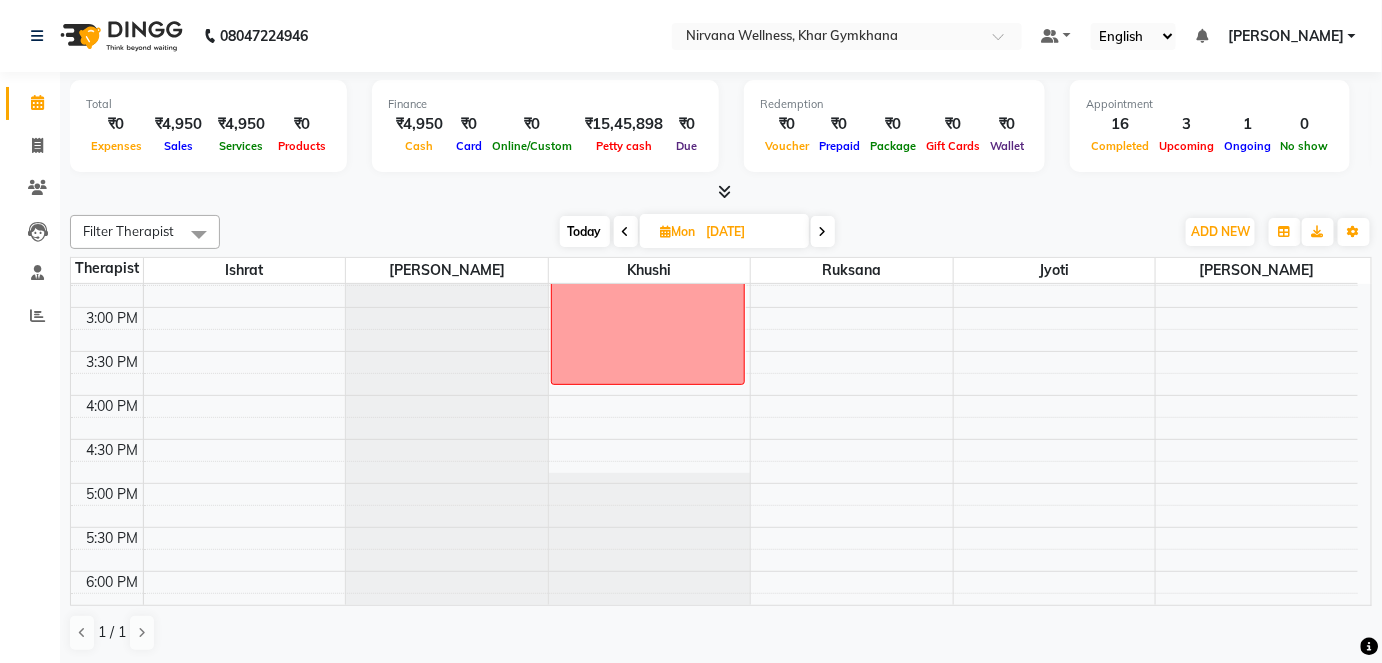 click on "7:00 AM 7:30 AM 8:00 AM 8:30 AM 9:00 AM 9:30 AM 10:00 AM 10:30 AM 11:00 AM 11:30 AM 12:00 PM 12:30 PM 1:00 PM 1:30 PM 2:00 PM 2:30 PM 3:00 PM 3:30 PM 4:00 PM 4:30 PM 5:00 PM 5:30 PM 6:00 PM 6:30 PM 7:00 PM 7:30 PM 8:00 PM 8:30 PM 9:00 PM 9:30 PM 10:00 PM 10:30 PM  Deep cleaning" at bounding box center (714, 307) 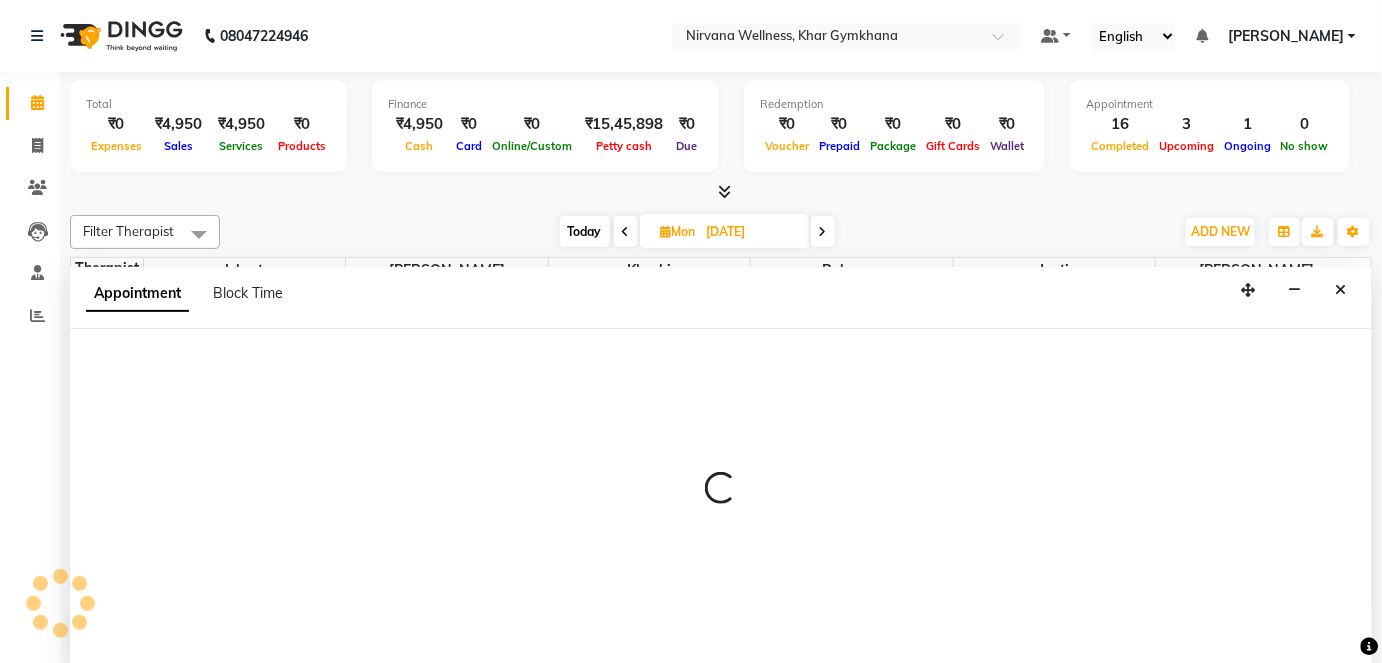 select on "79305" 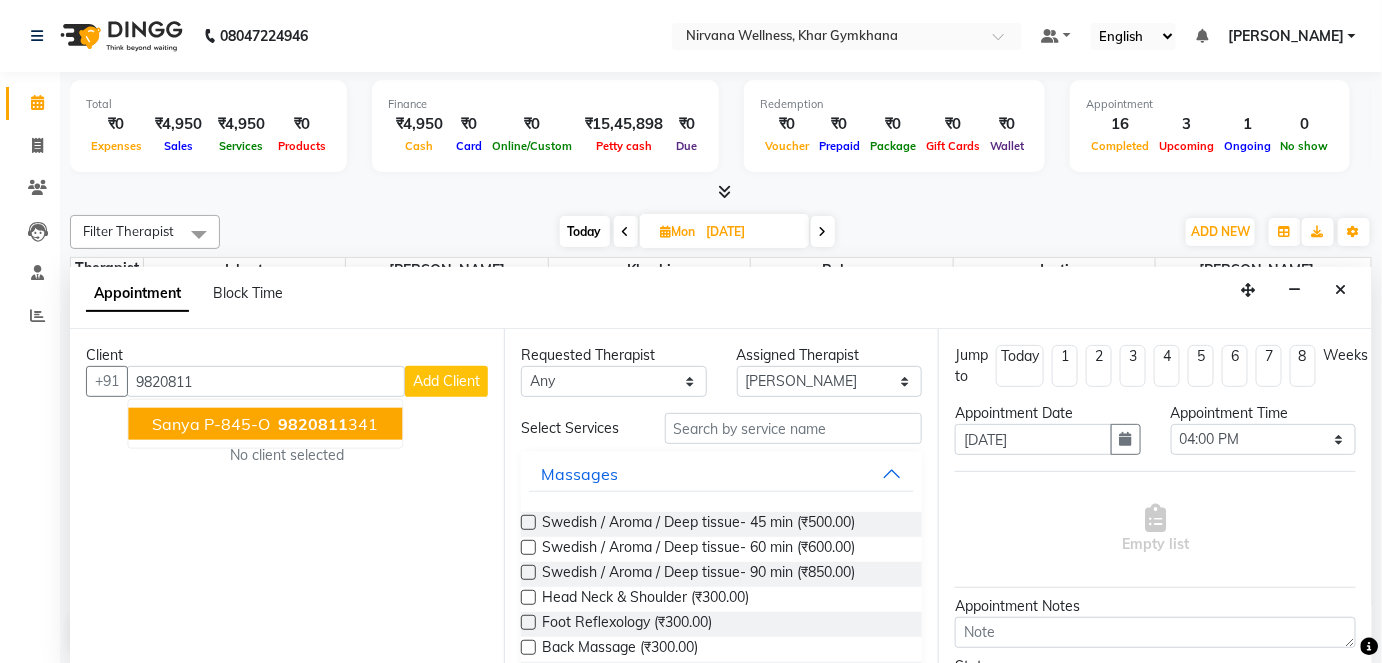 click on "Sanya P-845-O   9820811 341" at bounding box center [265, 424] 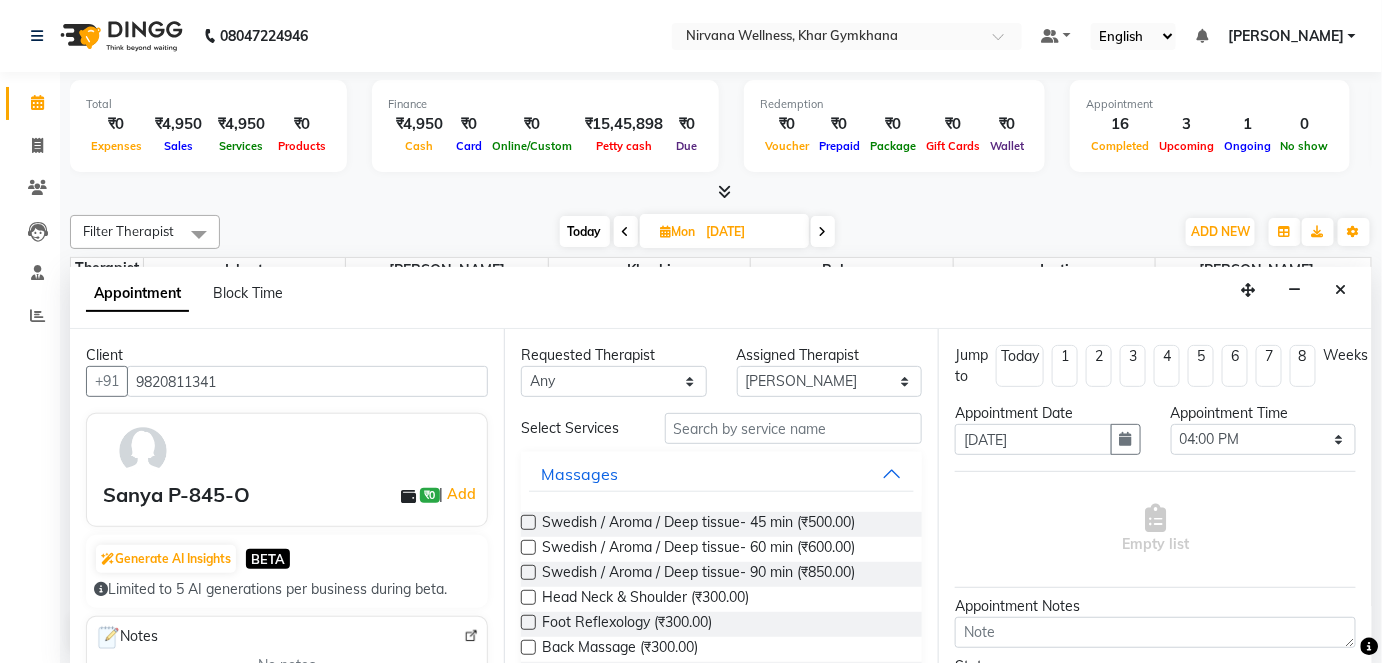 type on "9820811341" 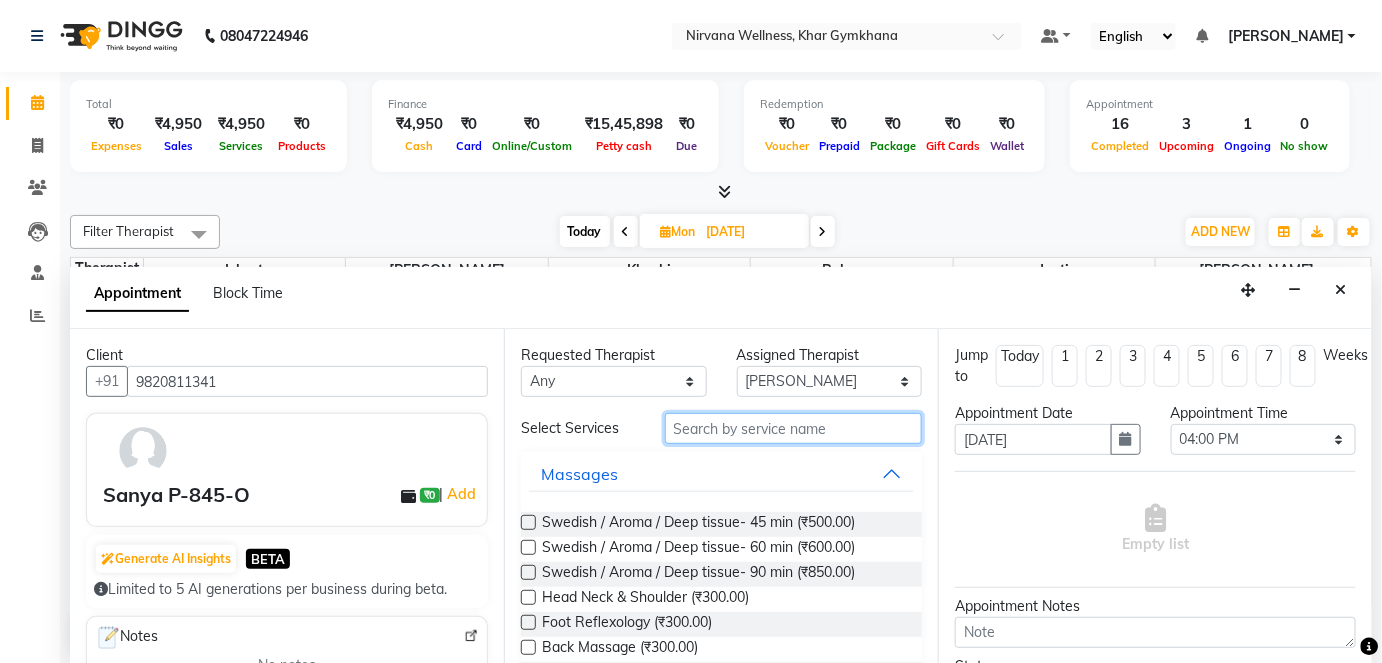 click at bounding box center [793, 428] 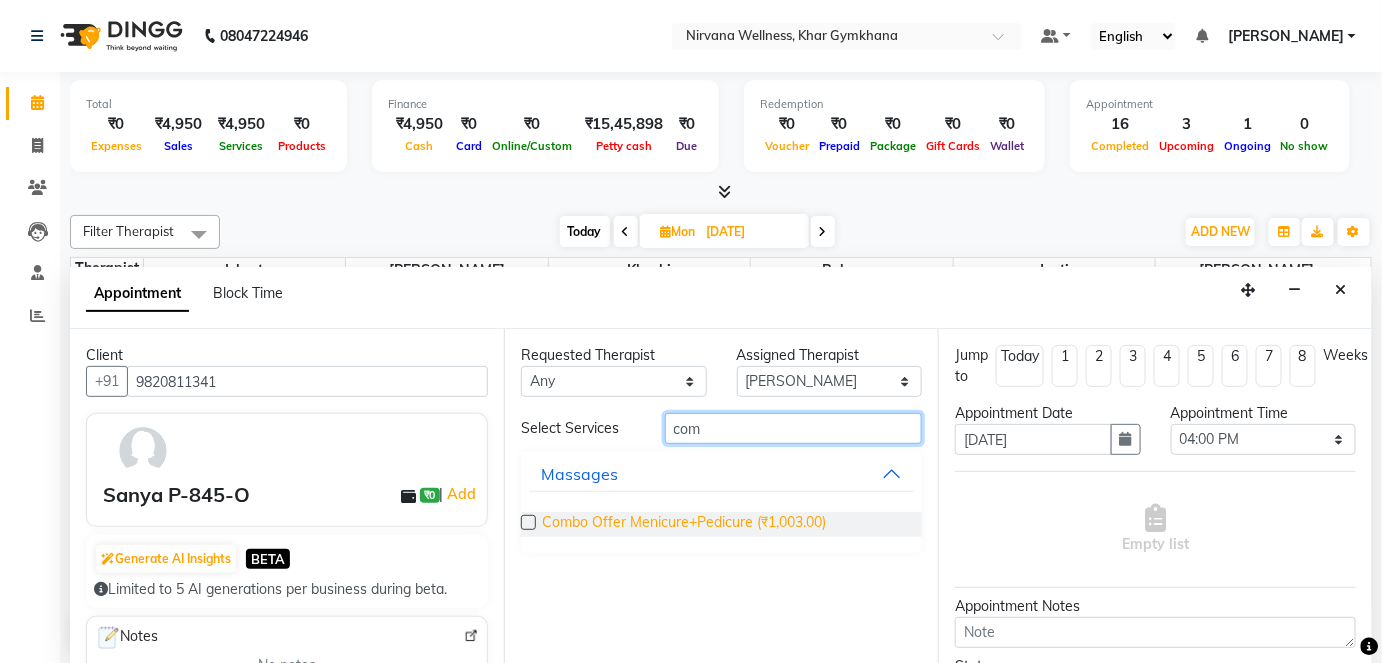 type on "com" 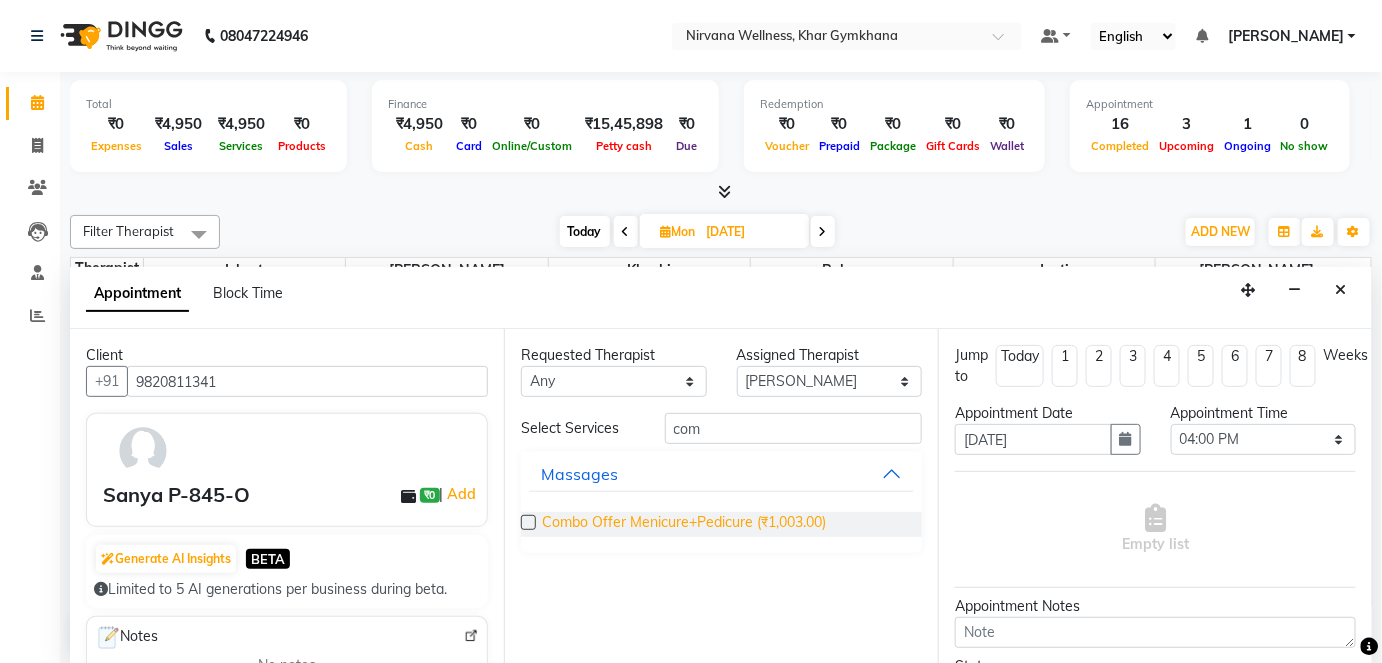 click on "Combo Offer Menicure+Pedicure (₹1,003.00)" at bounding box center (684, 524) 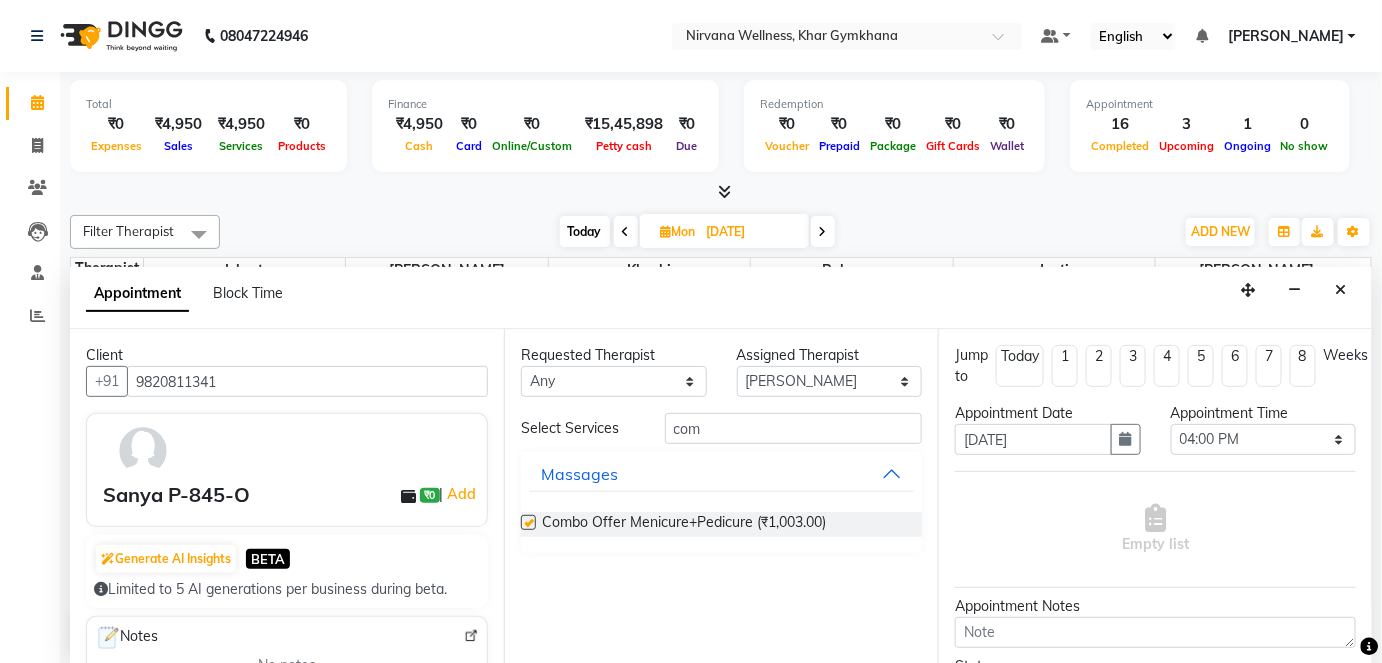 checkbox on "false" 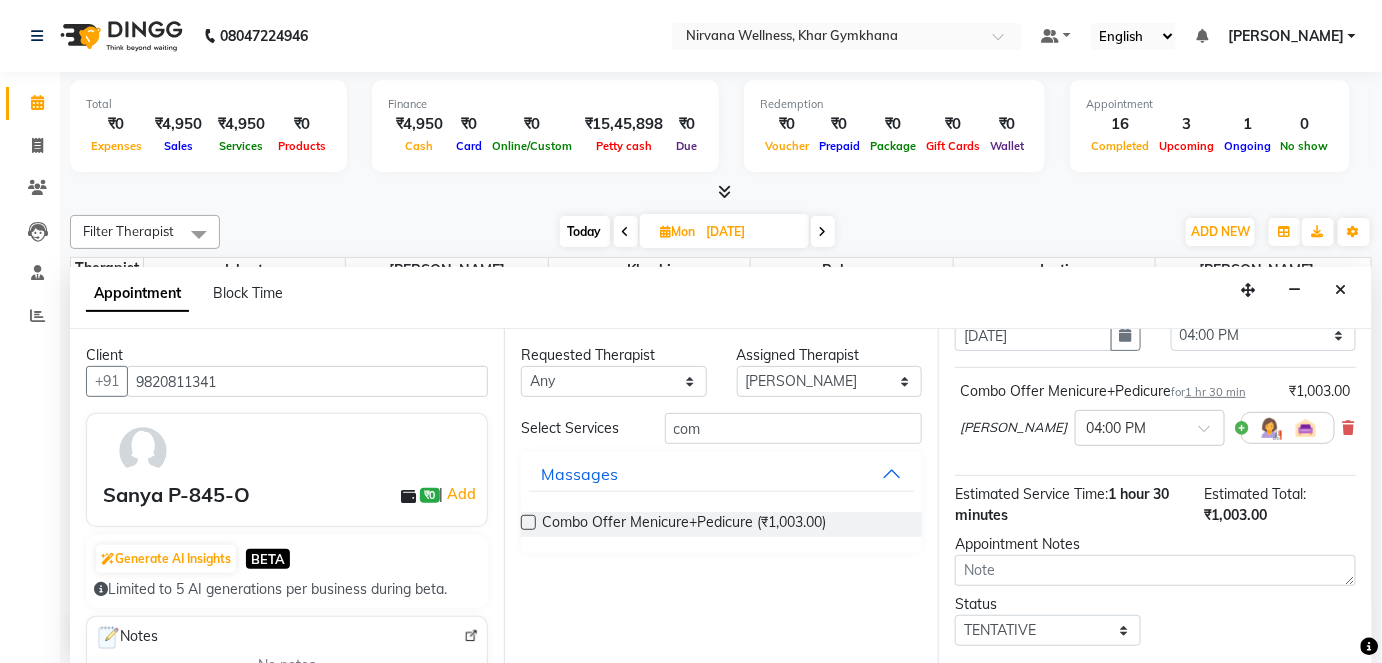 scroll, scrollTop: 210, scrollLeft: 0, axis: vertical 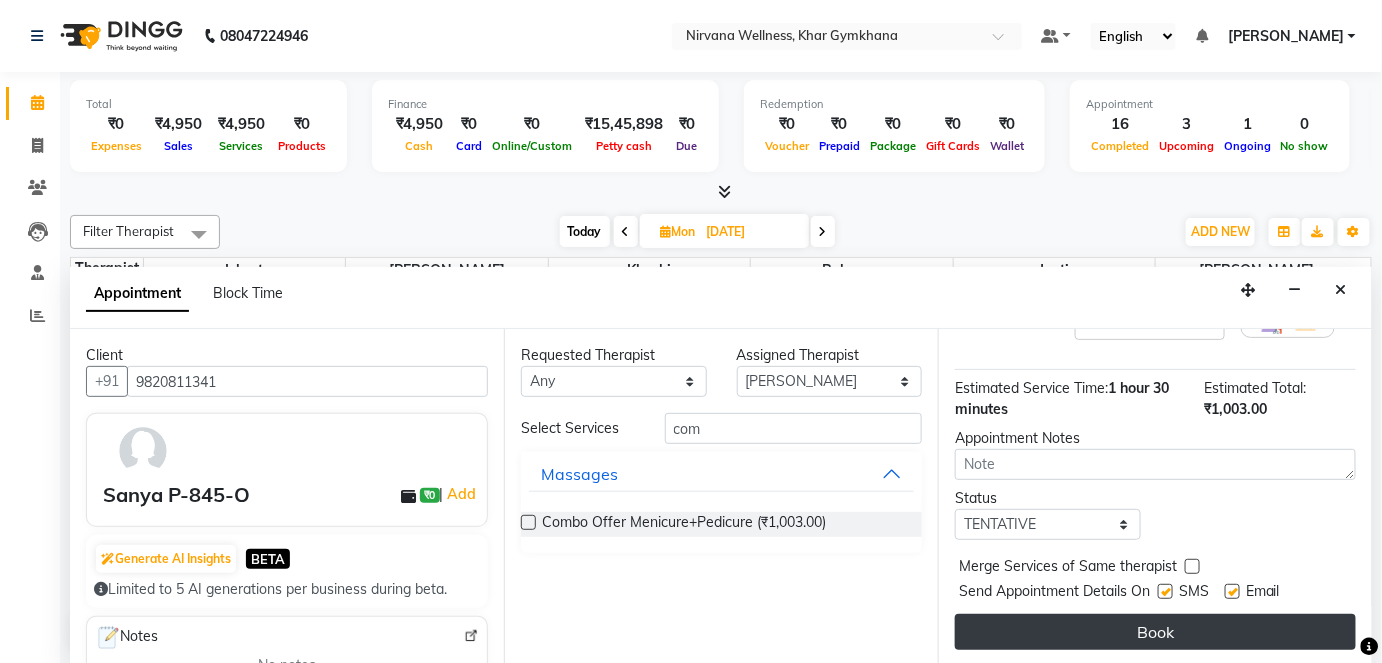 click on "Book" at bounding box center (1155, 632) 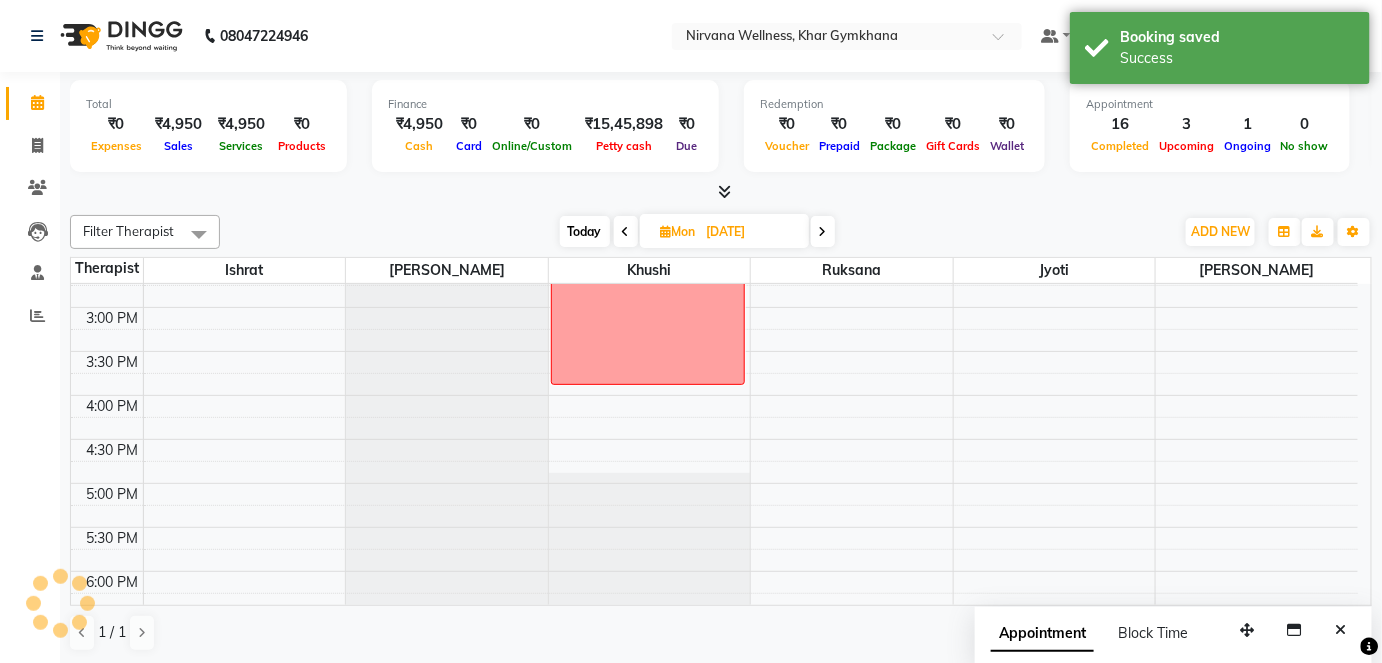 scroll, scrollTop: 0, scrollLeft: 0, axis: both 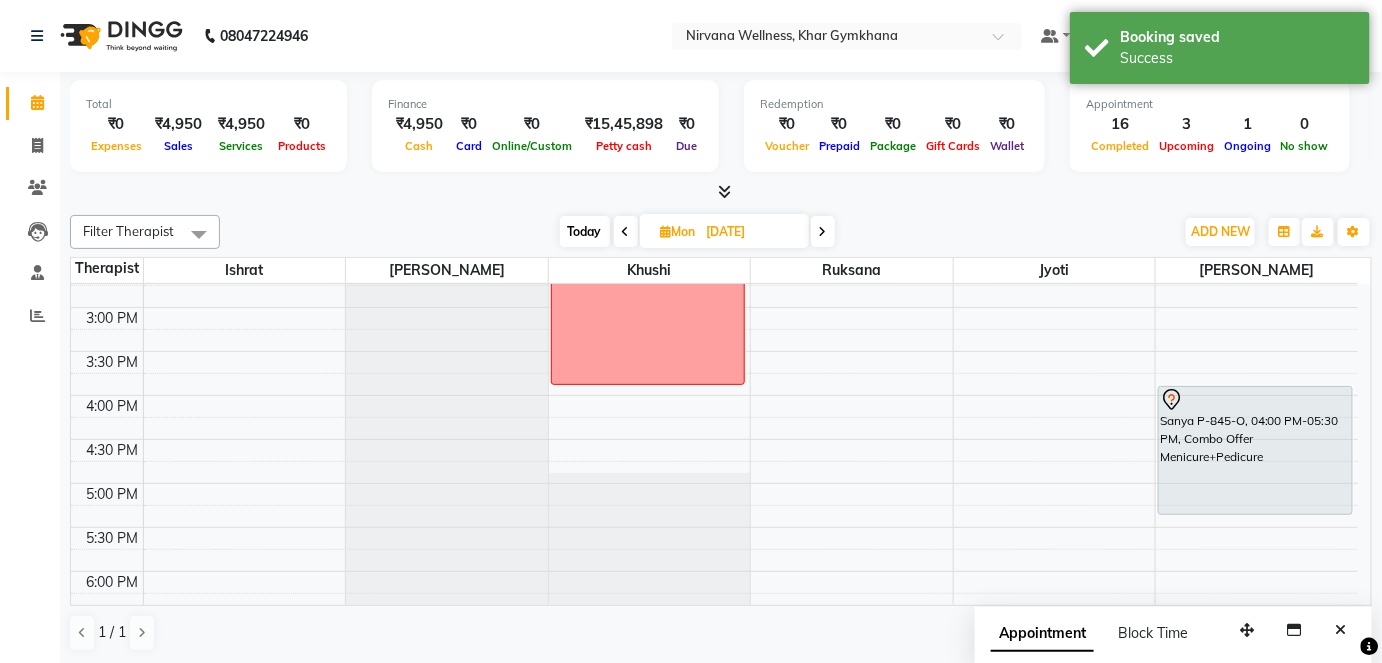 click on "Today" at bounding box center [585, 231] 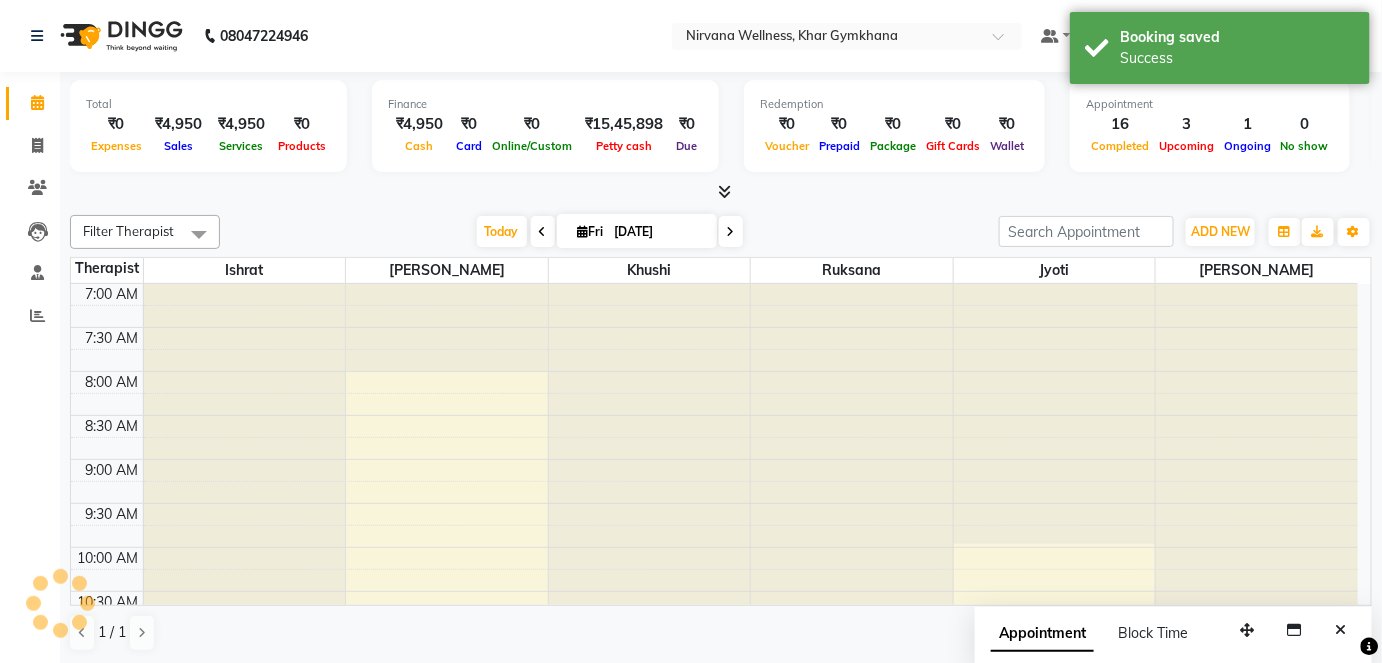 scroll, scrollTop: 1044, scrollLeft: 0, axis: vertical 